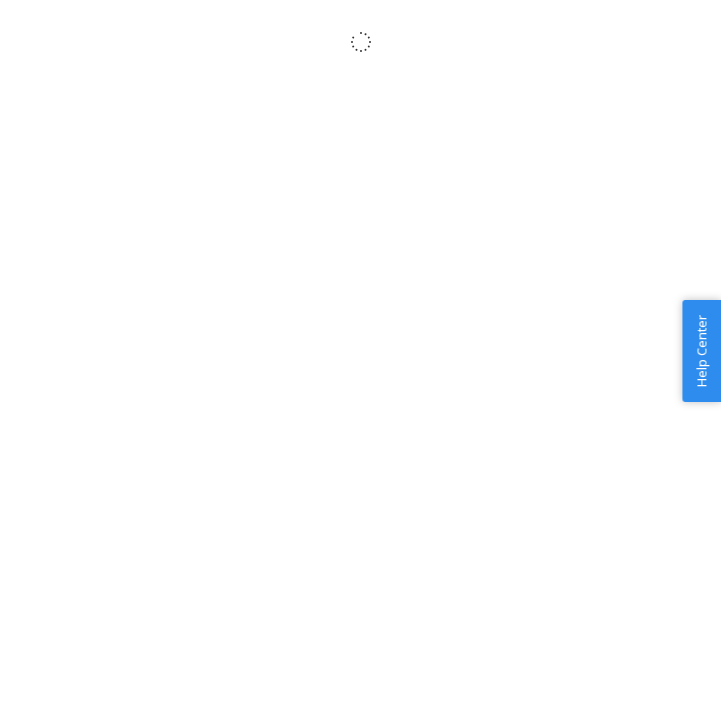 scroll, scrollTop: 0, scrollLeft: 0, axis: both 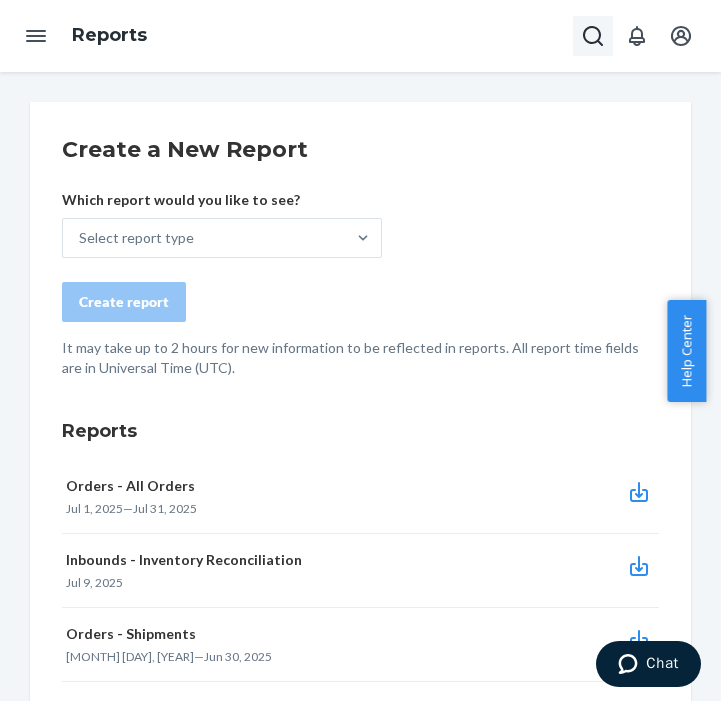click 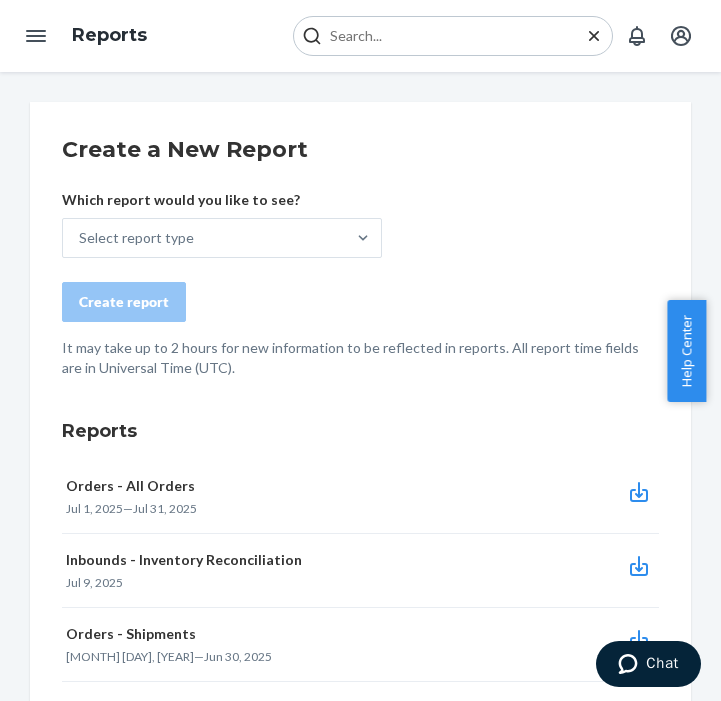 click at bounding box center (453, 36) 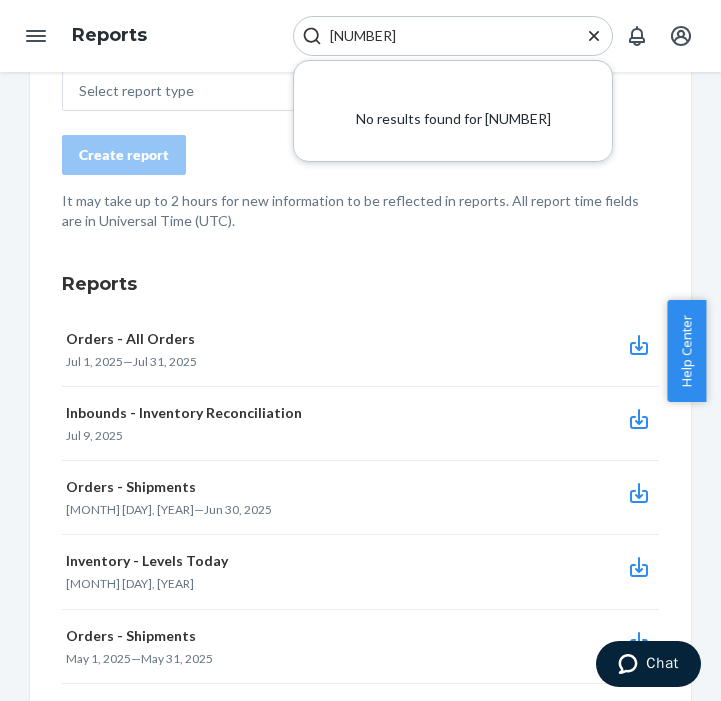 scroll, scrollTop: 161, scrollLeft: 0, axis: vertical 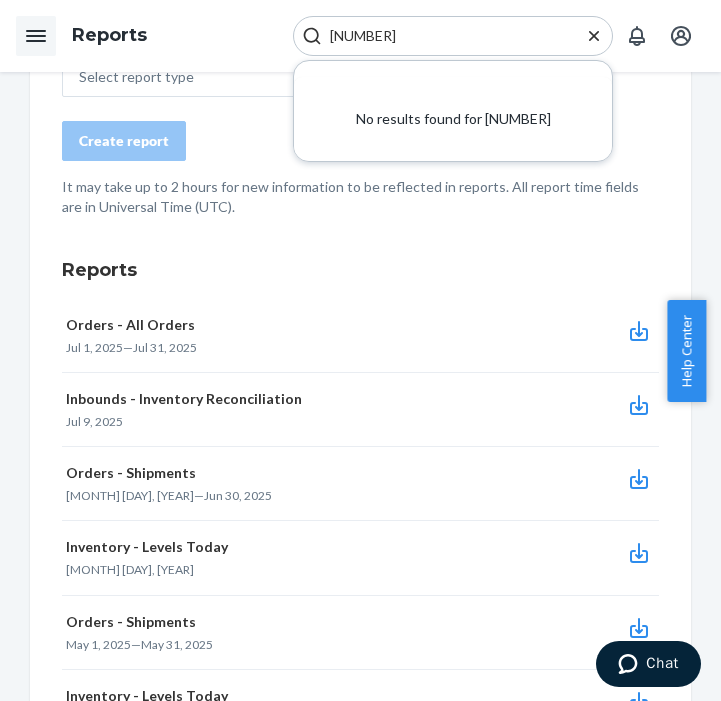 type on "[NUMBER]" 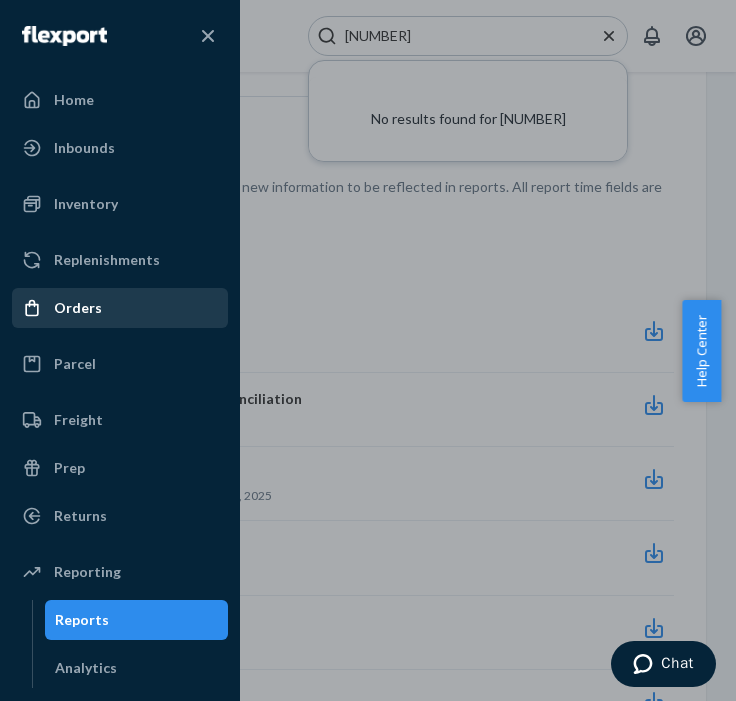 click on "Orders" at bounding box center [120, 308] 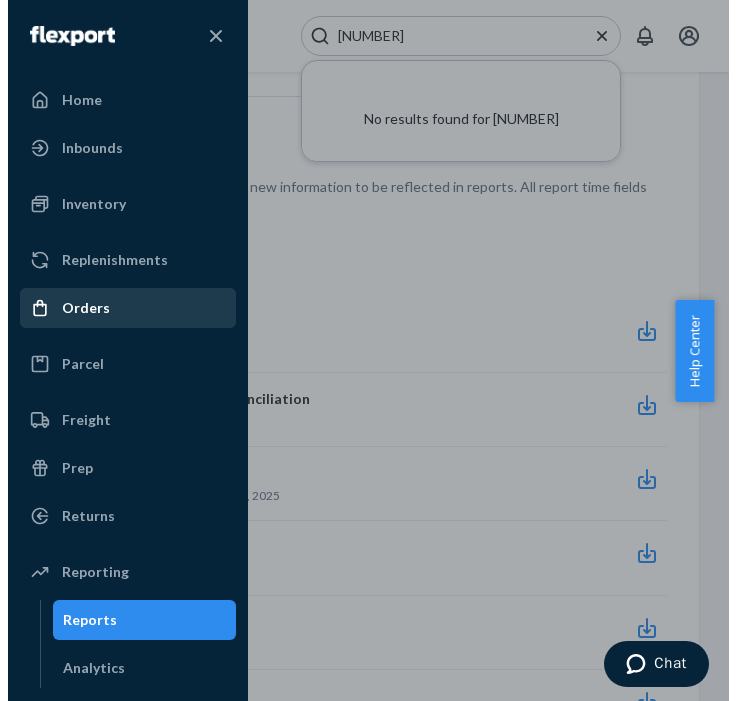 scroll, scrollTop: 0, scrollLeft: 0, axis: both 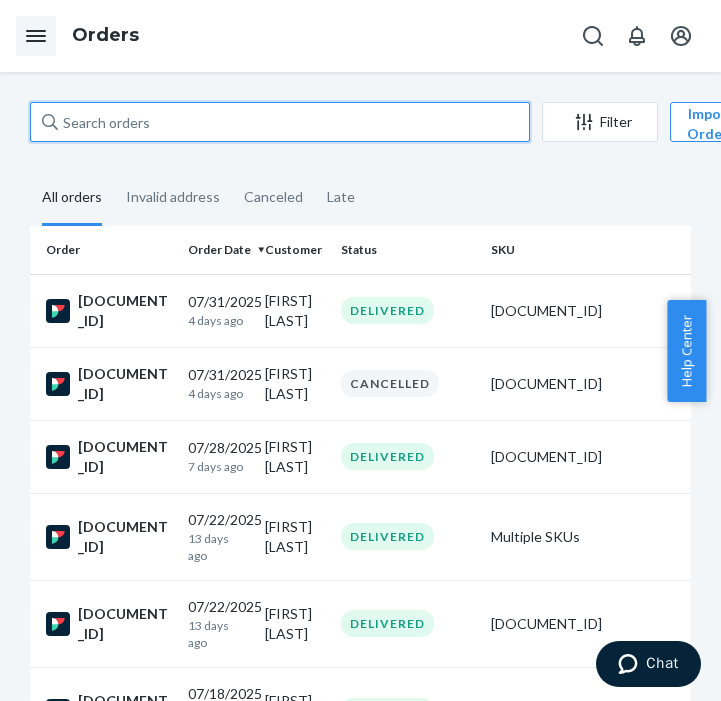 click at bounding box center (280, 122) 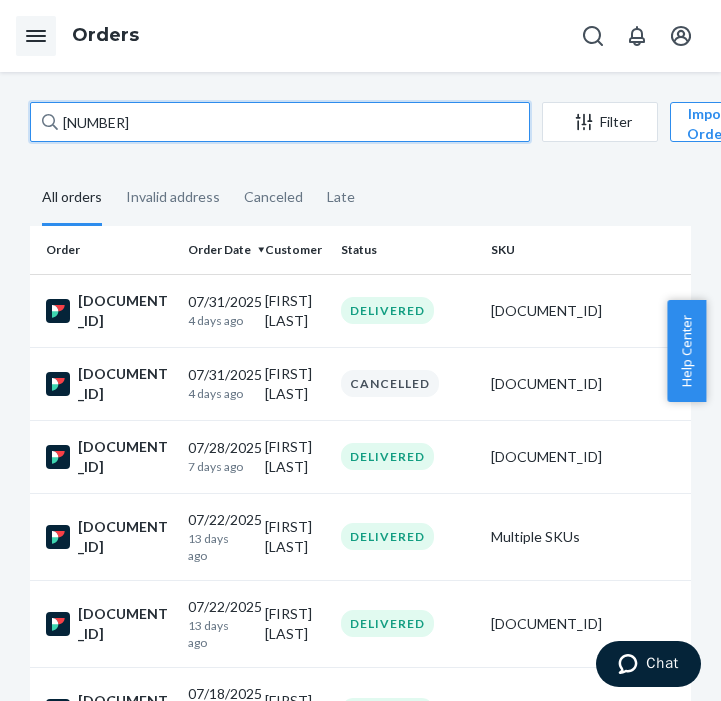 type on "[NUMBER]" 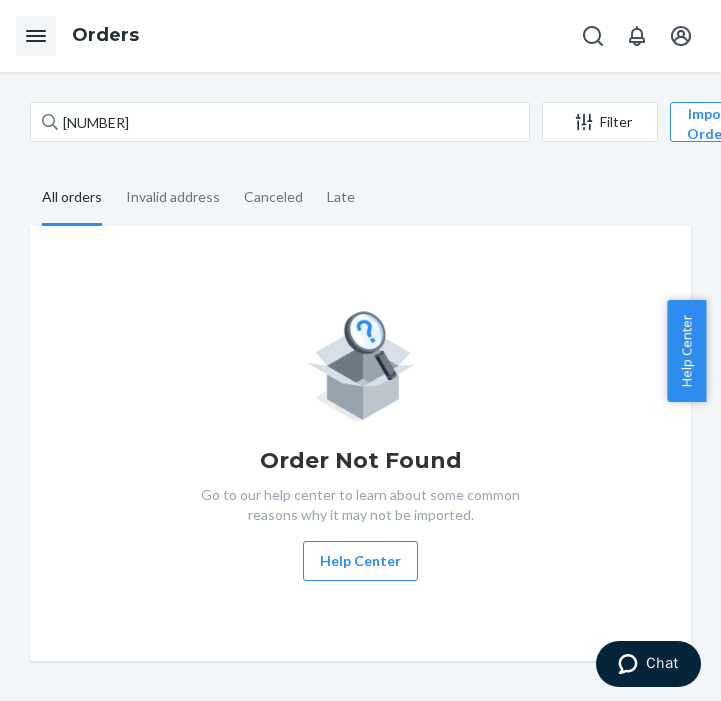 click 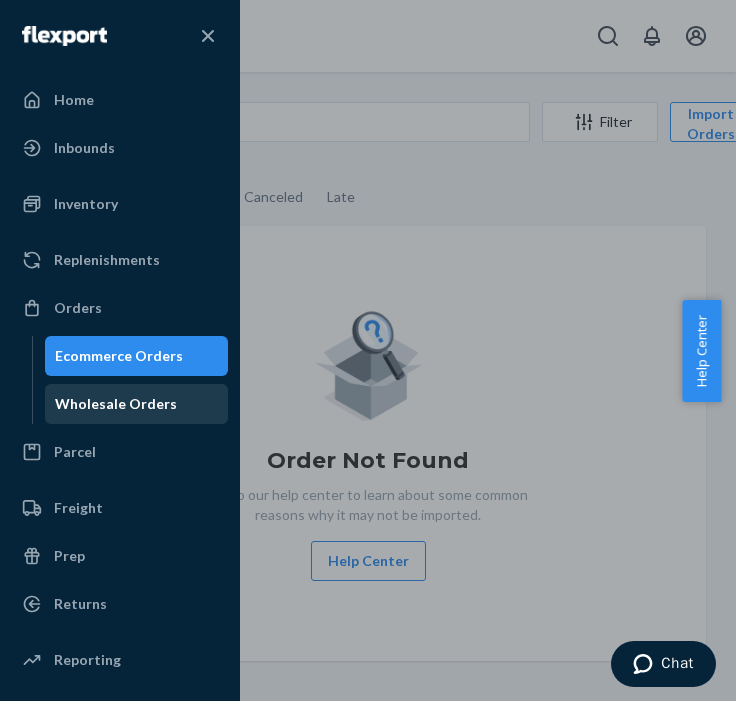 click on "Wholesale Orders" at bounding box center [116, 404] 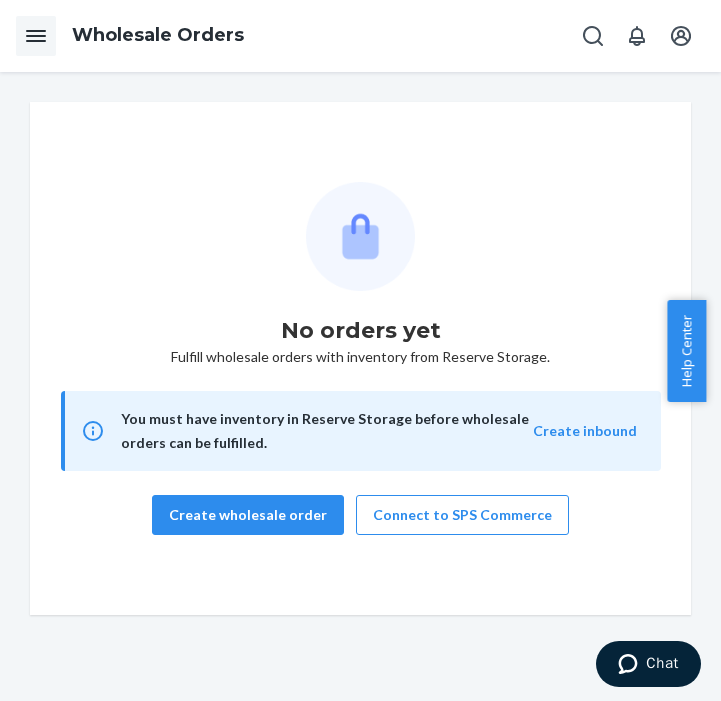 click at bounding box center (36, 36) 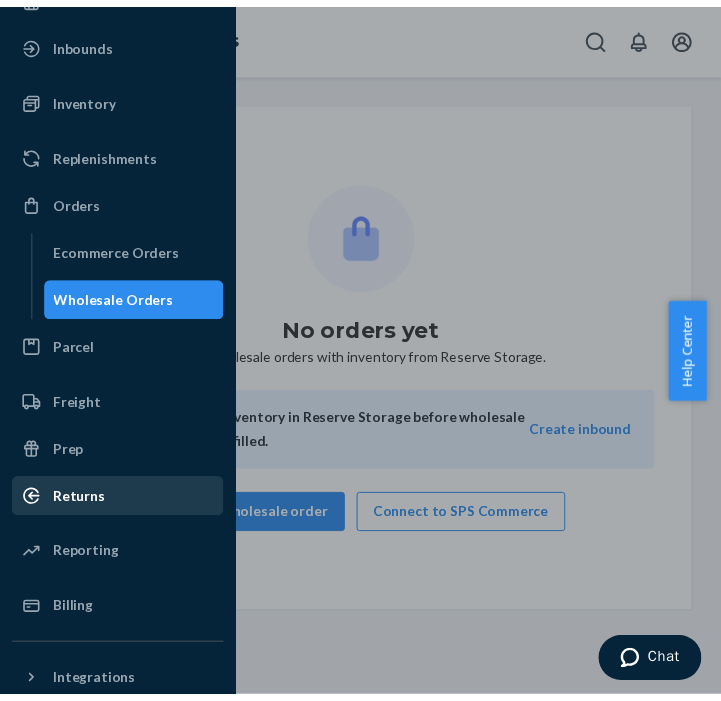 scroll, scrollTop: 0, scrollLeft: 0, axis: both 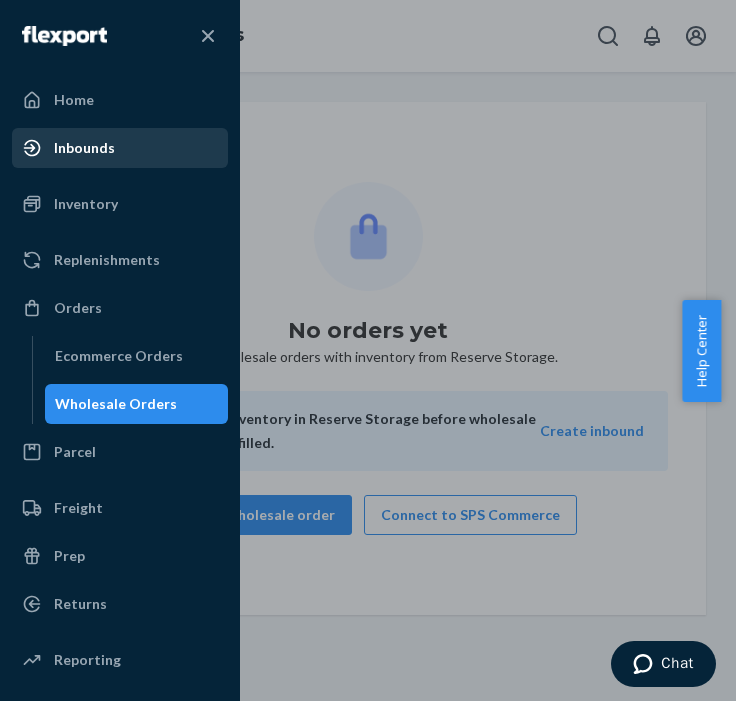 click on "Inbounds" at bounding box center (120, 148) 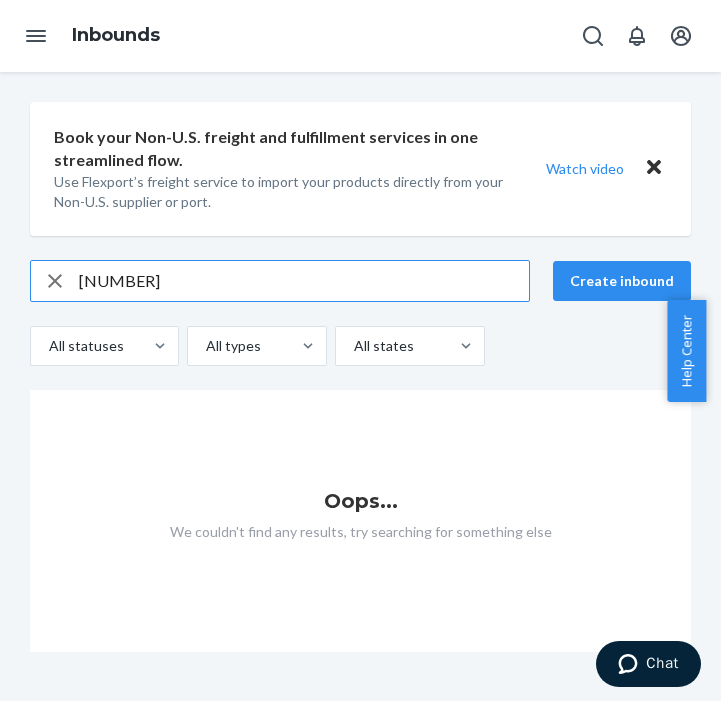 type on "[NUMBER]" 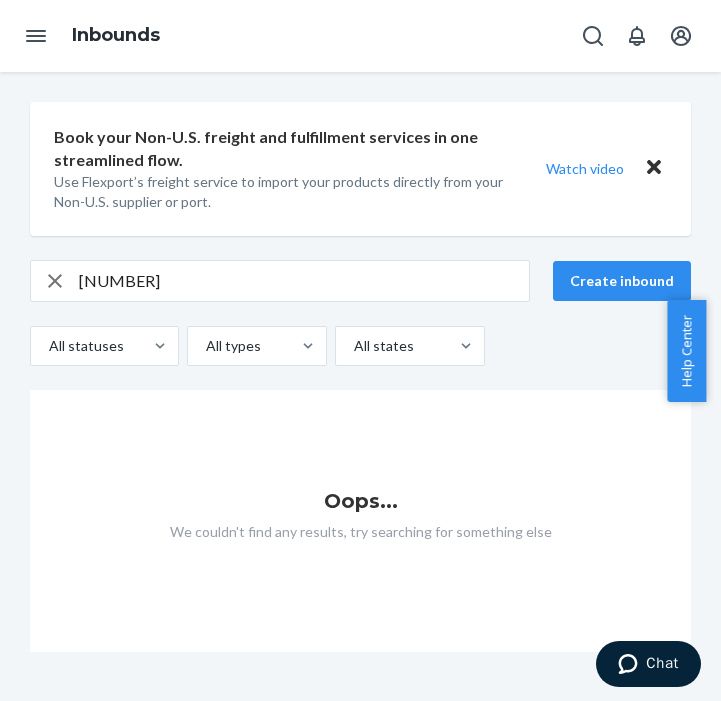 click 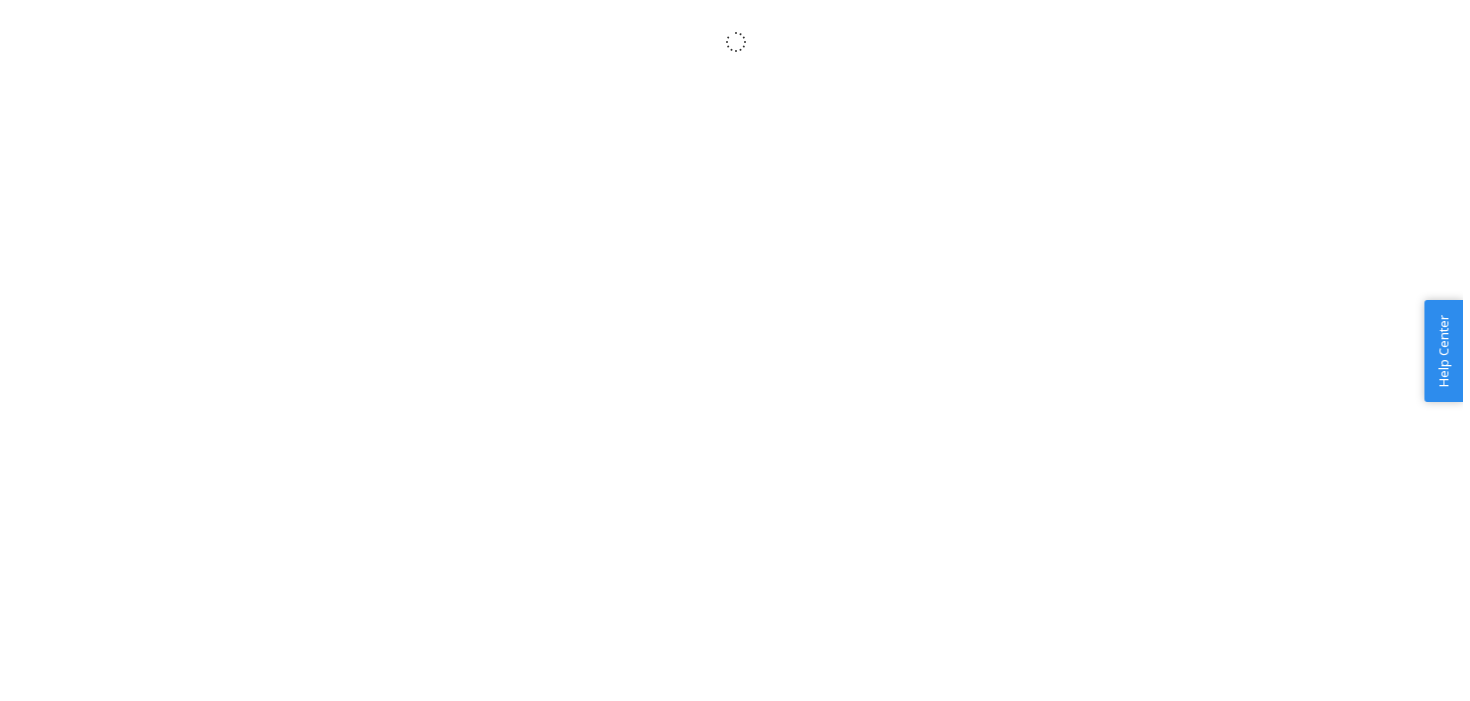 scroll, scrollTop: 0, scrollLeft: 0, axis: both 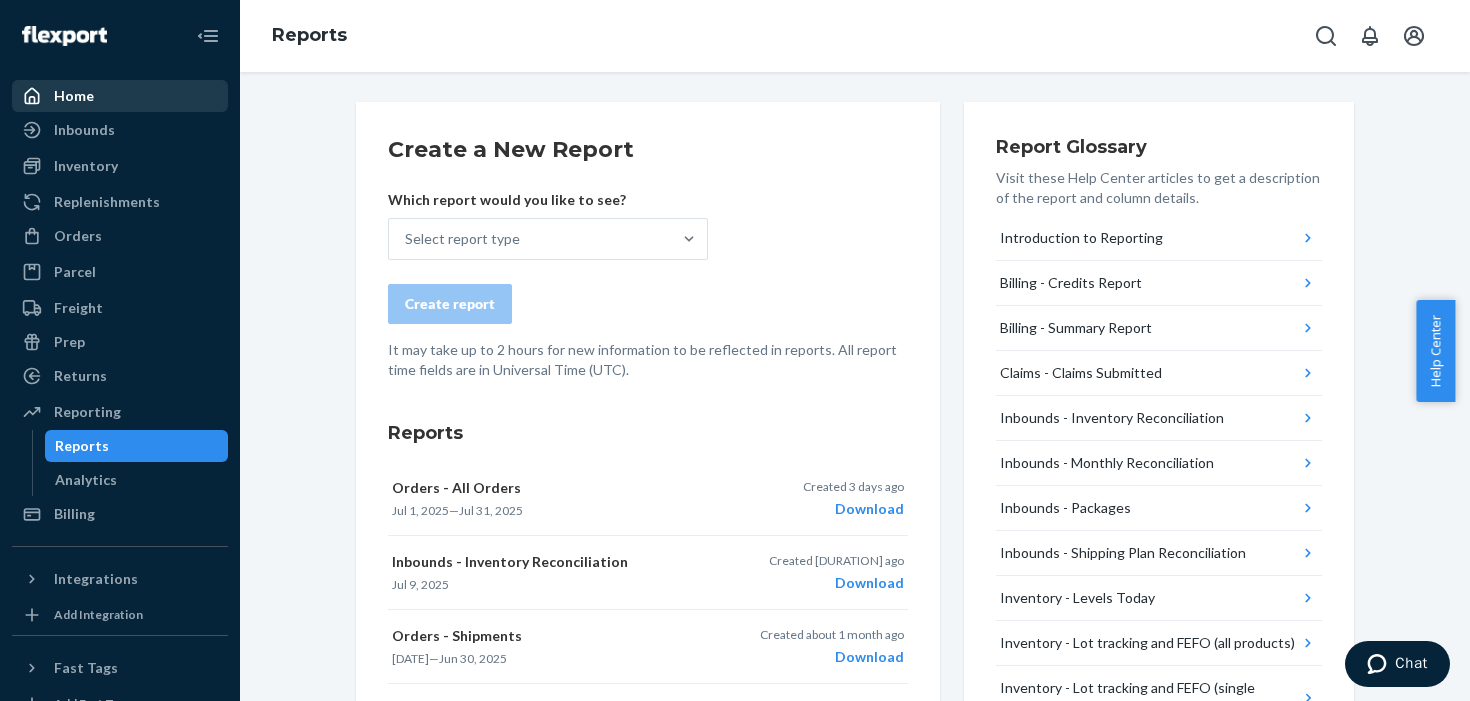 click on "Home" at bounding box center [120, 96] 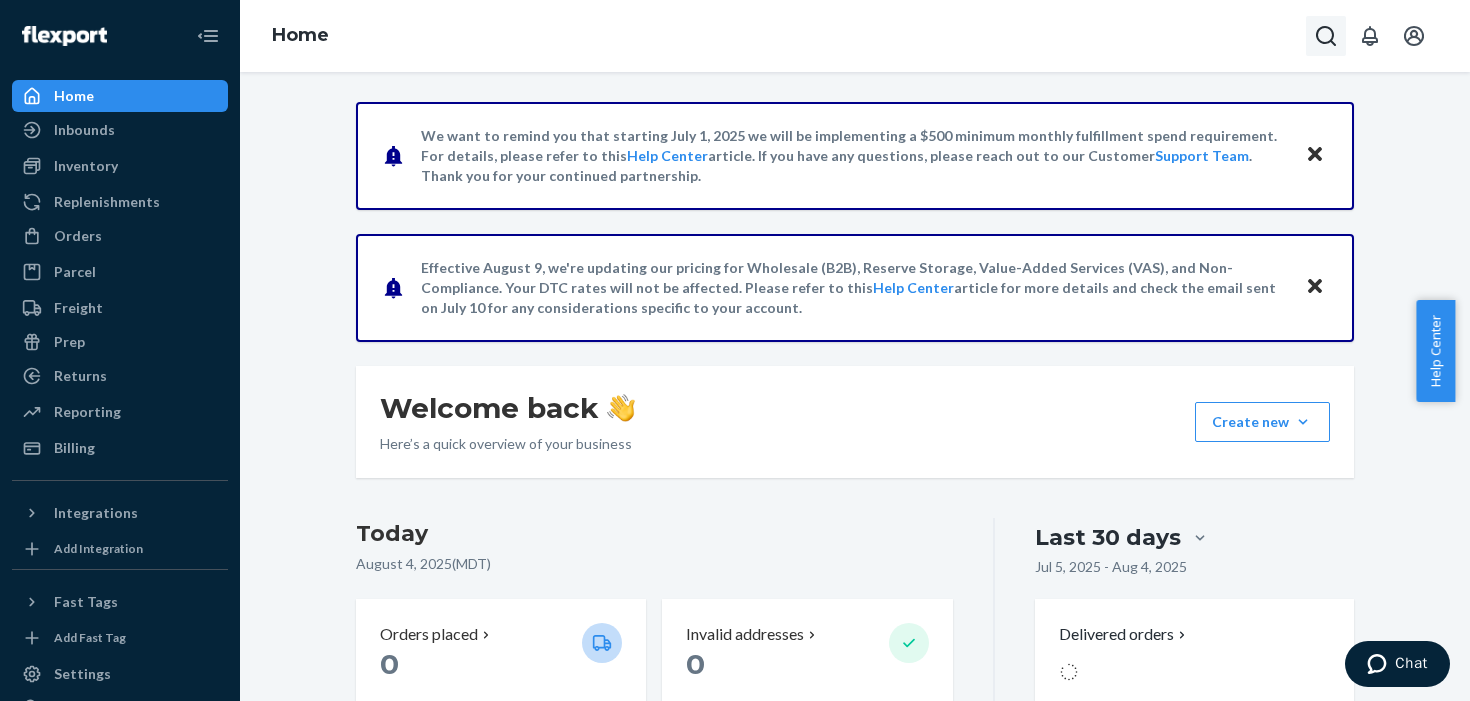 click 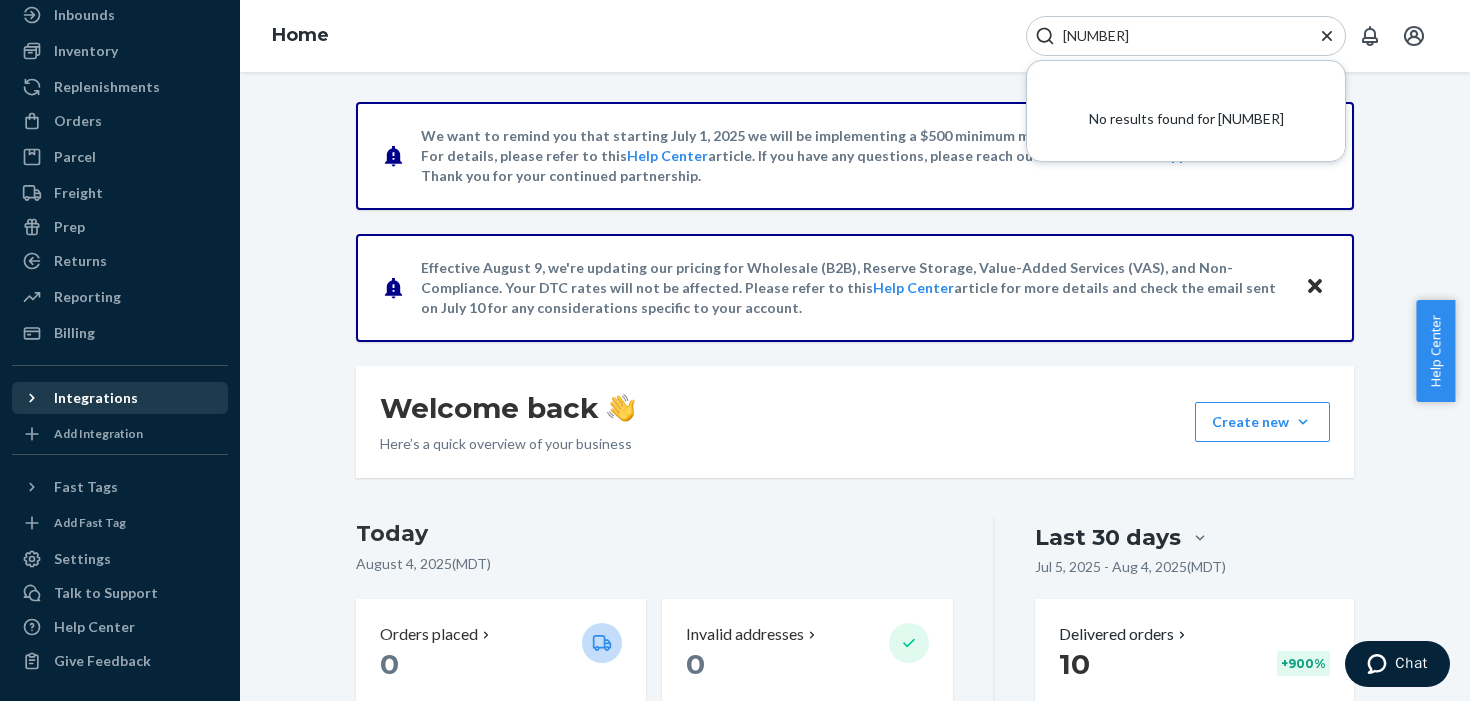 scroll, scrollTop: 0, scrollLeft: 0, axis: both 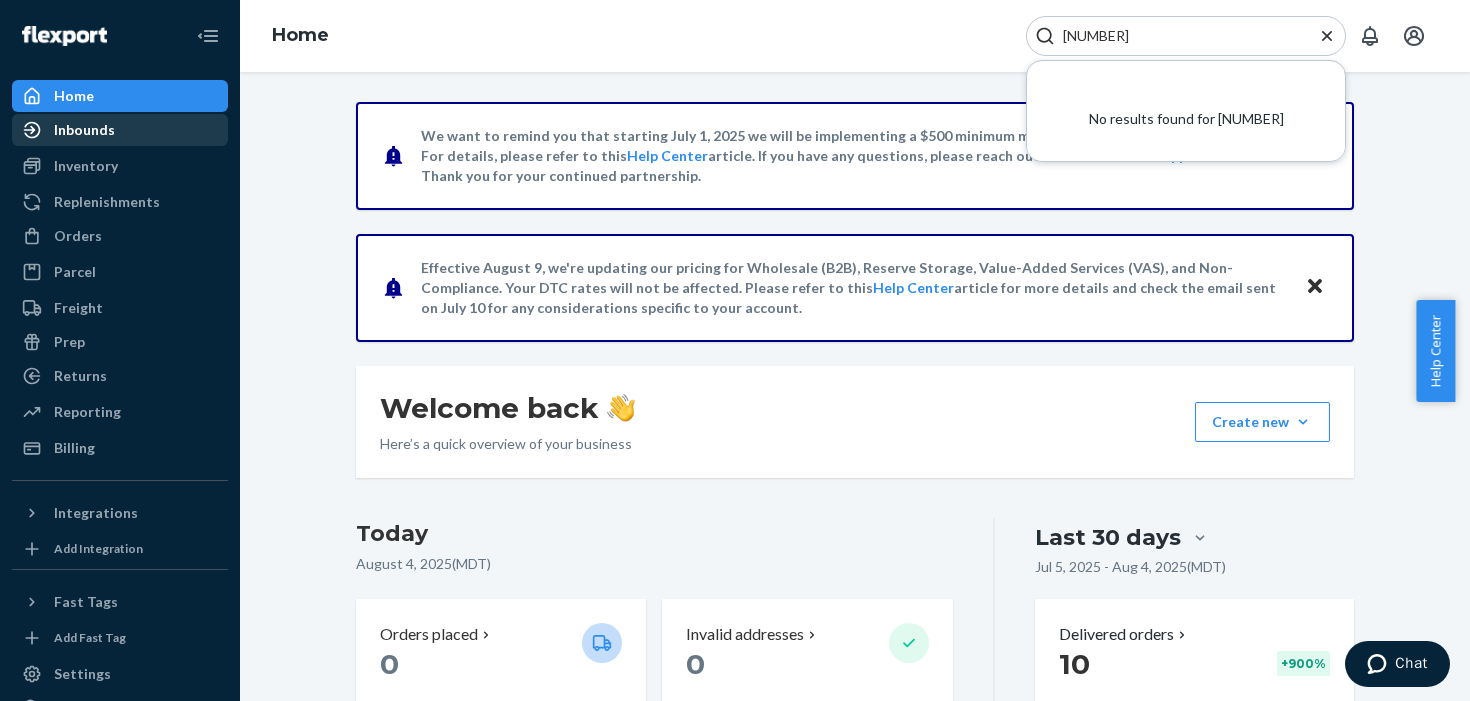 type on "[NUMBER]" 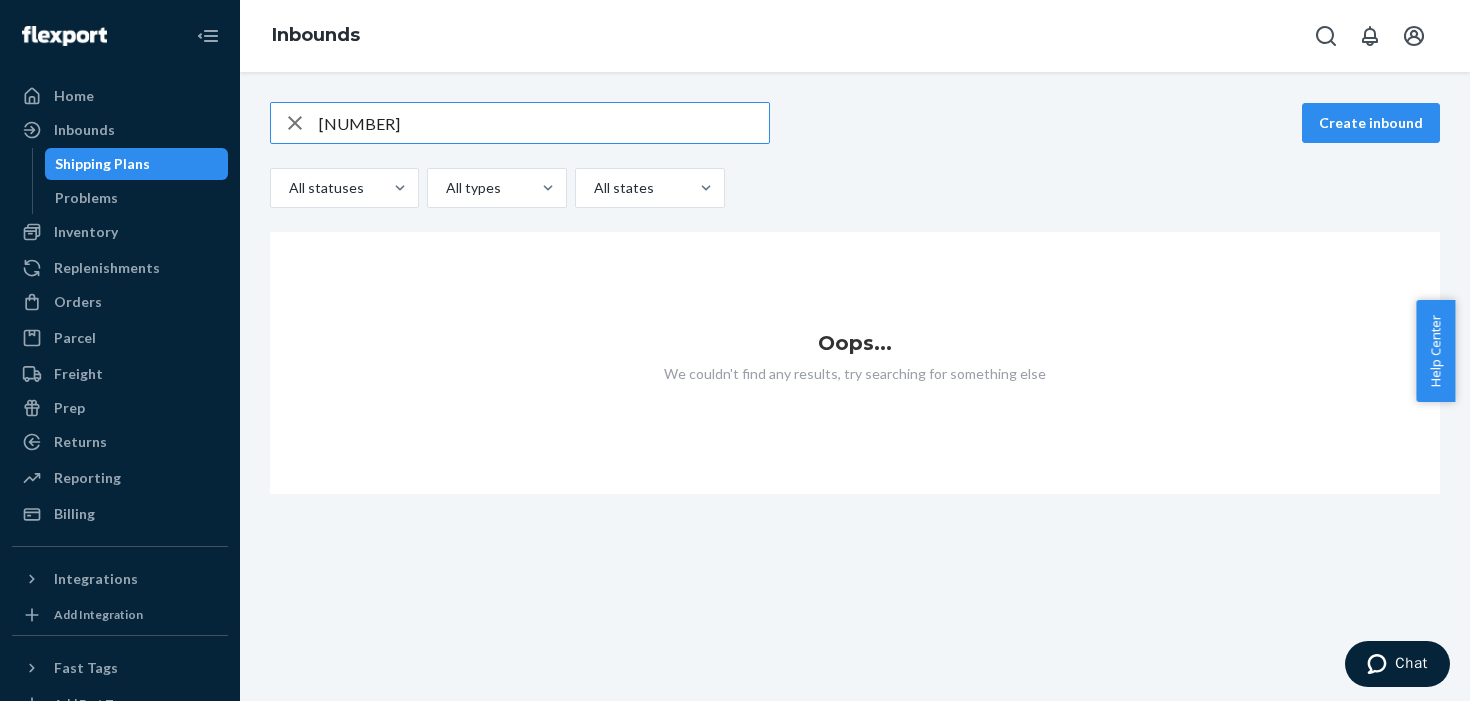 click on "[NUMBER]" at bounding box center (544, 123) 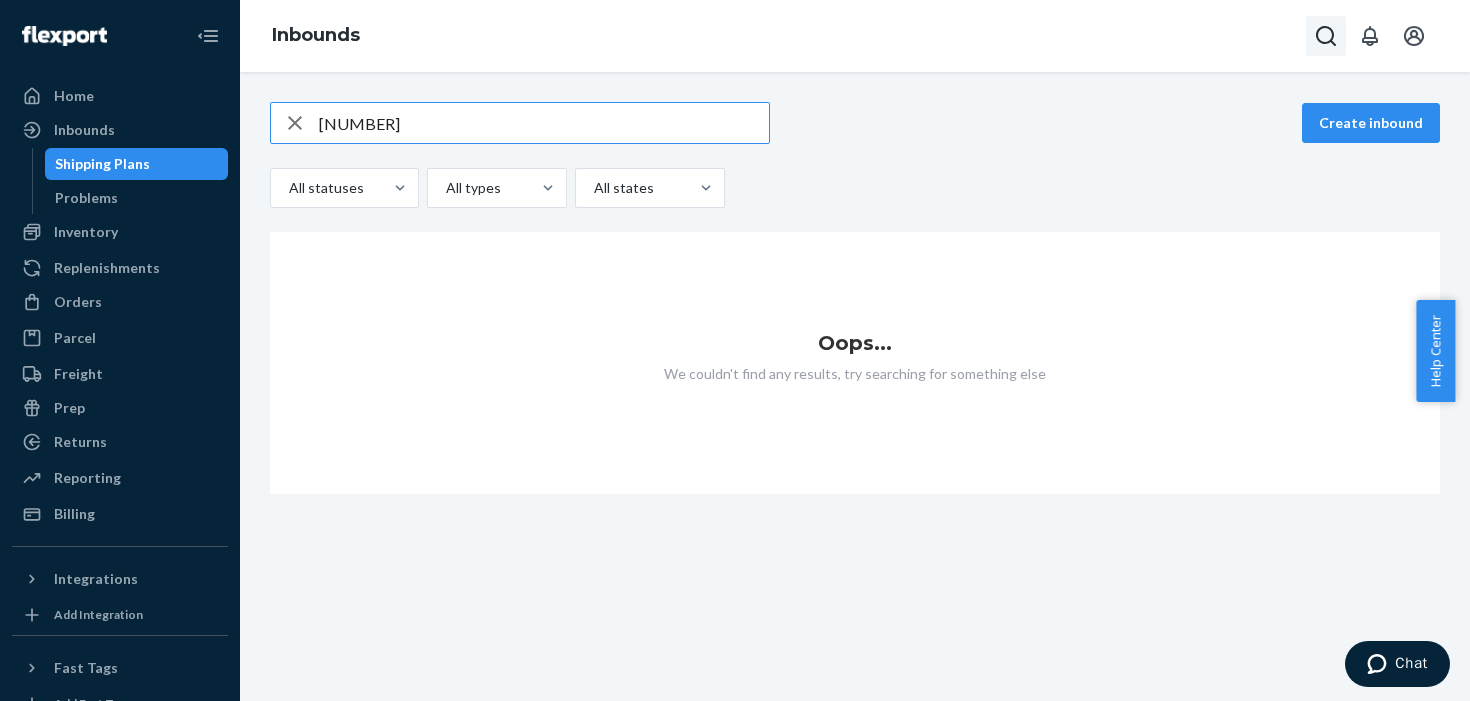 type on "[NUMBER]" 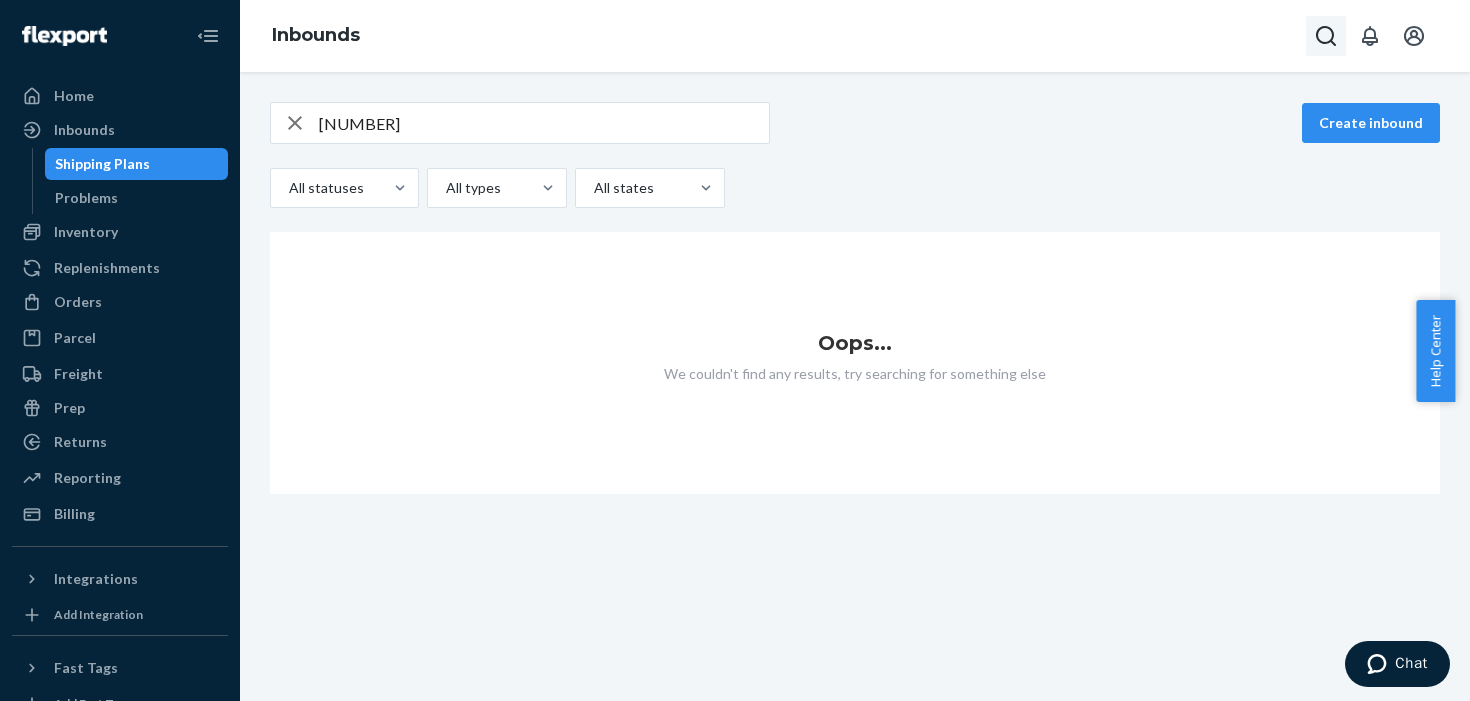 click at bounding box center (1326, 36) 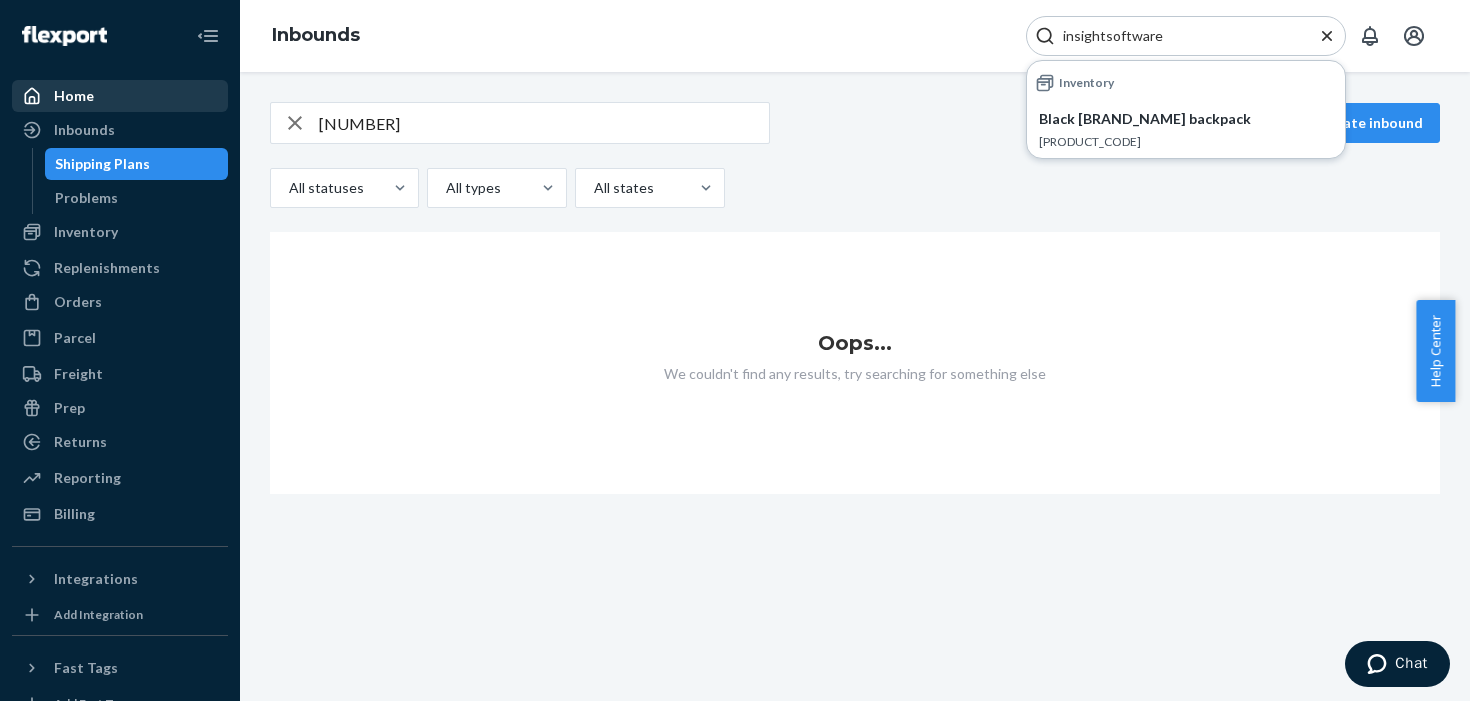 type on "insightsoftware" 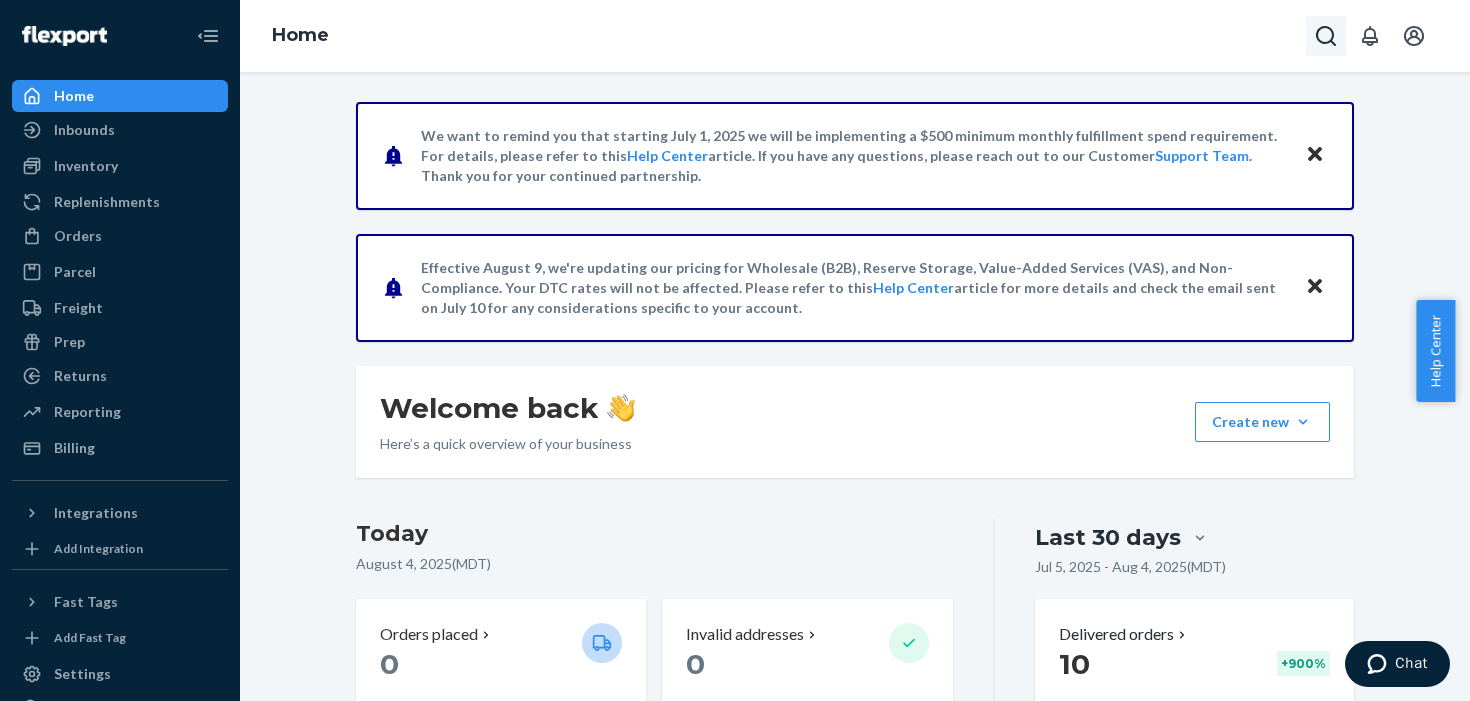 click 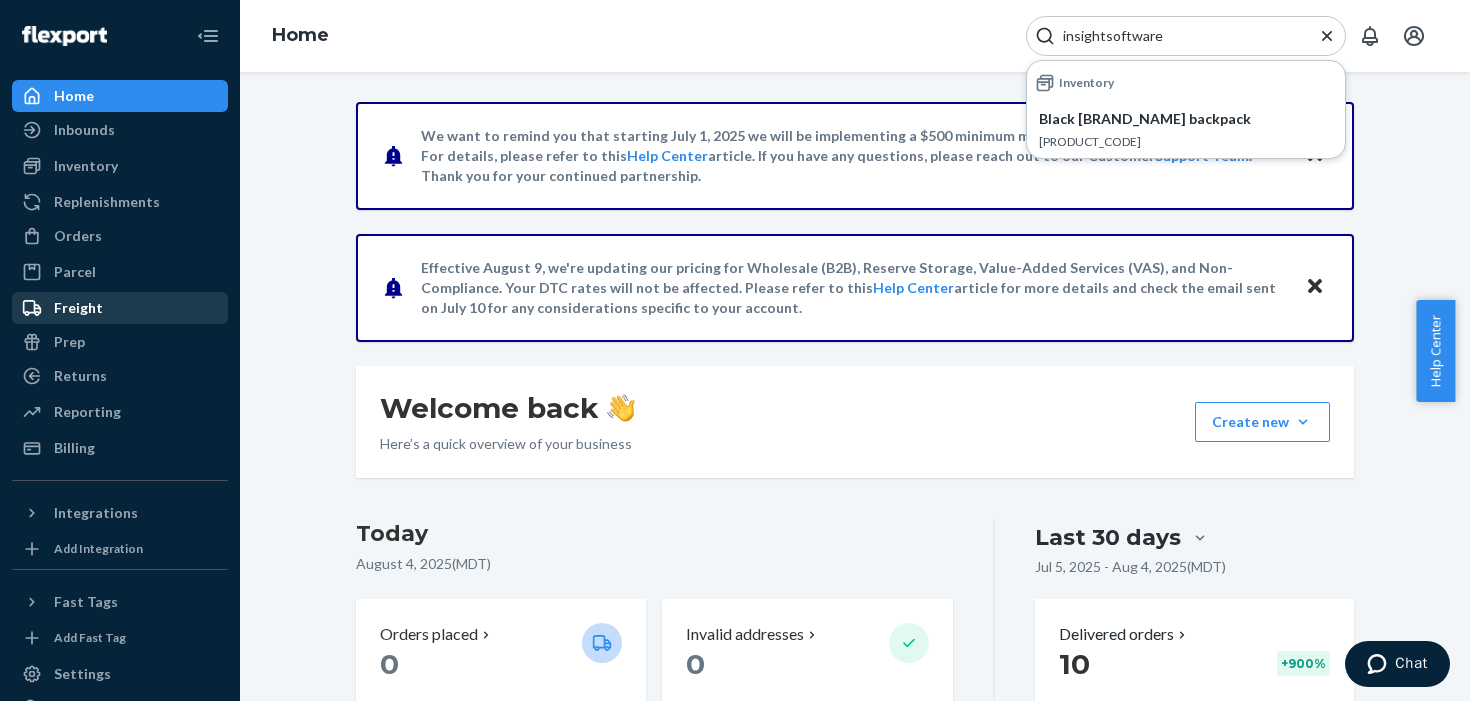 type on "insightsoftware" 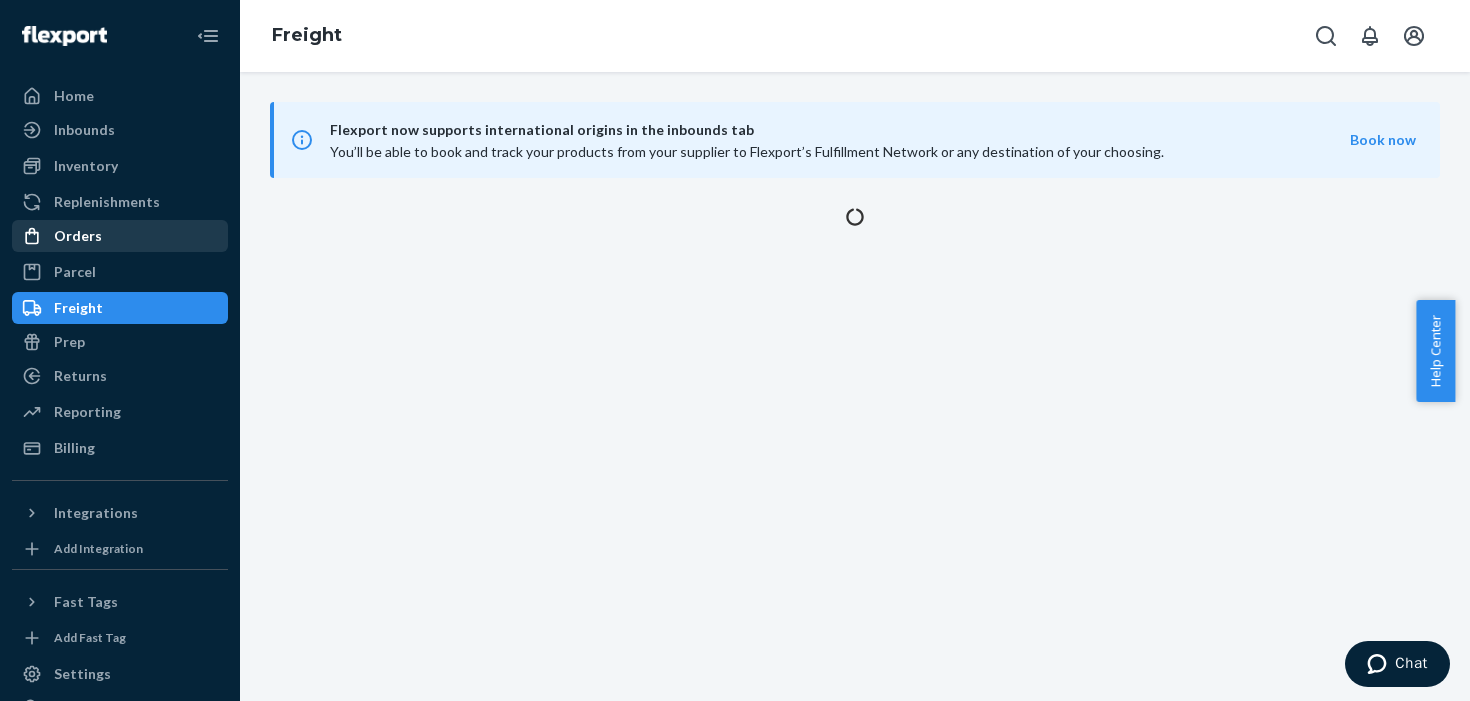 click on "Orders" at bounding box center (120, 236) 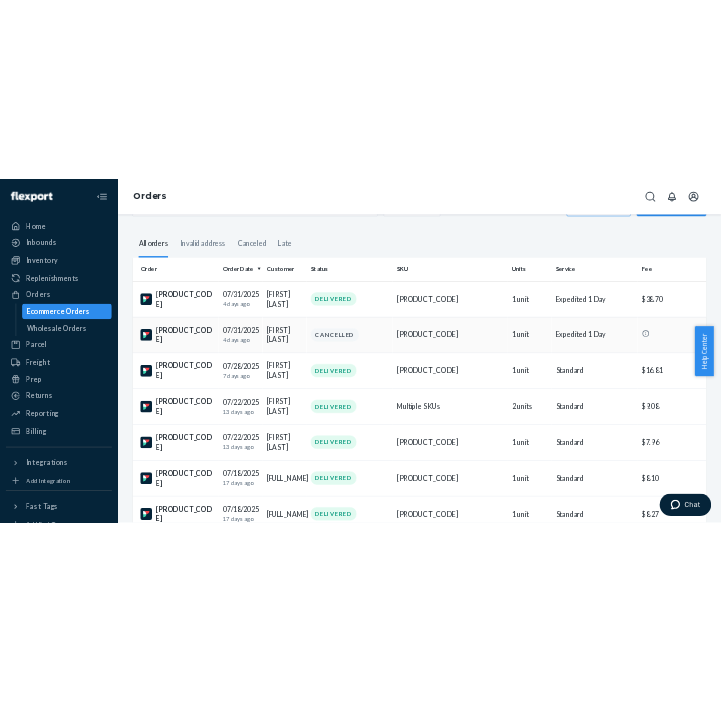 scroll, scrollTop: 0, scrollLeft: 0, axis: both 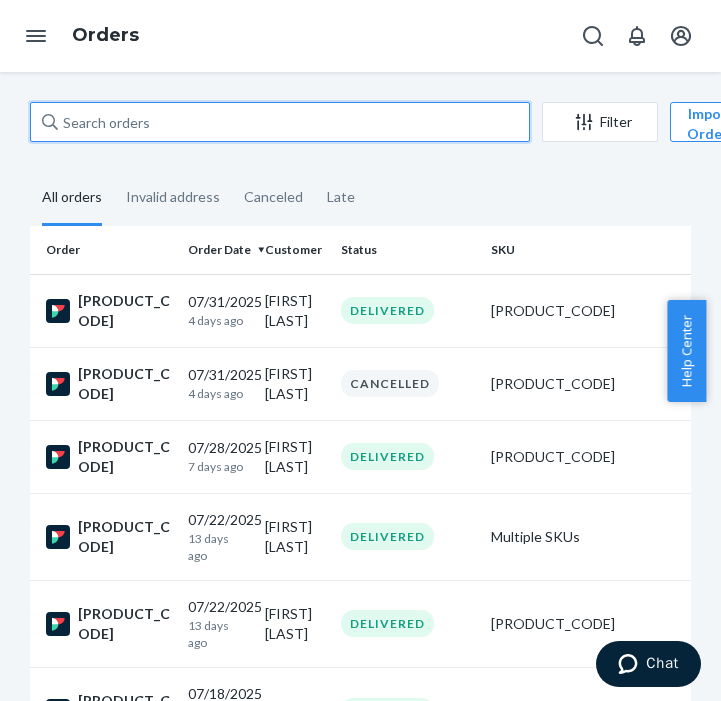 click at bounding box center (280, 122) 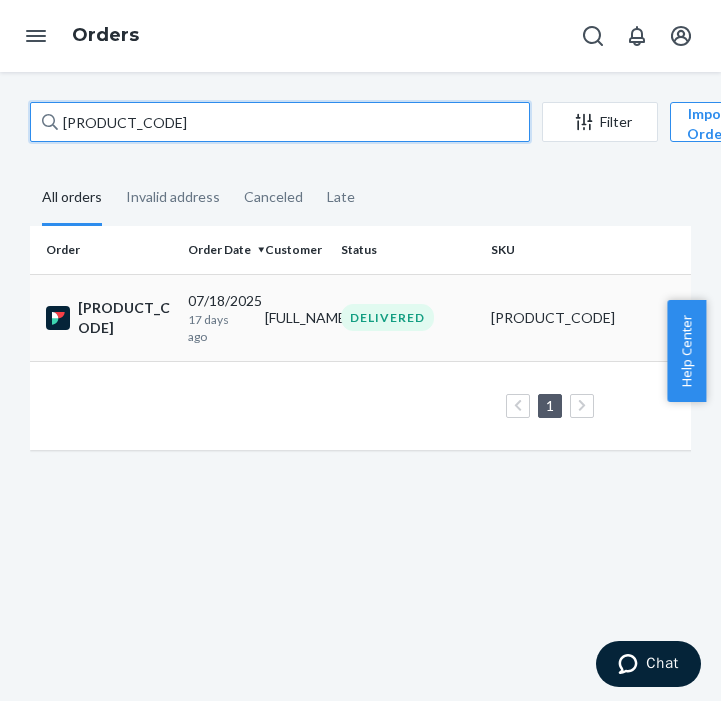 type on "[PRODUCT_CODE]" 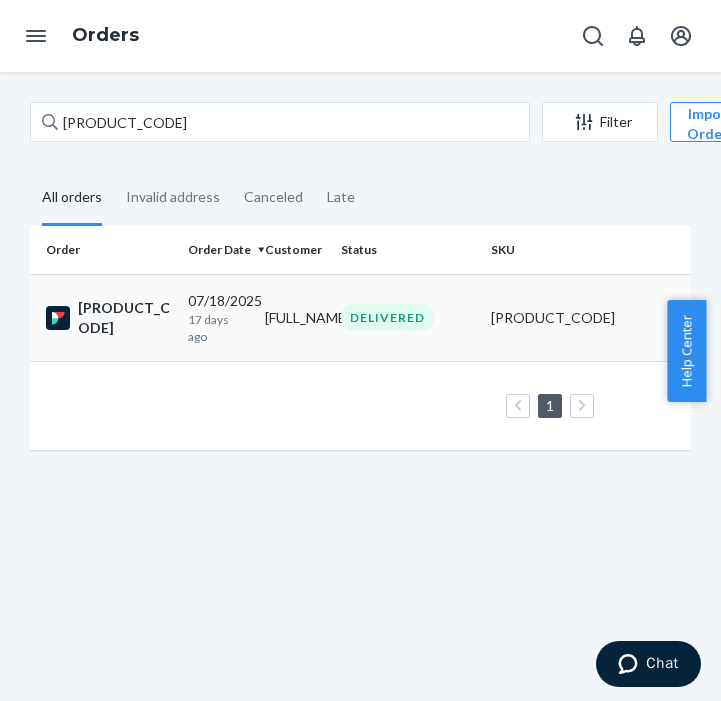 click on "[DATE] [DURATION] ago" at bounding box center (218, 317) 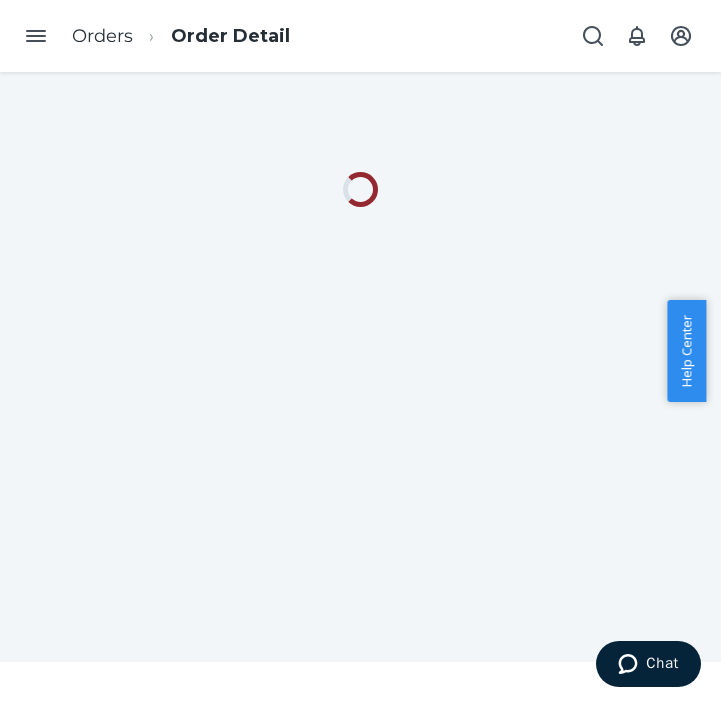 scroll, scrollTop: 44, scrollLeft: 0, axis: vertical 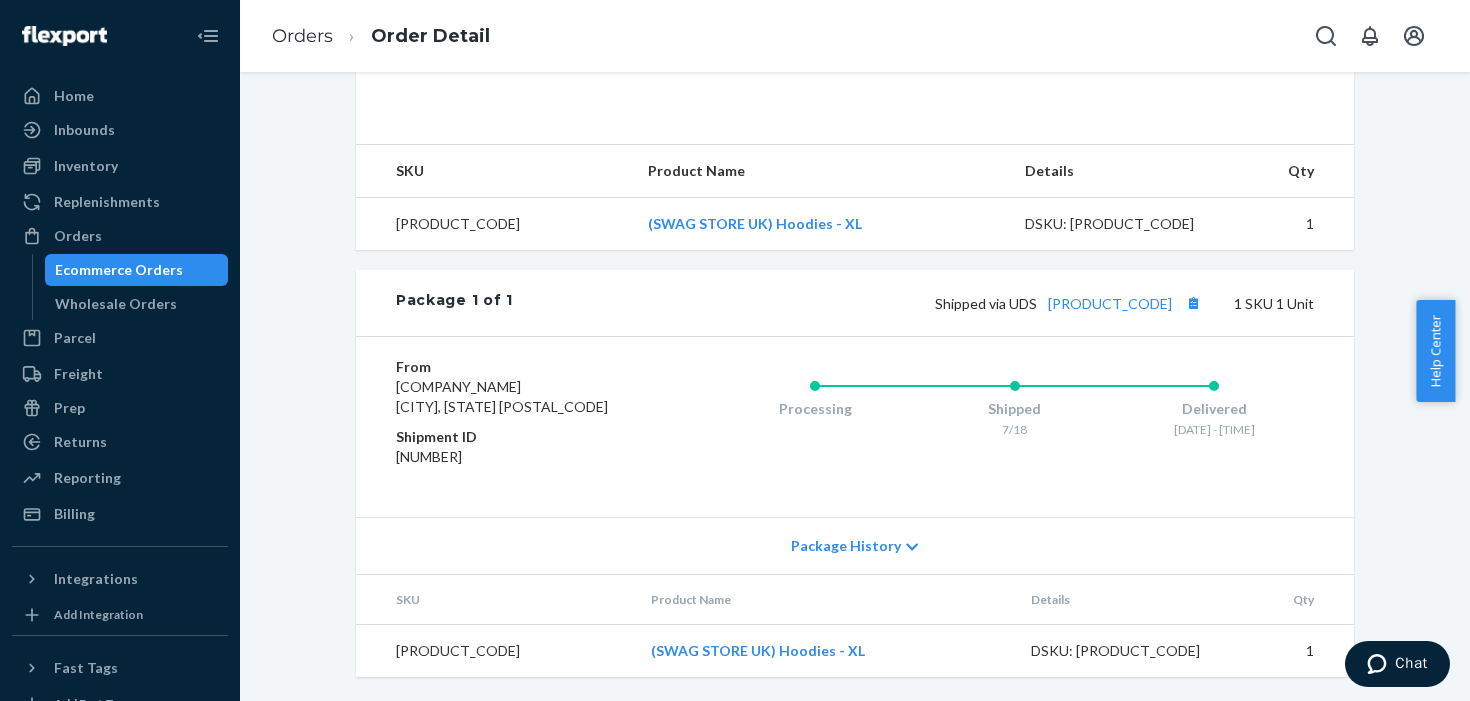 click at bounding box center [64, 36] 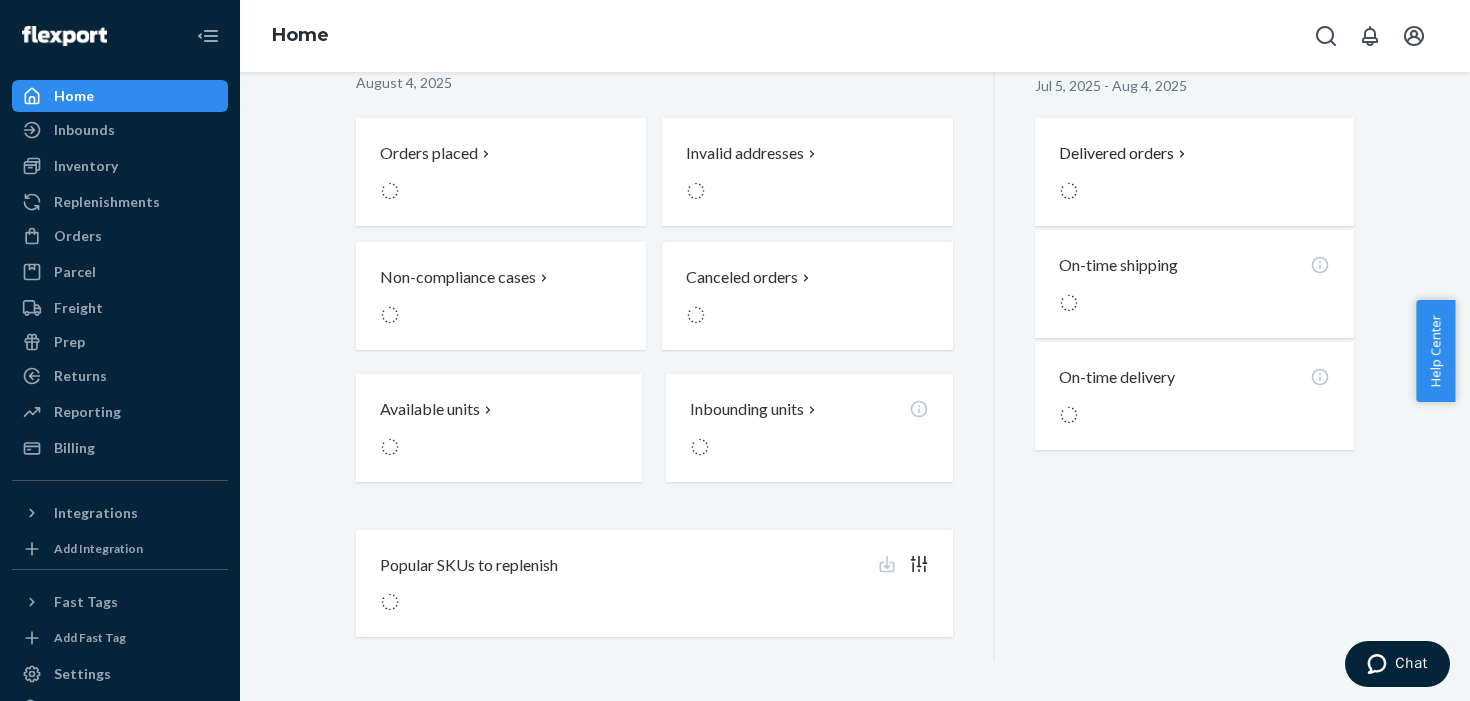 scroll, scrollTop: 0, scrollLeft: 0, axis: both 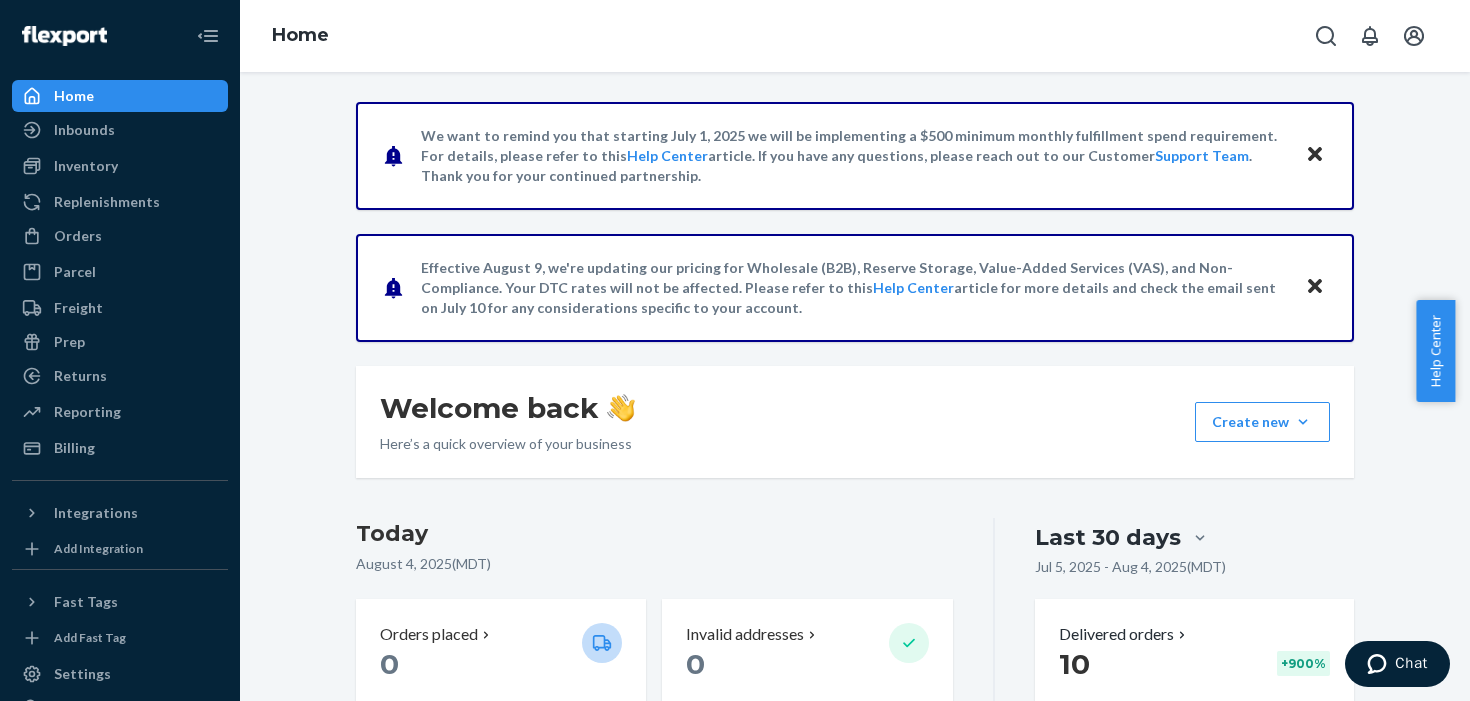 click on "Home Inbounds Shipping Plans Problems Inventory Products Replenishments Orders Ecommerce Orders Wholesale Orders Parcel Parcel orders Integrations Freight Prep Returns All Returns Get Onboarded Reporting Reports Analytics Billing Integrations Add Integration Fast Tags Add Fast Tag Settings Talk to Support Help Center Give Feedback" at bounding box center [120, 350] 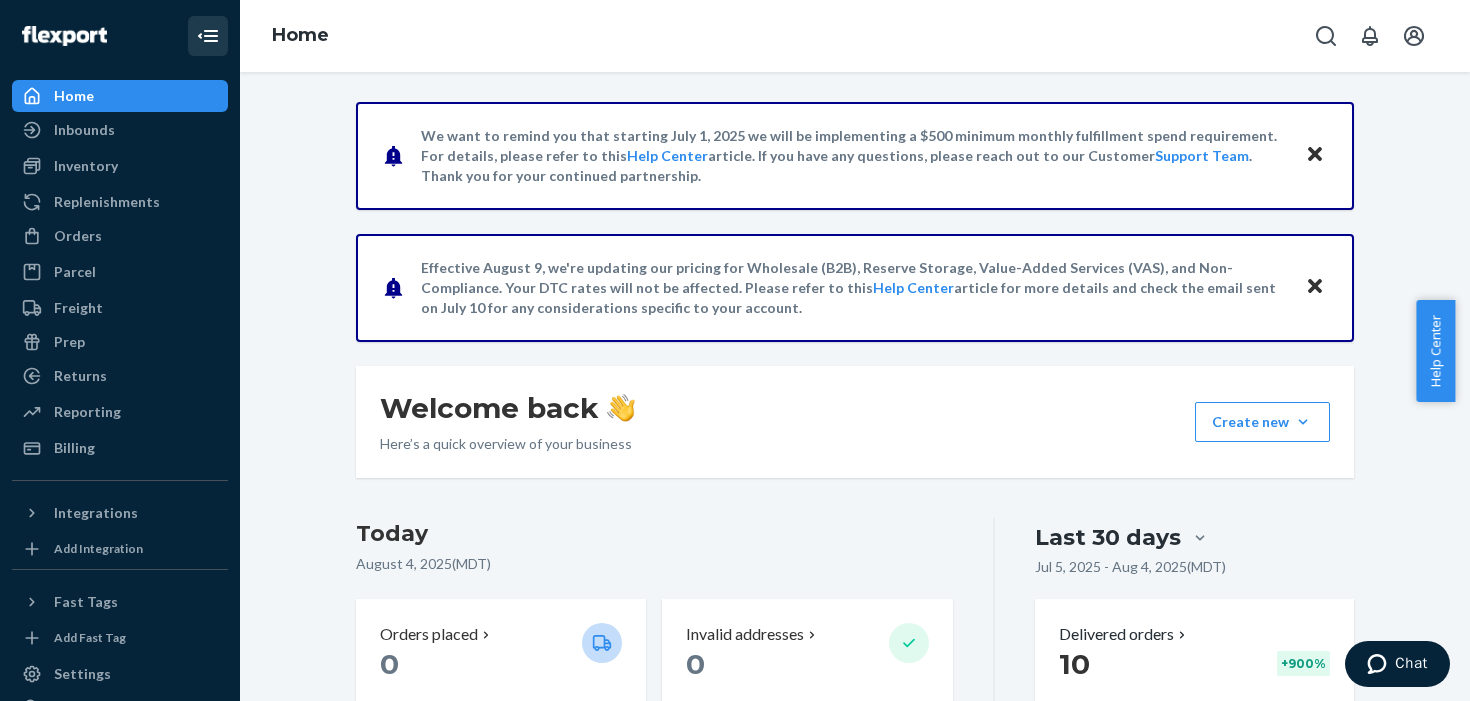 click at bounding box center (208, 36) 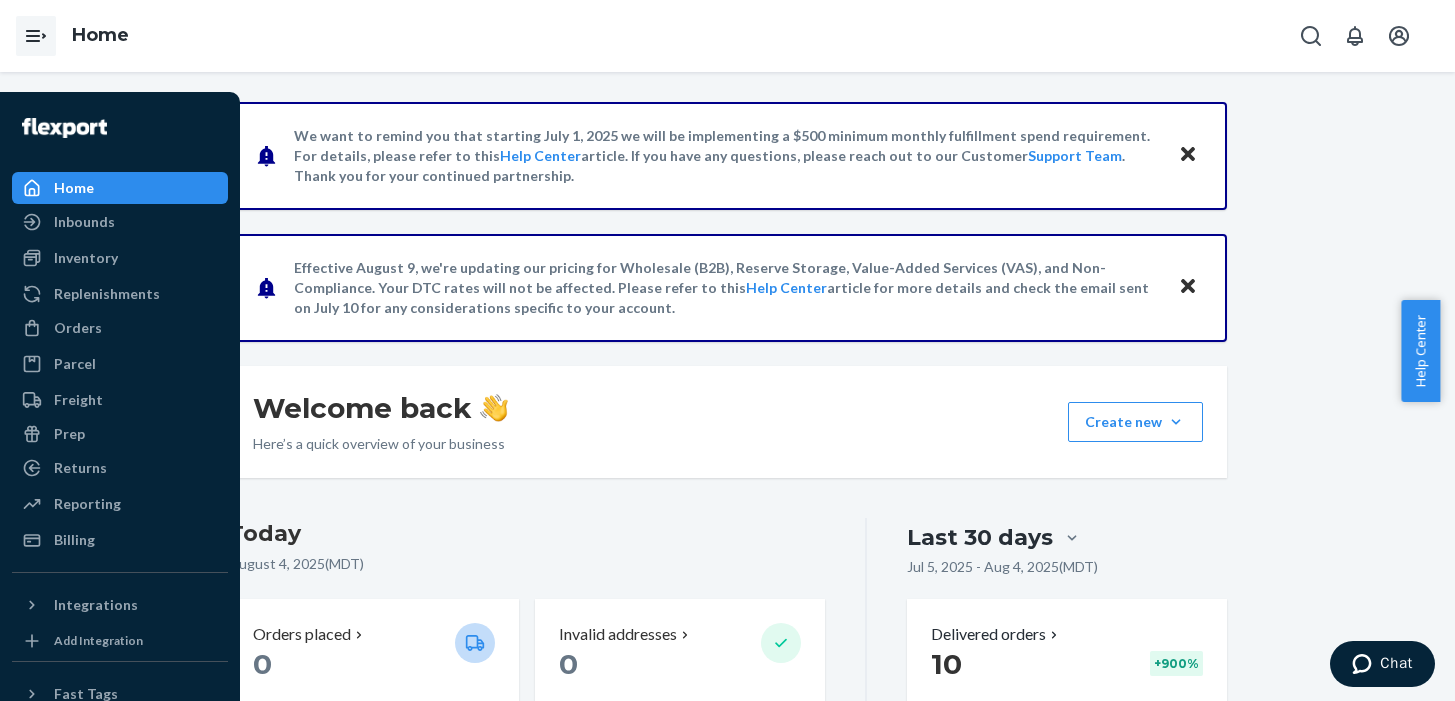 click 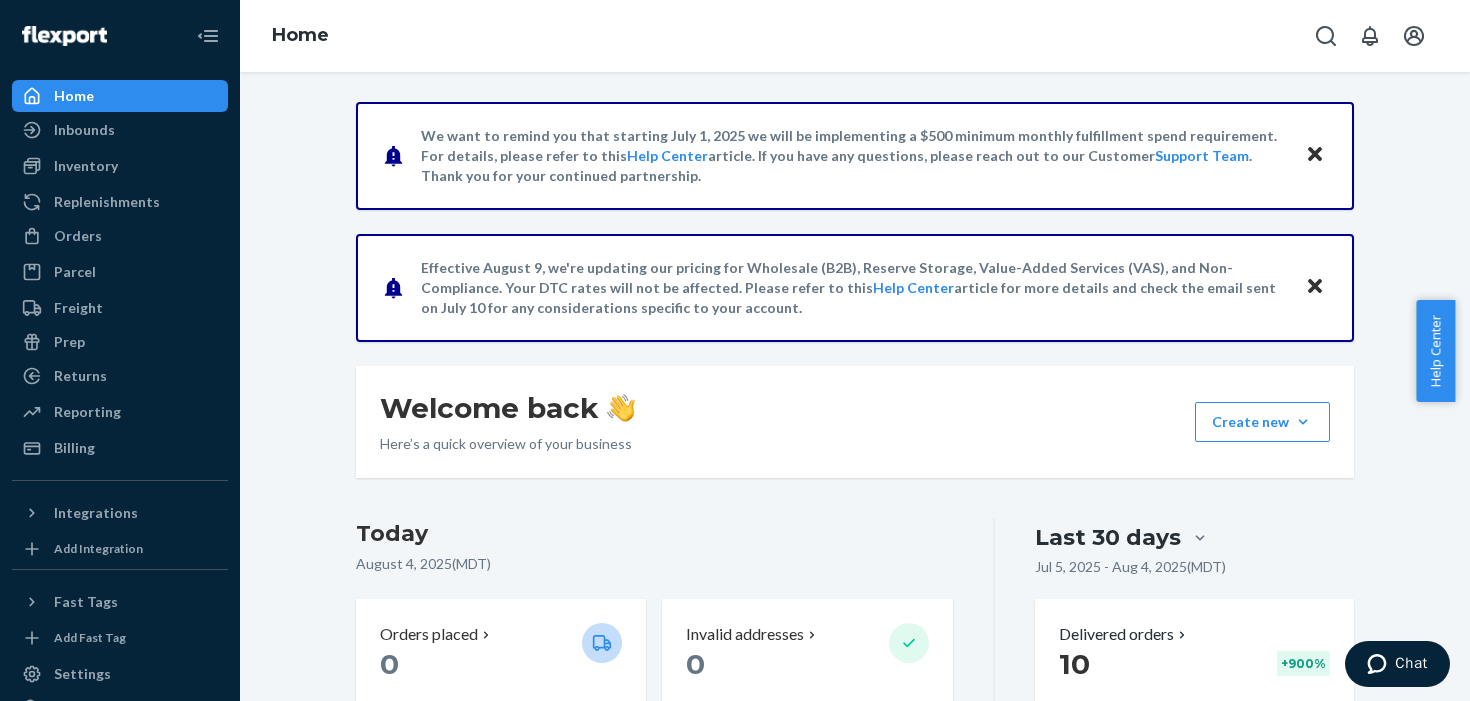 click 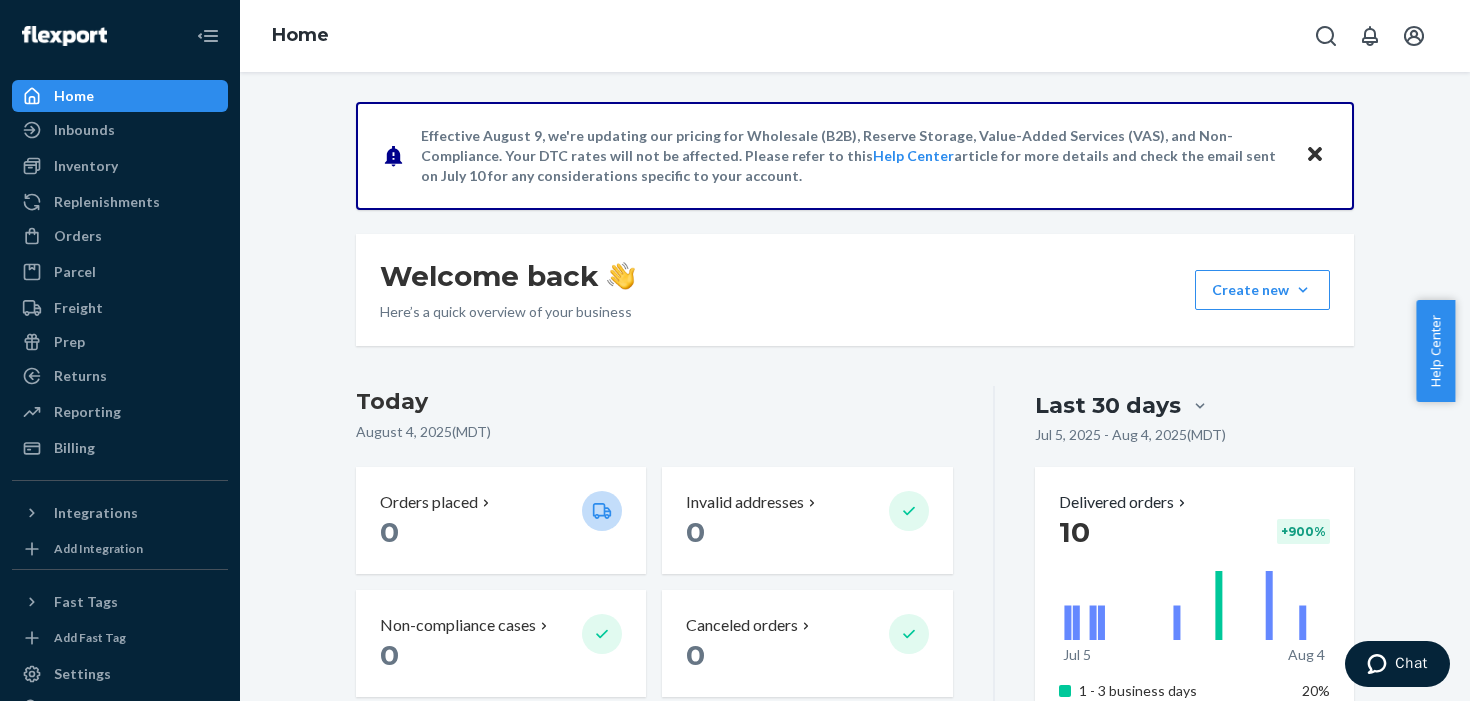 click 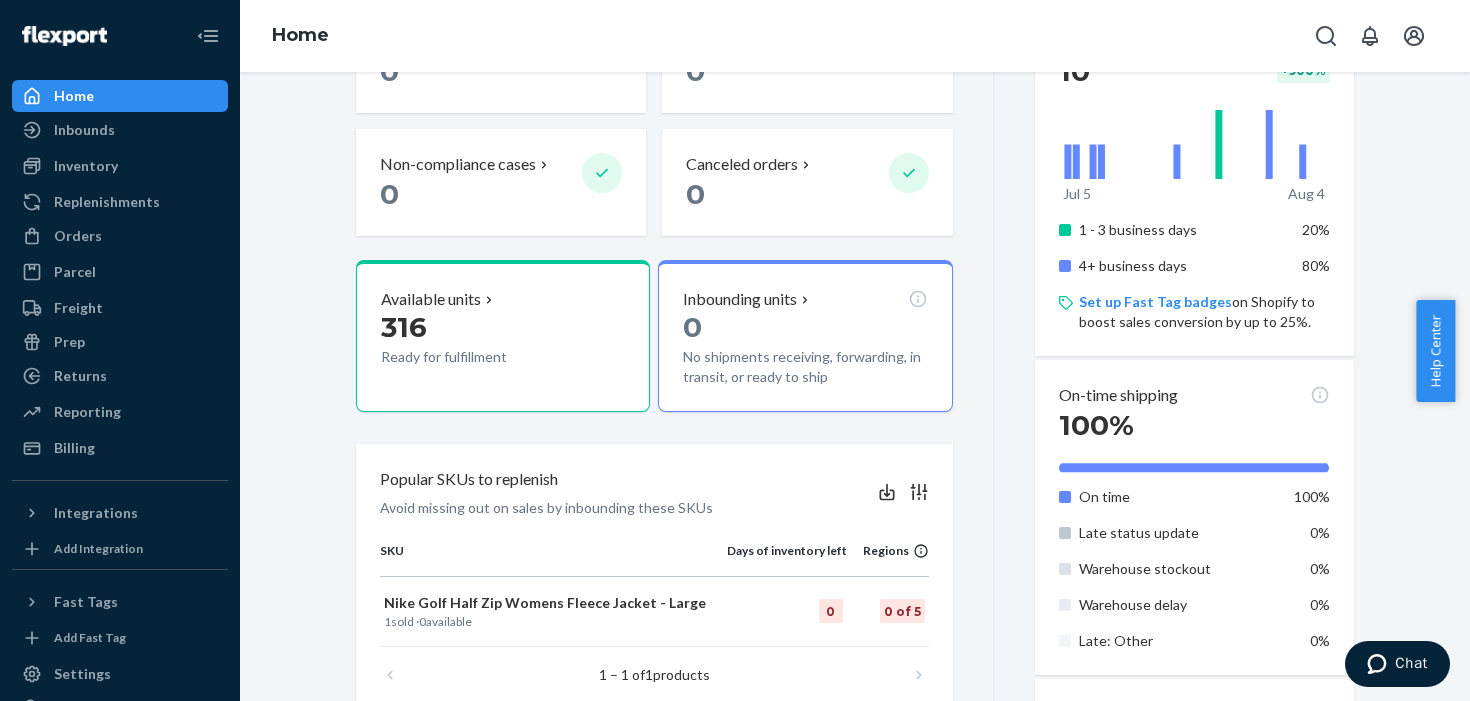 scroll, scrollTop: 215, scrollLeft: 0, axis: vertical 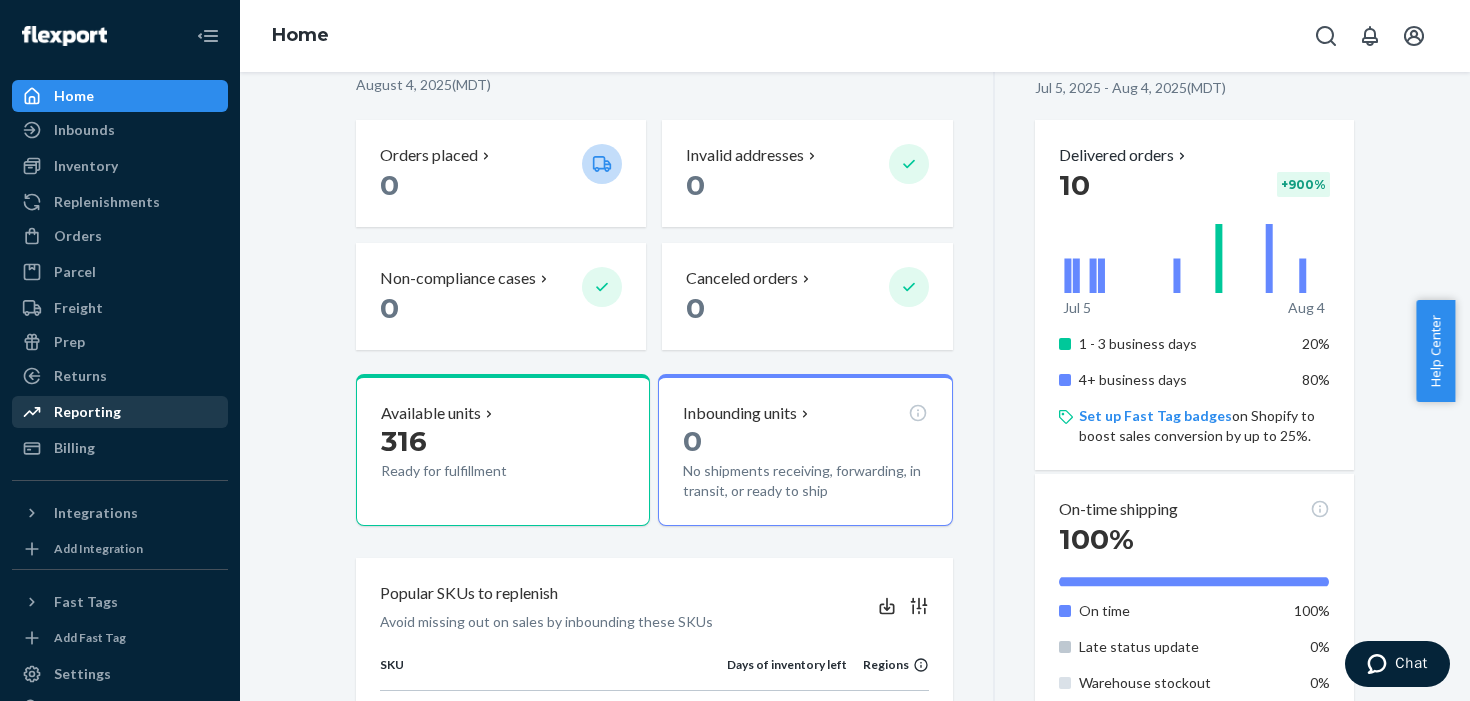 click on "Reporting" at bounding box center (87, 412) 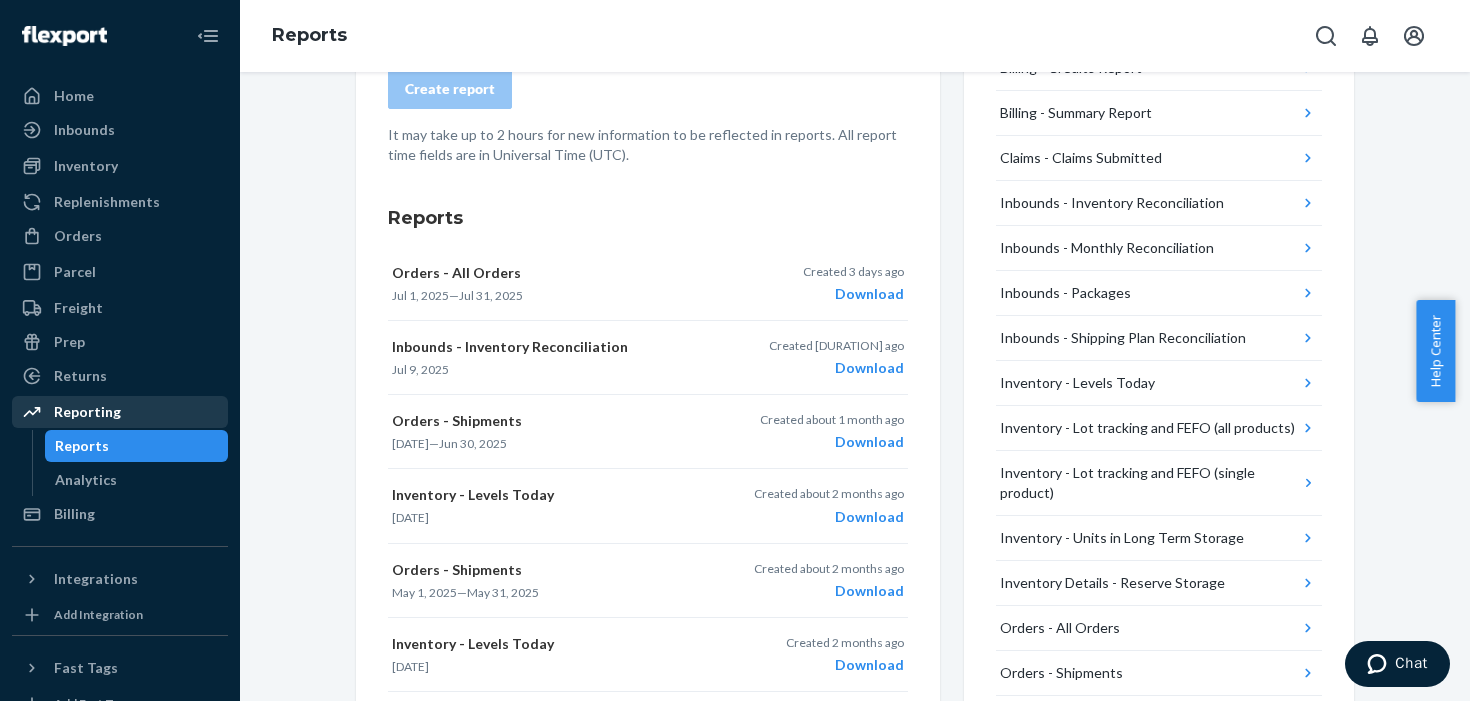 scroll, scrollTop: 0, scrollLeft: 0, axis: both 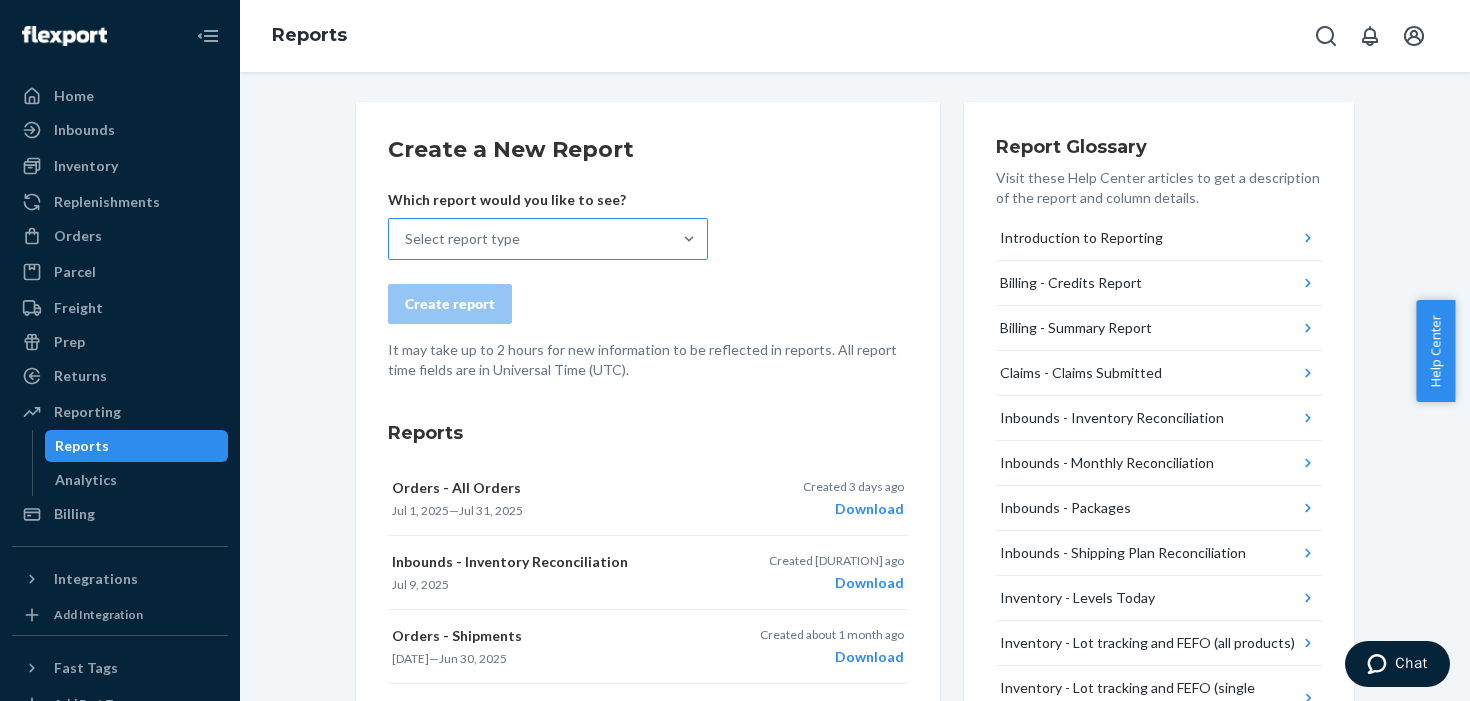 click on "Select report type" at bounding box center (530, 239) 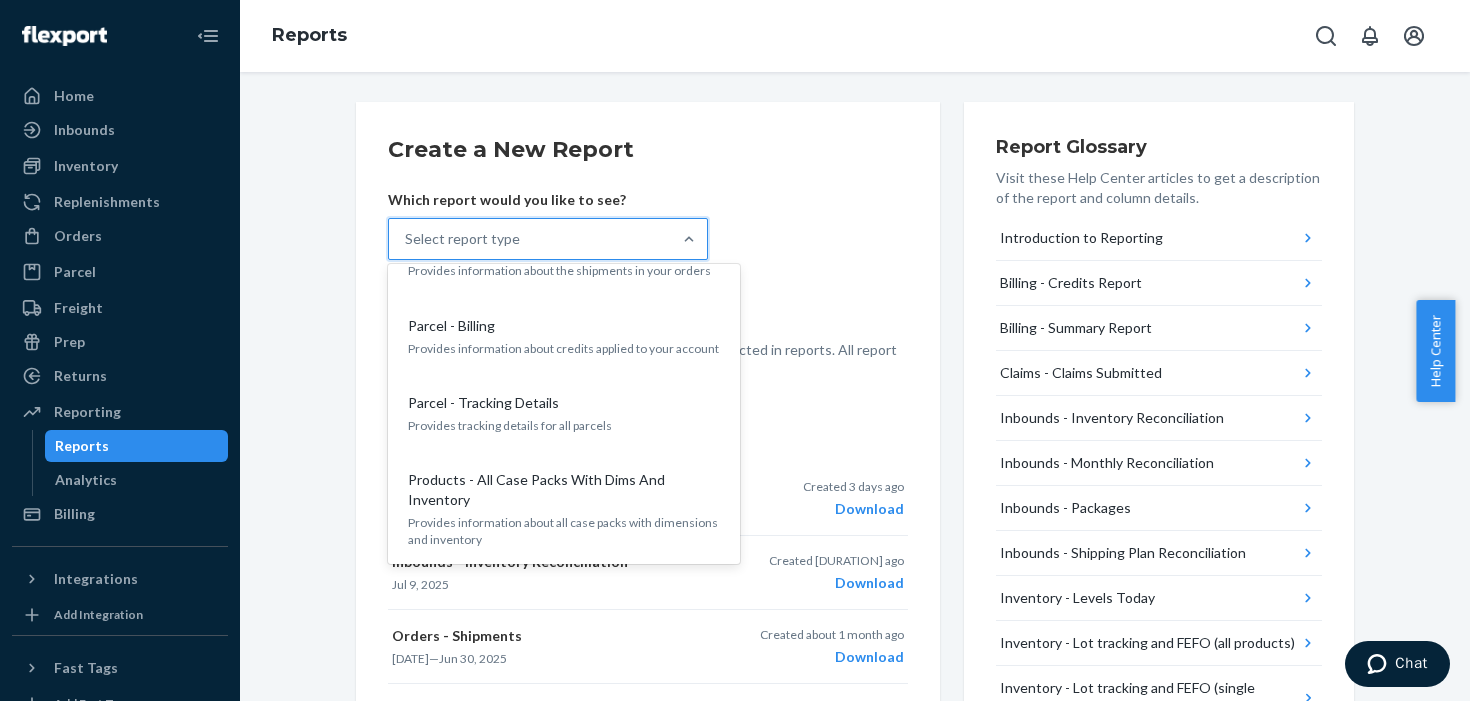 scroll, scrollTop: 1733, scrollLeft: 0, axis: vertical 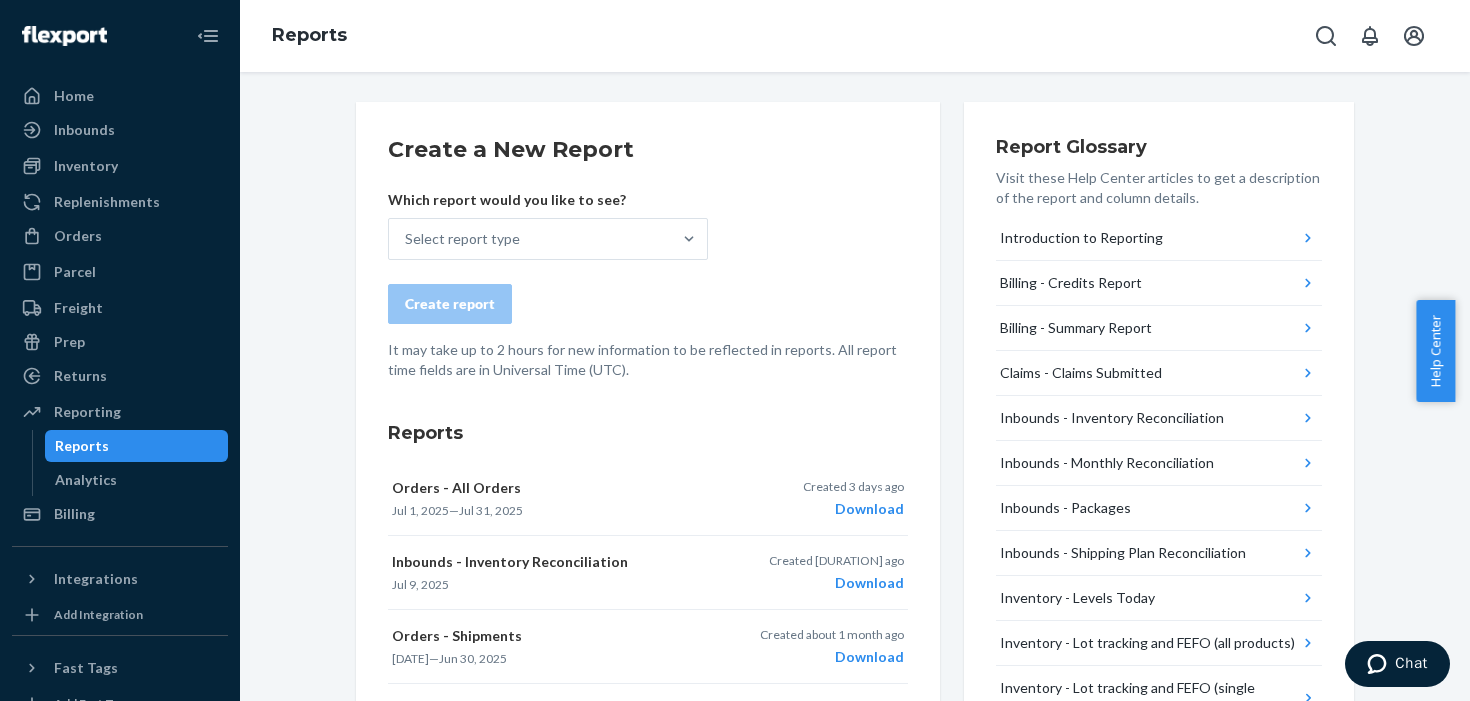 click on "Create a New Report" at bounding box center (648, 150) 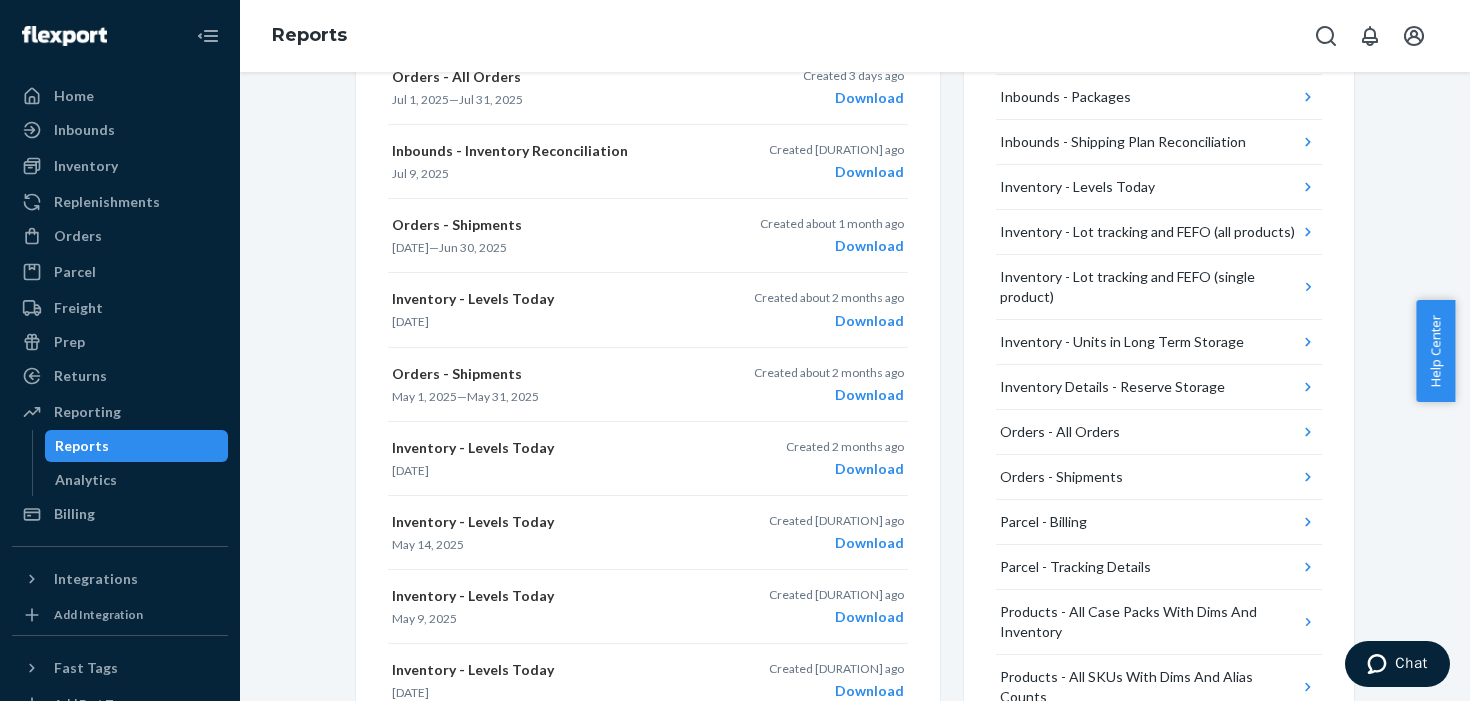 scroll, scrollTop: 367, scrollLeft: 0, axis: vertical 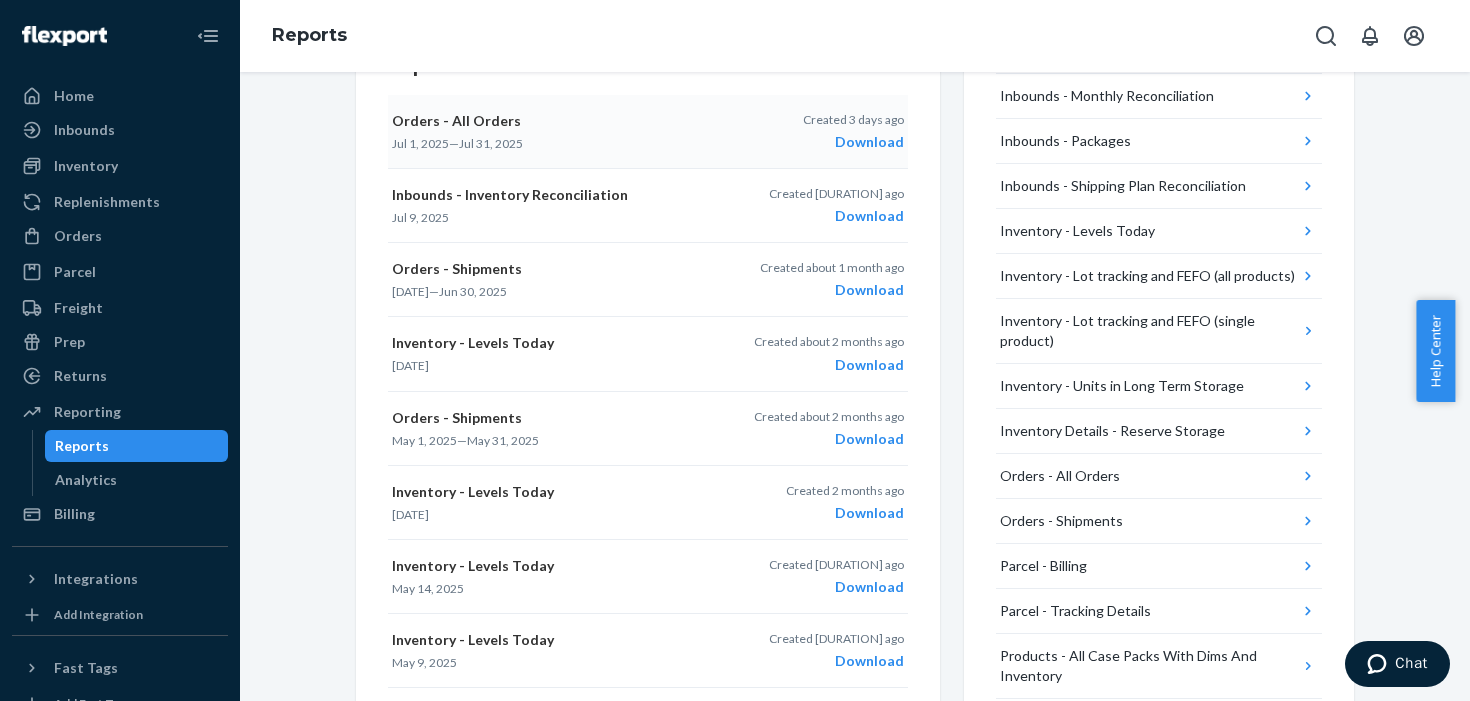 click on "Download" at bounding box center [853, 142] 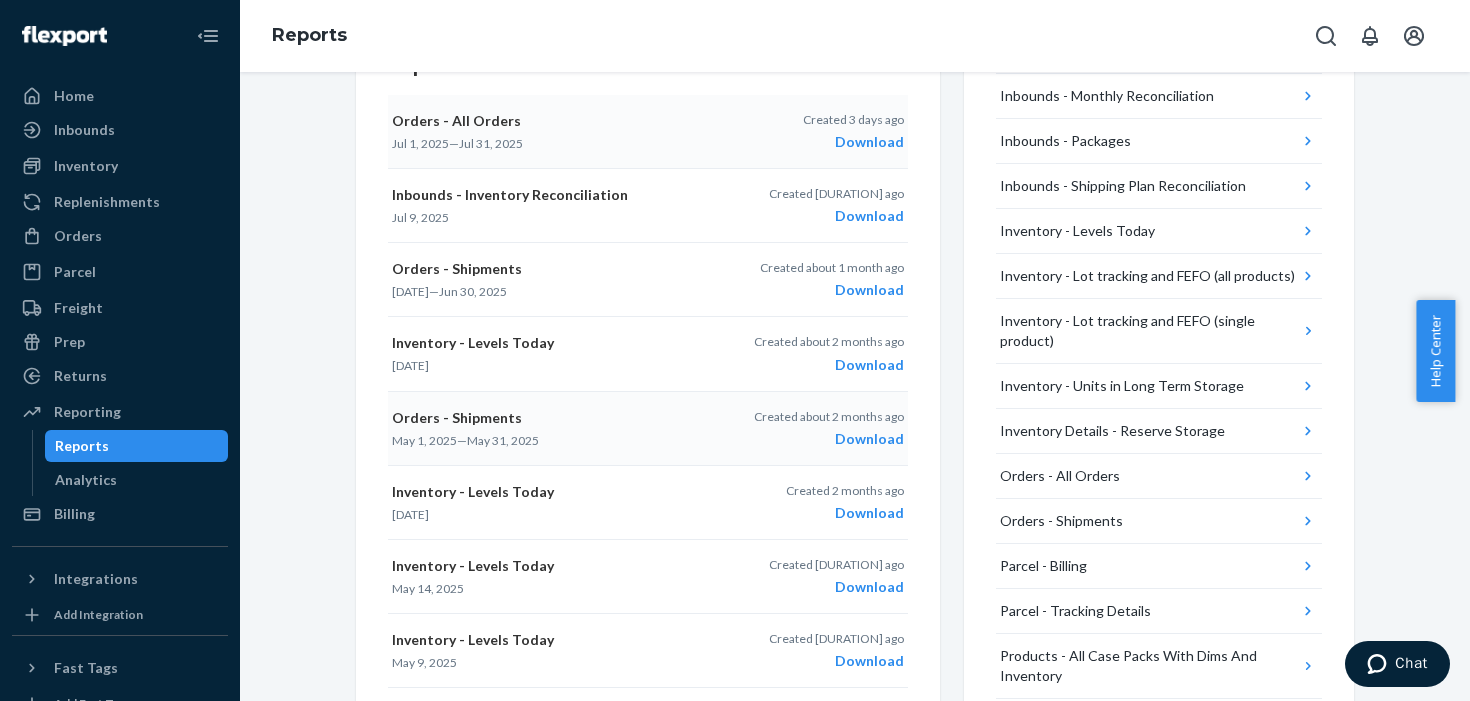 scroll, scrollTop: 486, scrollLeft: 0, axis: vertical 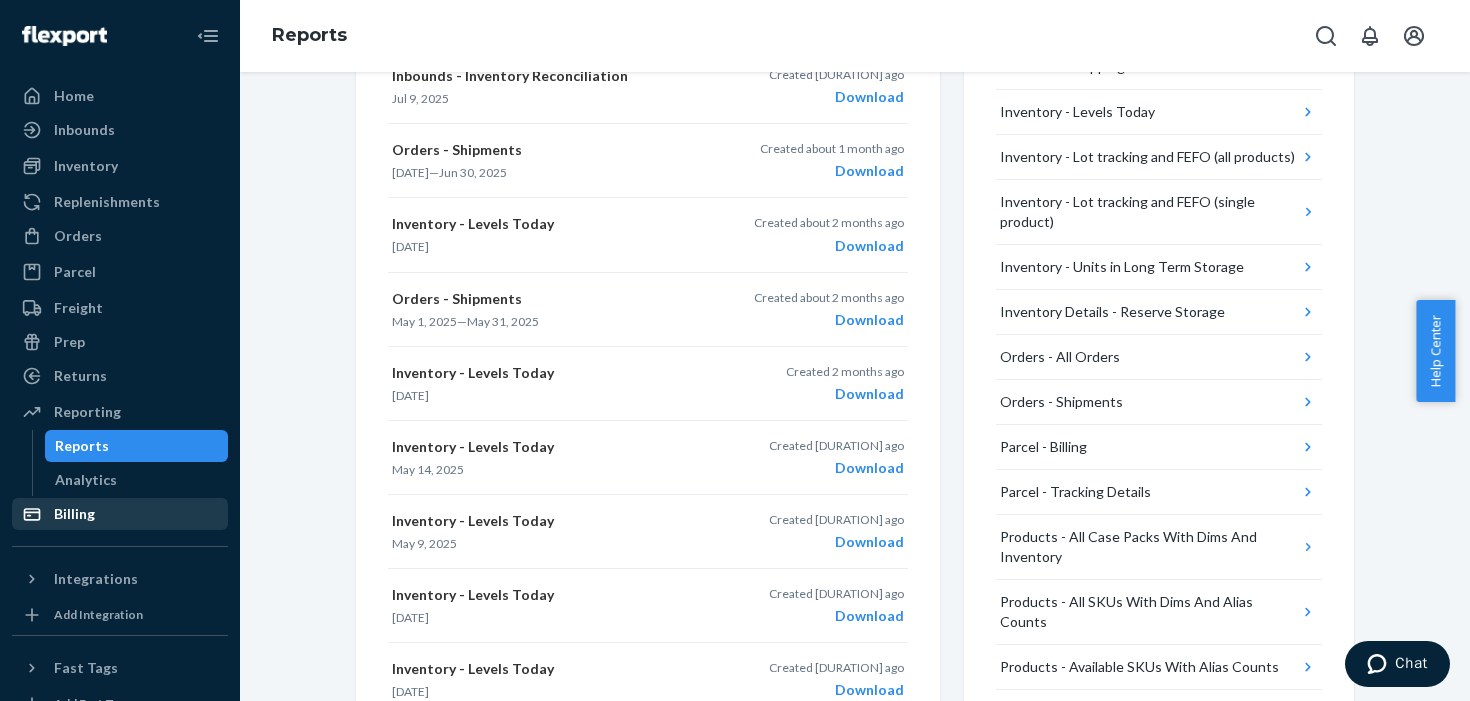click on "Billing" at bounding box center (120, 514) 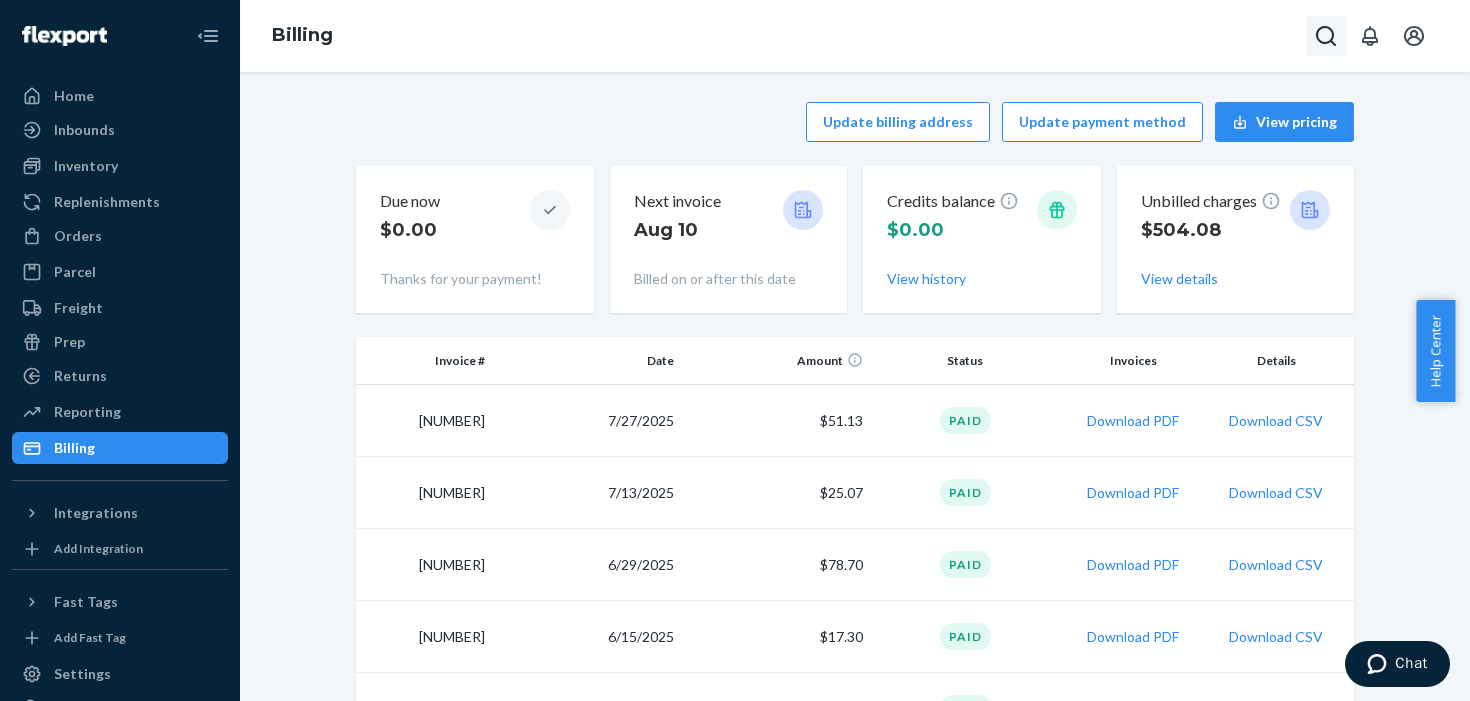 click at bounding box center [1326, 36] 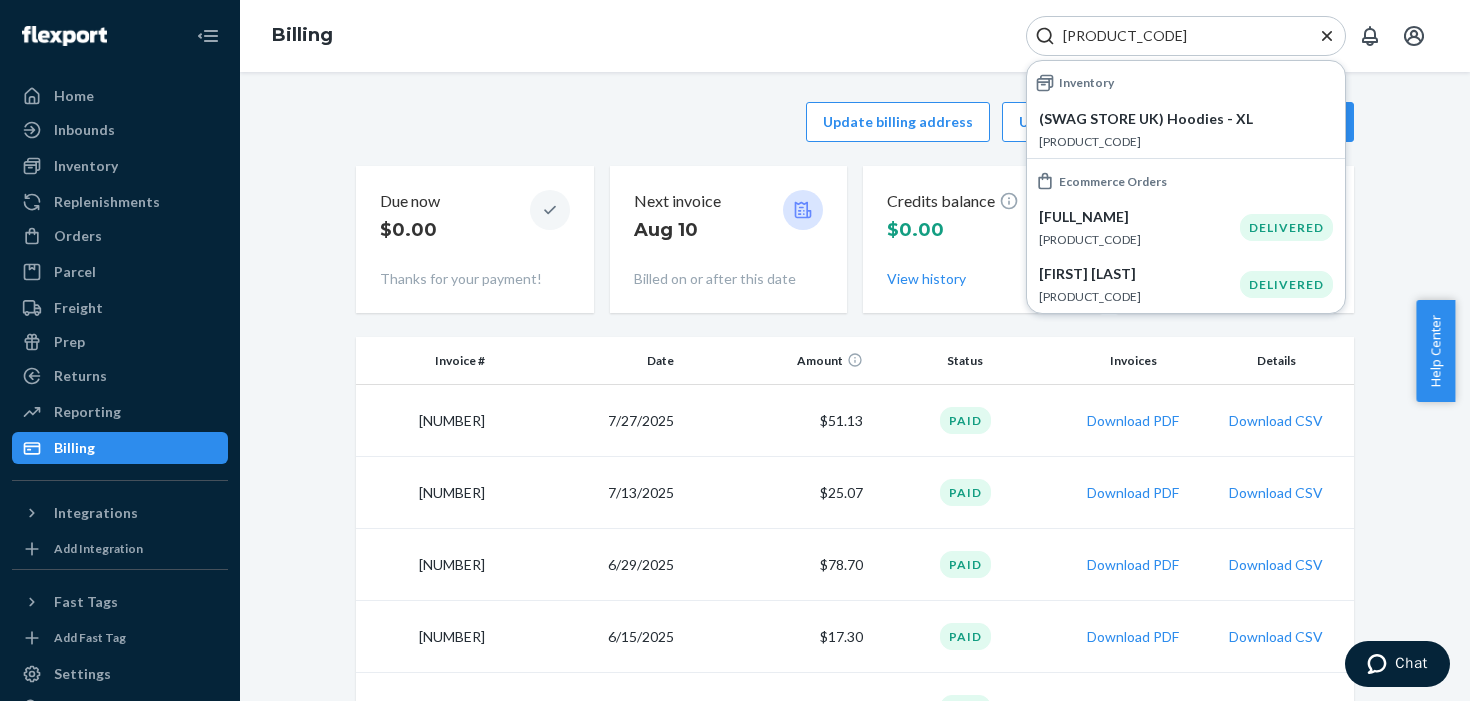 type on "[PRODUCT_CODE]" 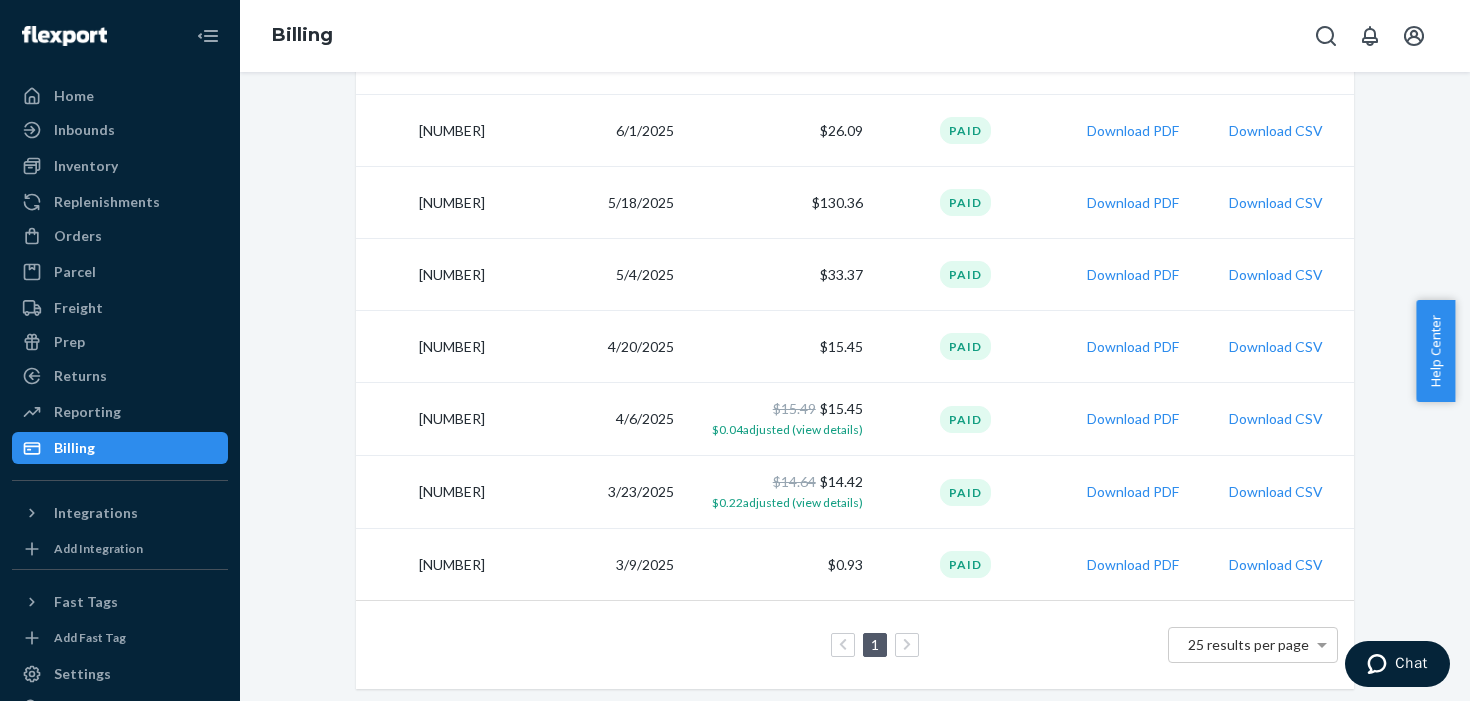 scroll, scrollTop: 0, scrollLeft: 0, axis: both 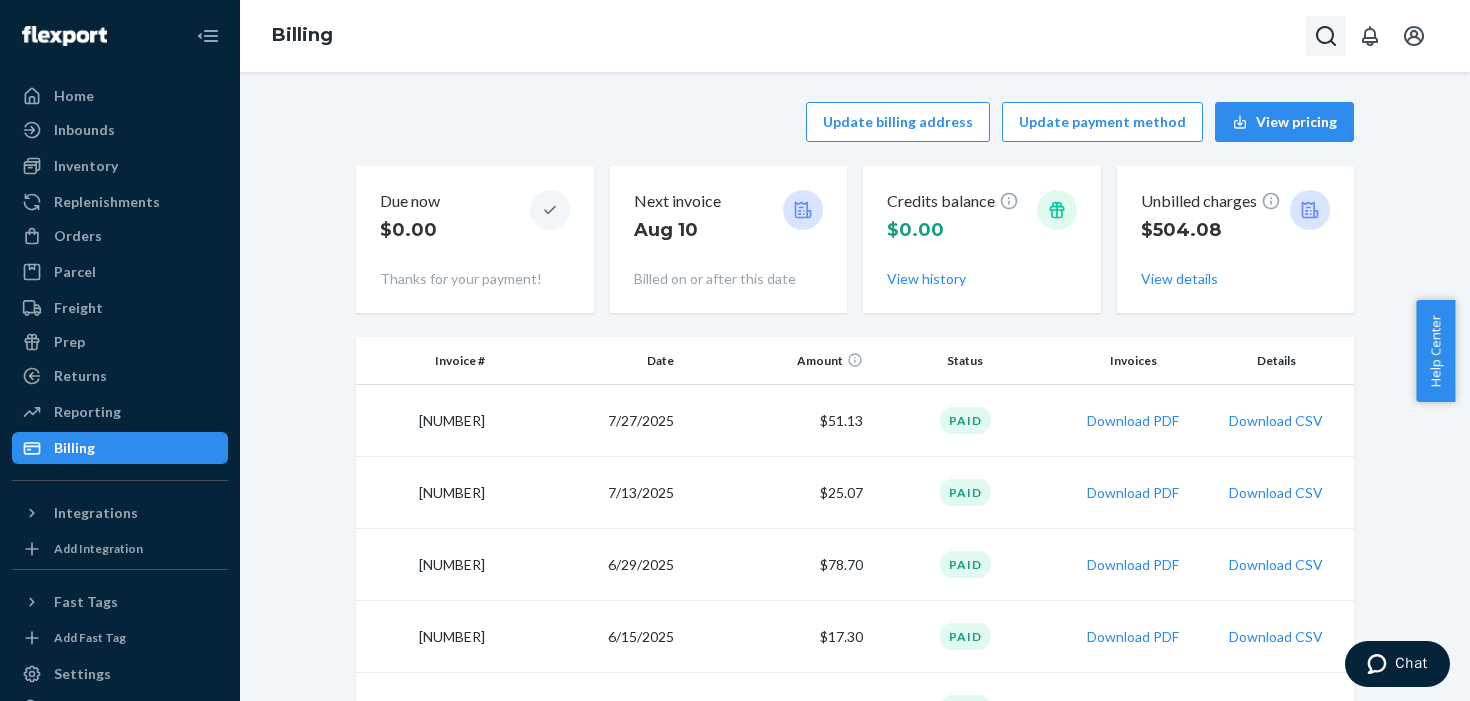 click at bounding box center (1326, 36) 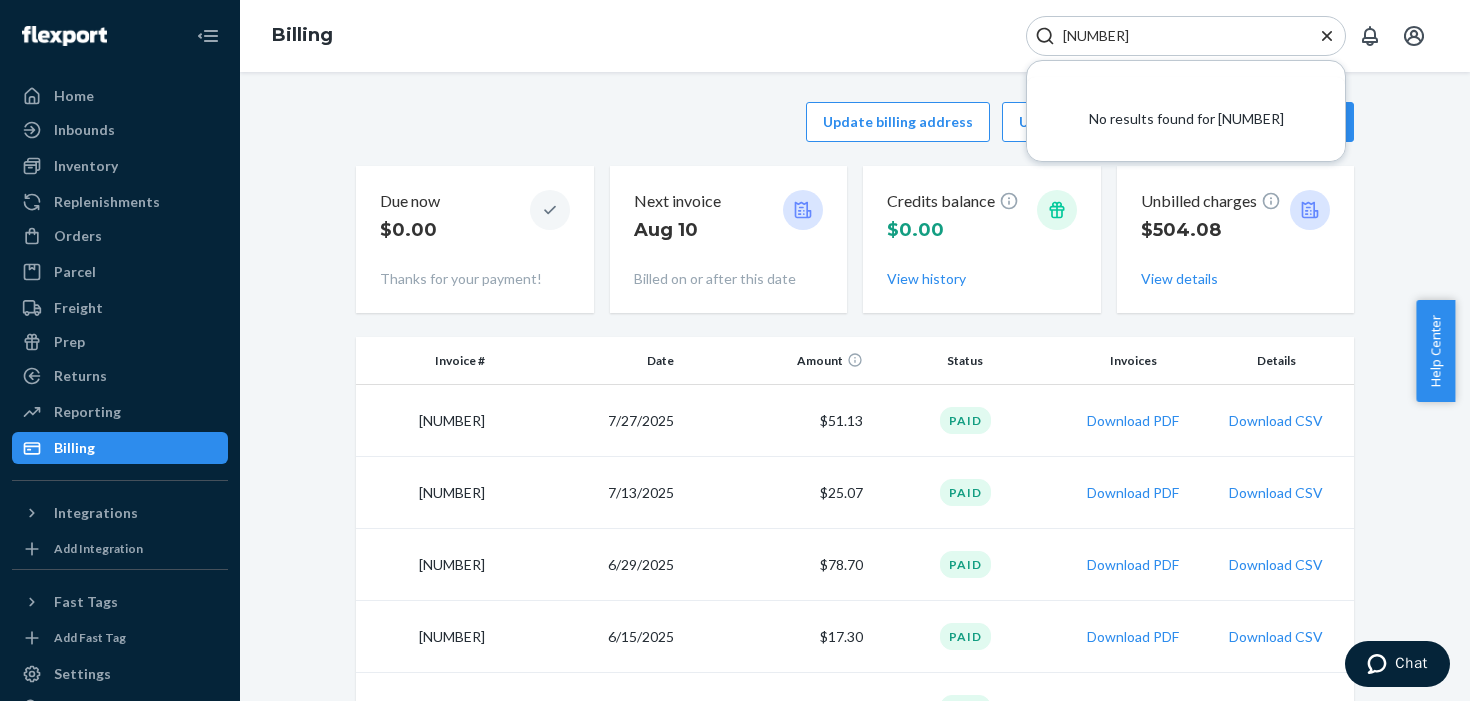 type on "[NUMBER]" 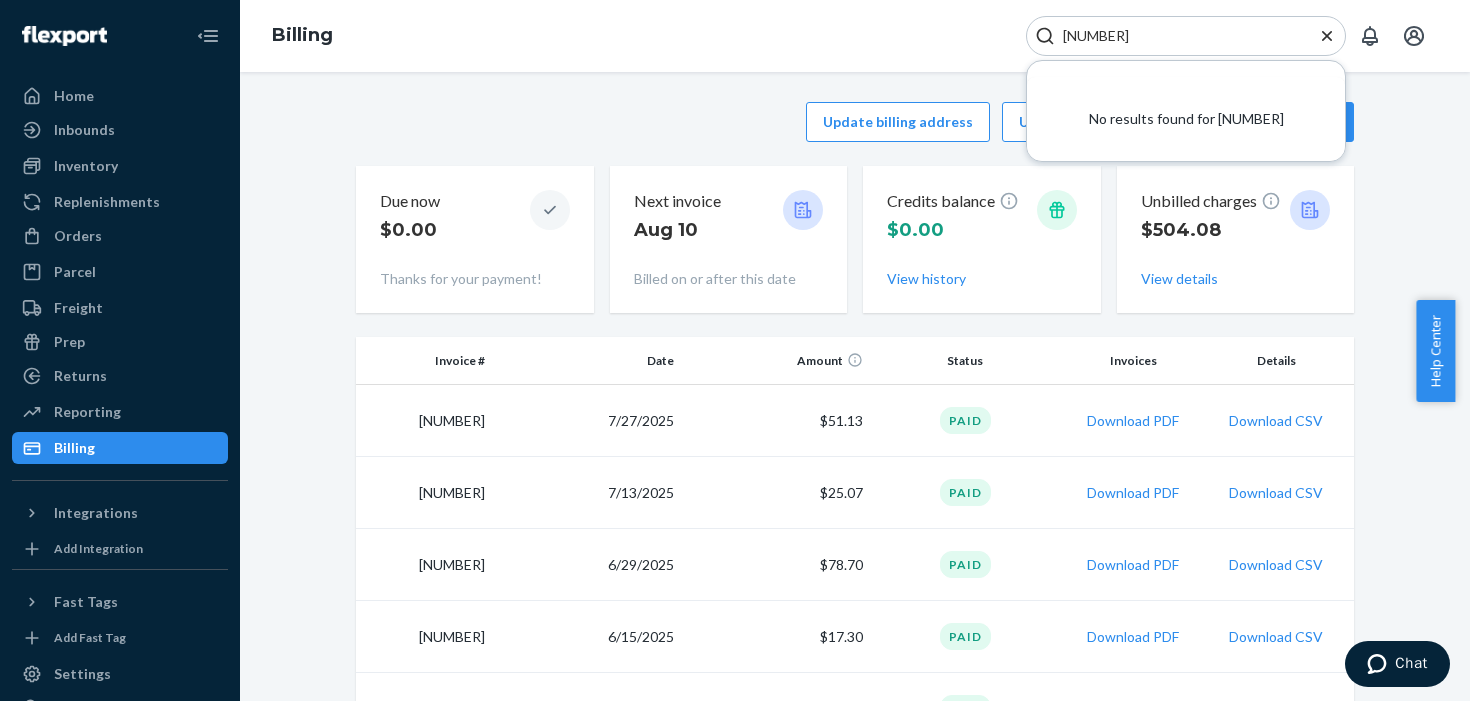 click on "Update billing address Update payment method View pricing Due now $0.00 Thanks for your payment! Next invoice [DATE] Billed on or after this date Credits balance $0.00 View history Unbilled charges $504.08 View details Invoice # Date Amount Status Invoices Details 579832 7/27/2025 $51.13 Paid Download PDF Download CSV 575600 7/13/2025 $25.07 Paid Download PDF Download CSV 570955 6/29/2025 $78.70 Paid Download PDF Download CSV 566603 6/15/2025 $17.30 Paid Download PDF Download CSV 562102 6/1/2025 $26.09 Paid Download PDF Download CSV 557293 5/18/2025 $130.36 Paid Download PDF Download CSV 552647 5/4/2025 $33.37 Paid Download PDF Download CSV 548328 4/20/2025 $15.45 Paid Download PDF Download CSV 543966 4/6/2025 $15.45 $0.04  adjusted (view details) Paid Download PDF Download CSV 539605 3/23/2025 $14.64 $14.42 $0.22  adjusted (view details) Paid Download PDF Download CSV 535204 3/9/2025 $0.93 Paid Download PDF Download CSV 1 25 results per page" at bounding box center (855, 684) 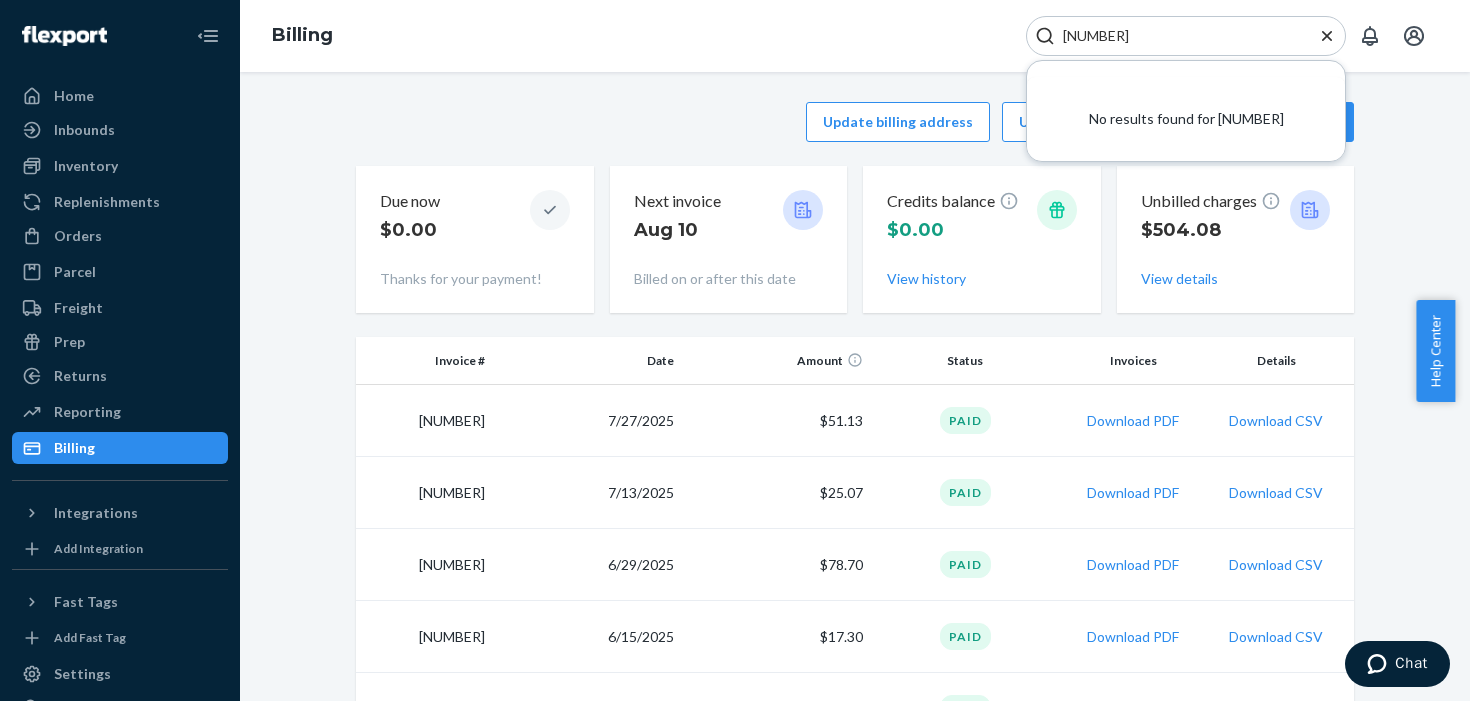 click on "Invoice #" at bounding box center [424, 361] 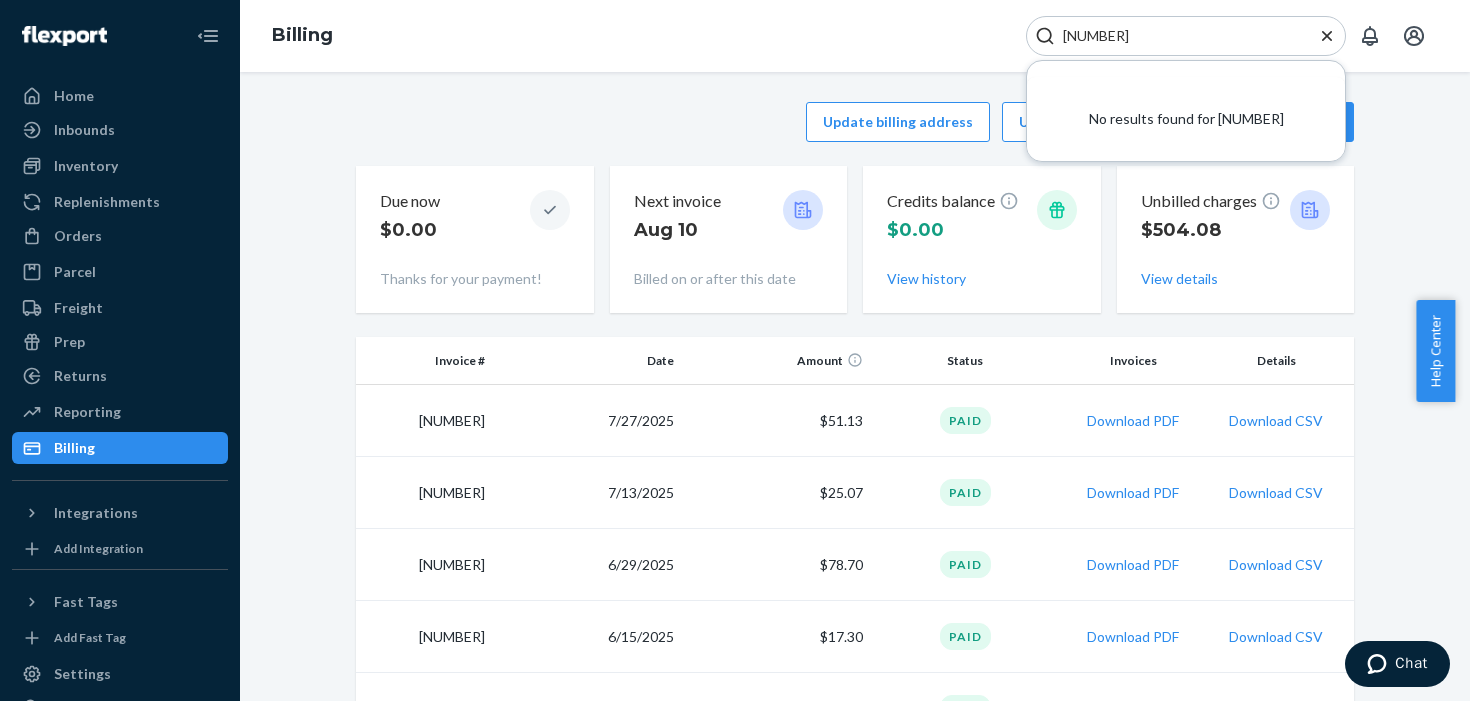 click 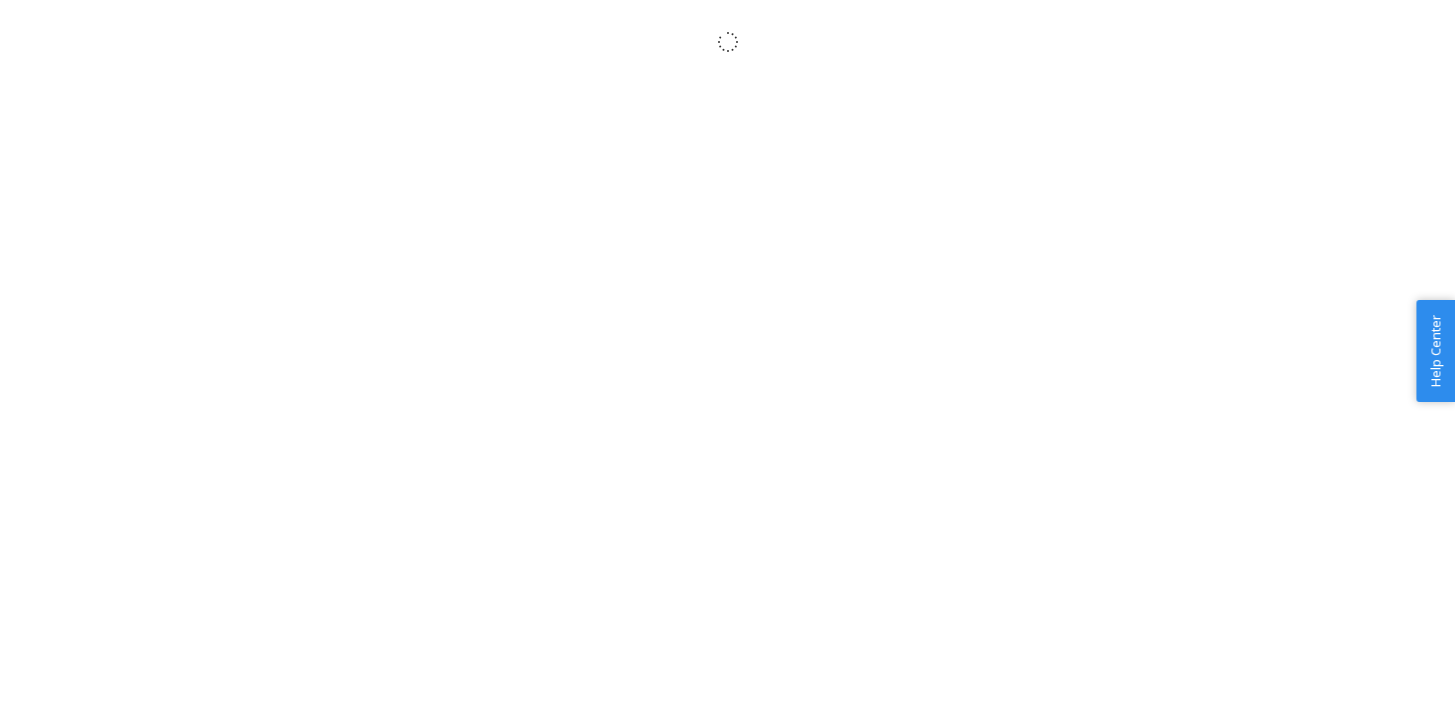 scroll, scrollTop: 0, scrollLeft: 0, axis: both 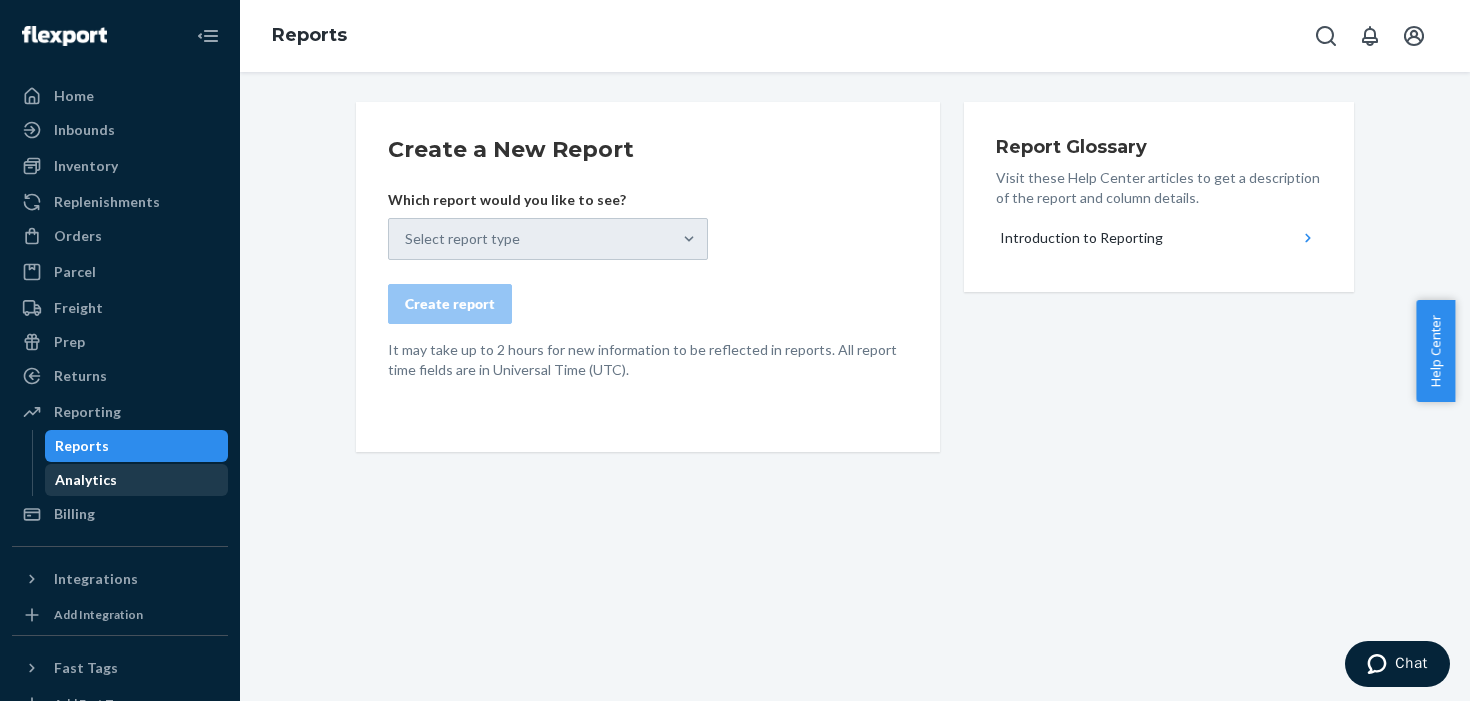 click on "Analytics" at bounding box center [137, 480] 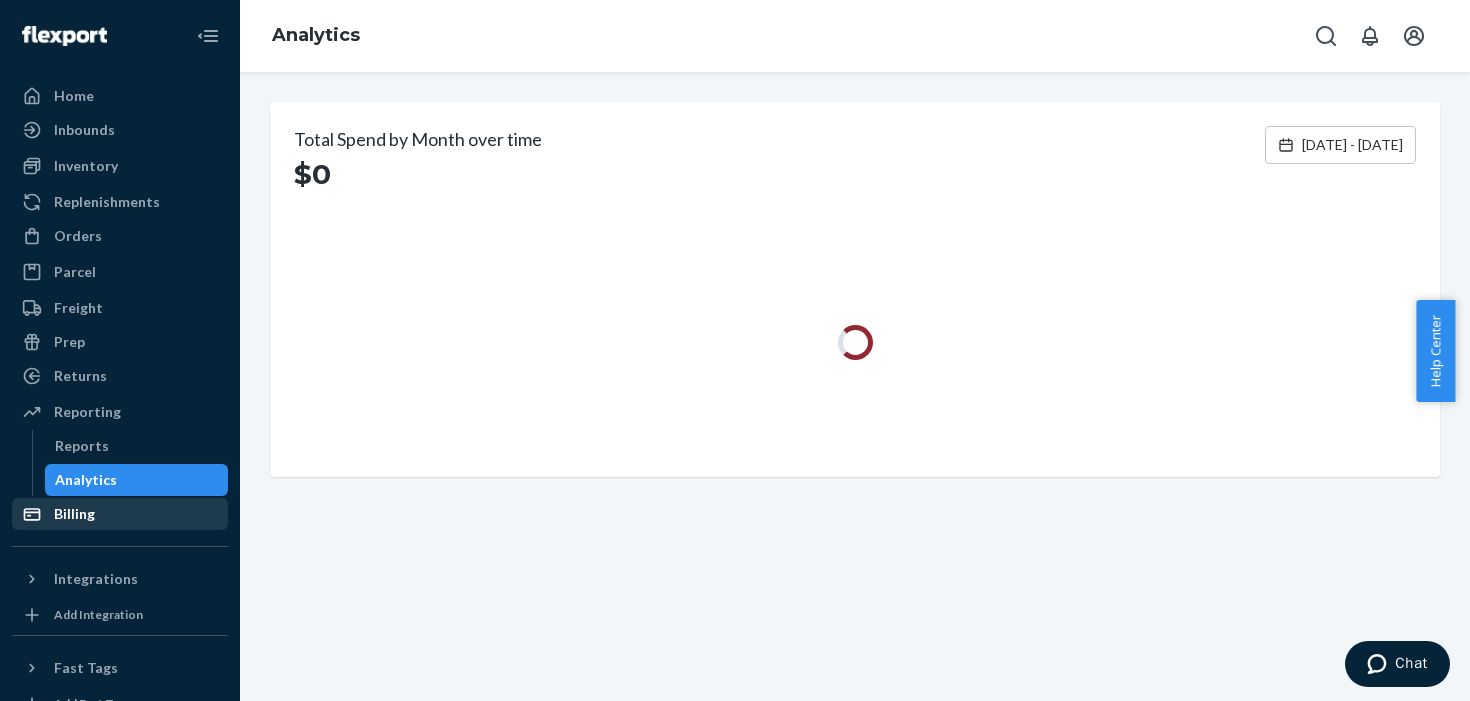 click on "Billing" at bounding box center (74, 514) 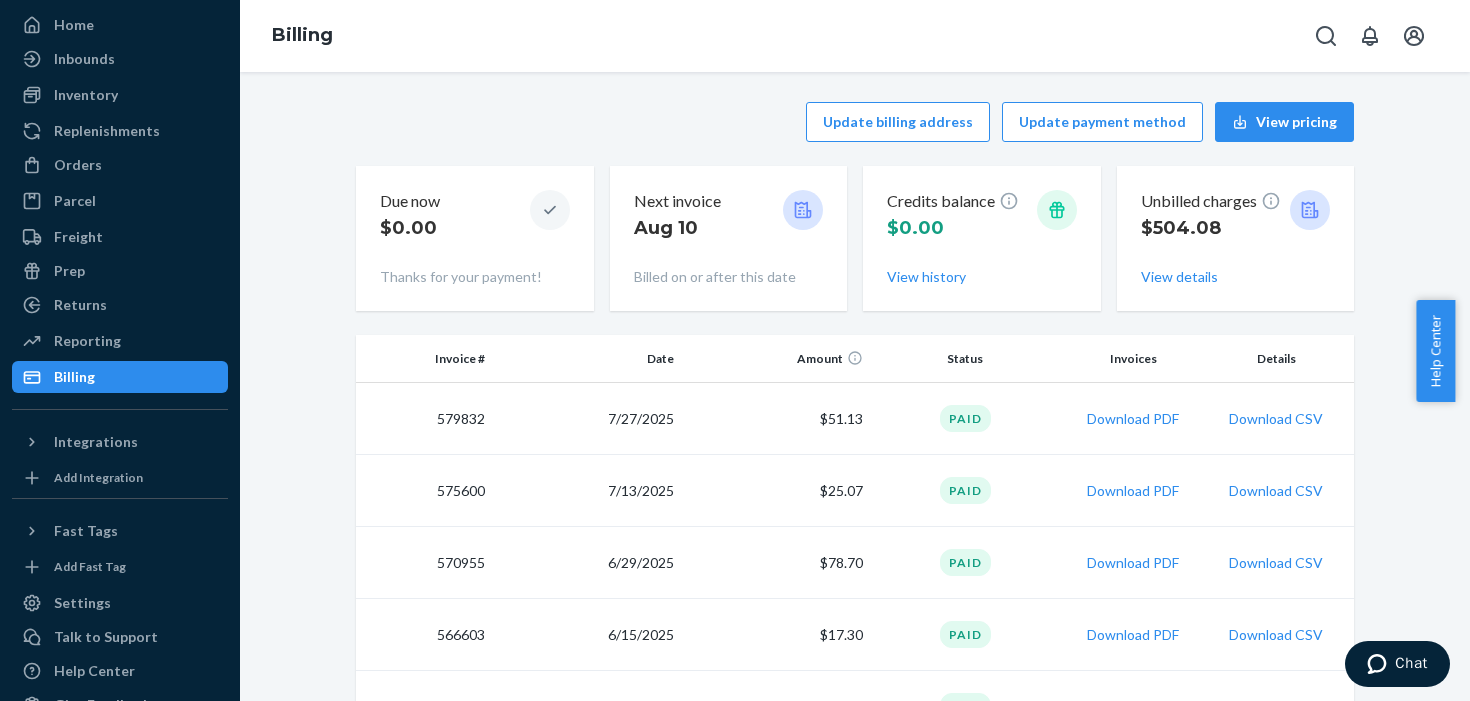 scroll, scrollTop: 115, scrollLeft: 0, axis: vertical 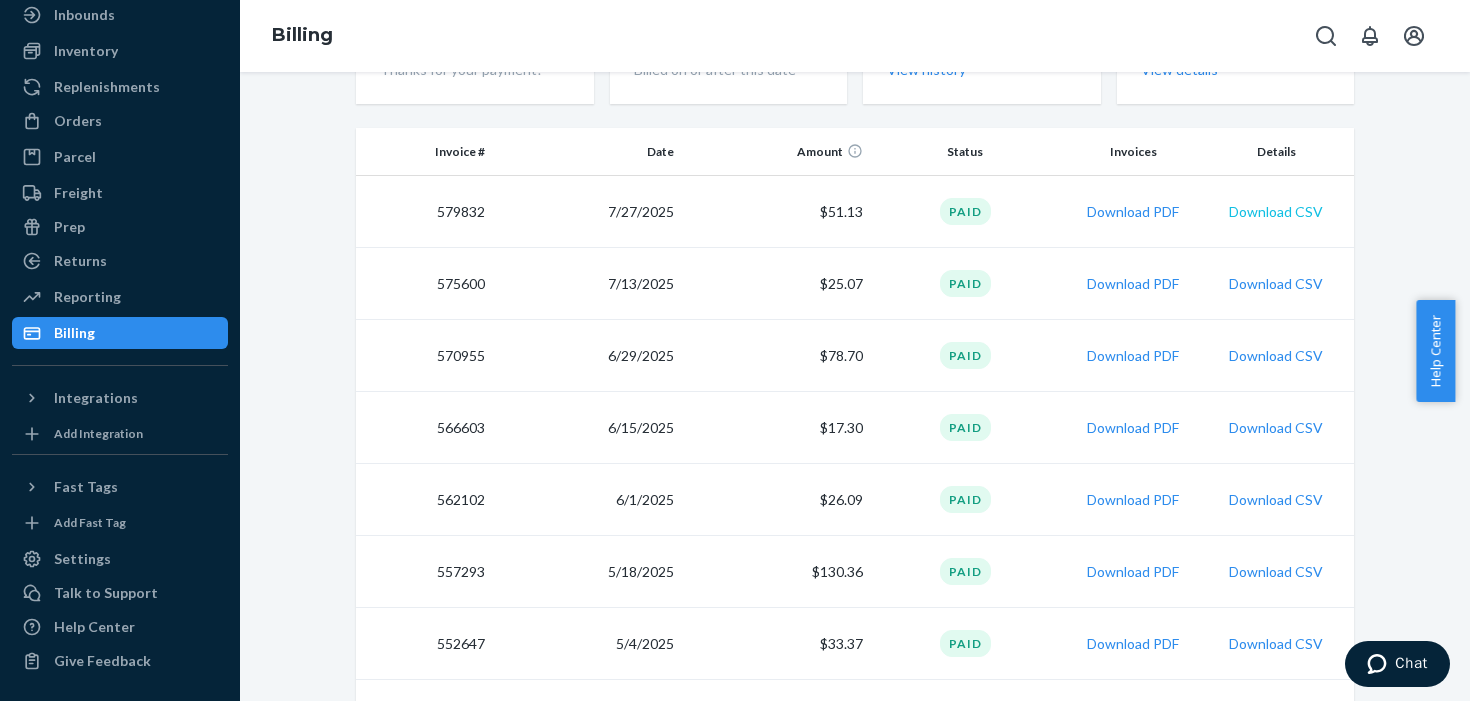 click on "Download CSV" at bounding box center (1276, 212) 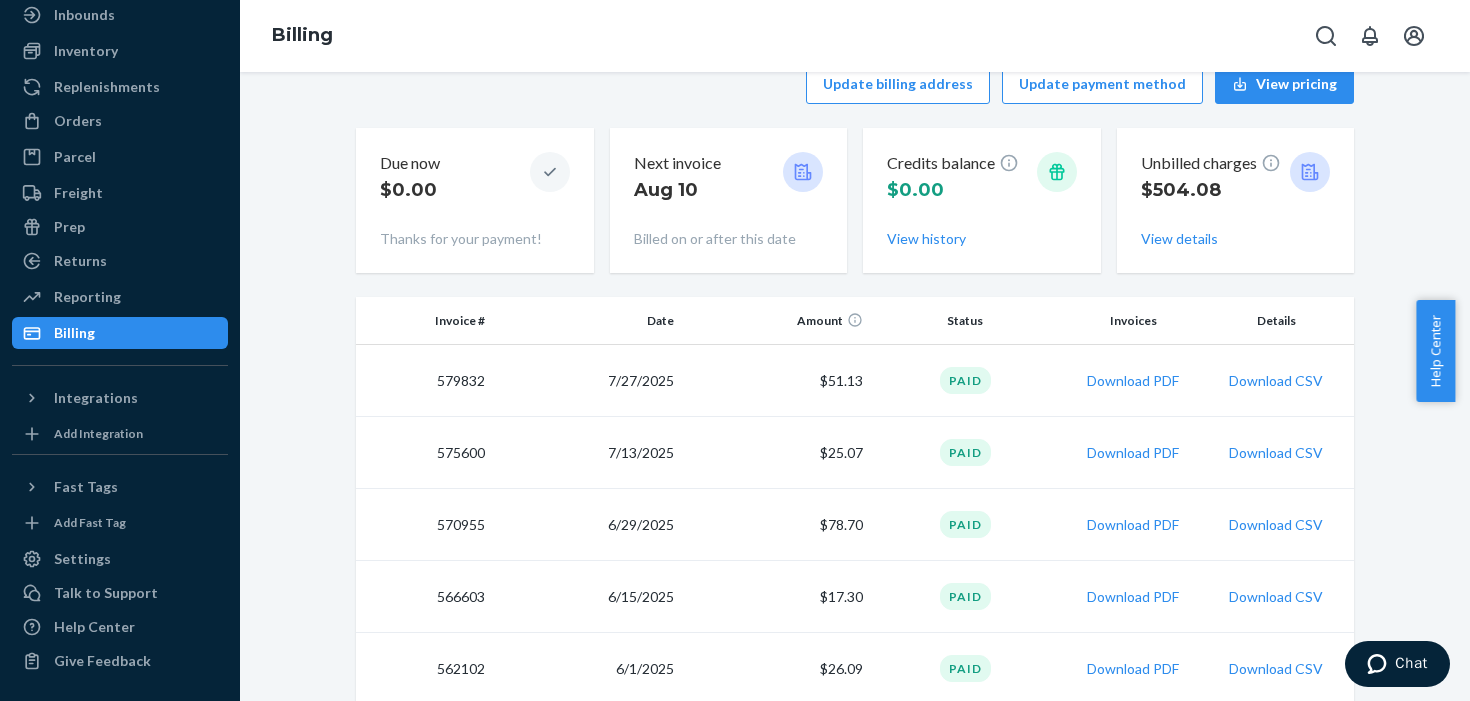 scroll, scrollTop: 0, scrollLeft: 0, axis: both 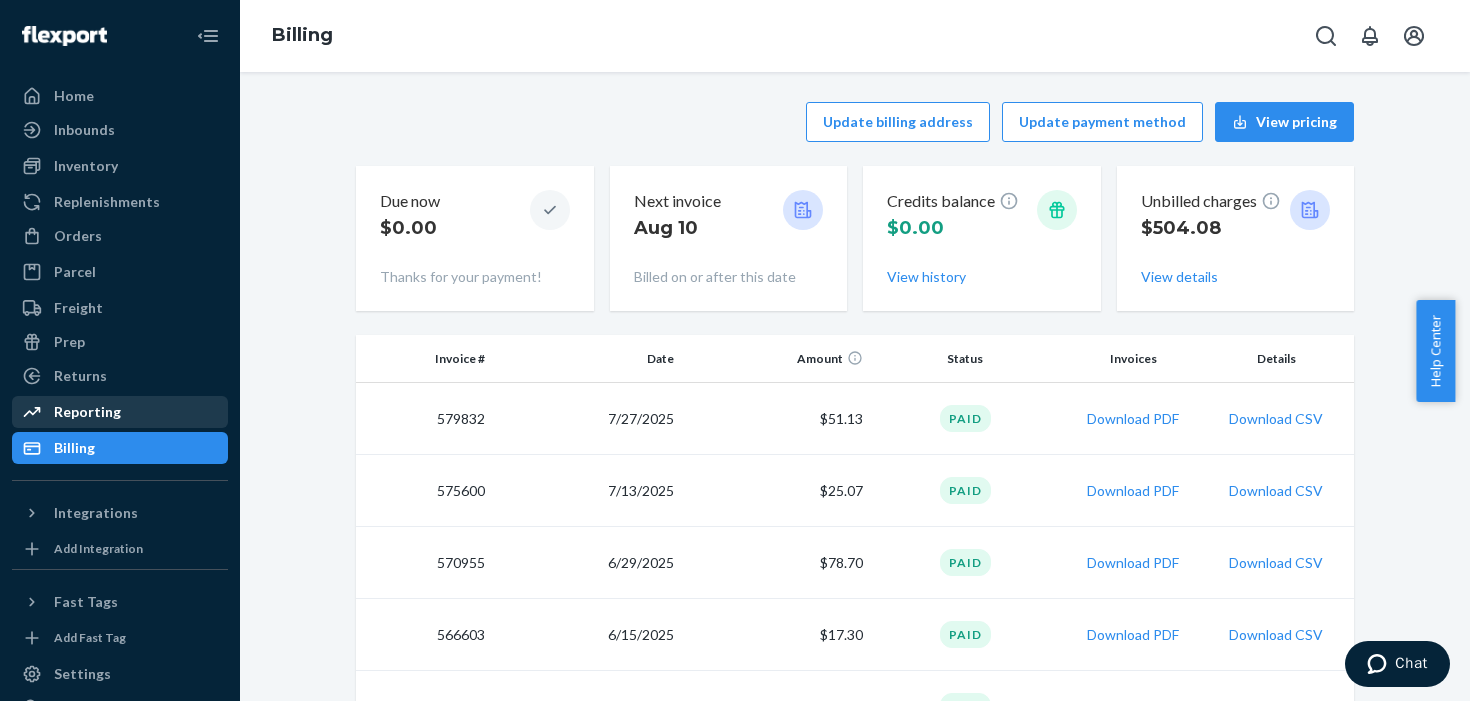 click on "Reporting" at bounding box center [120, 412] 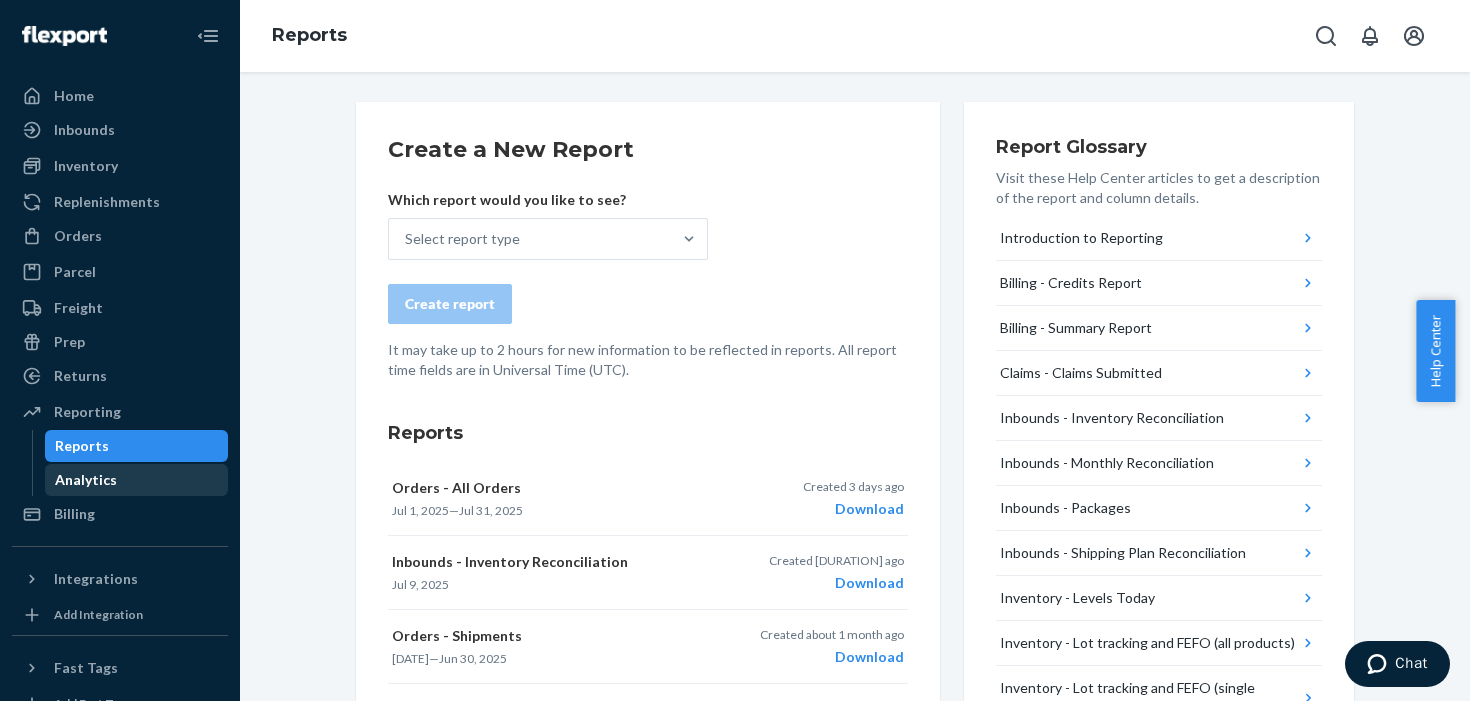 click on "Analytics" at bounding box center [137, 480] 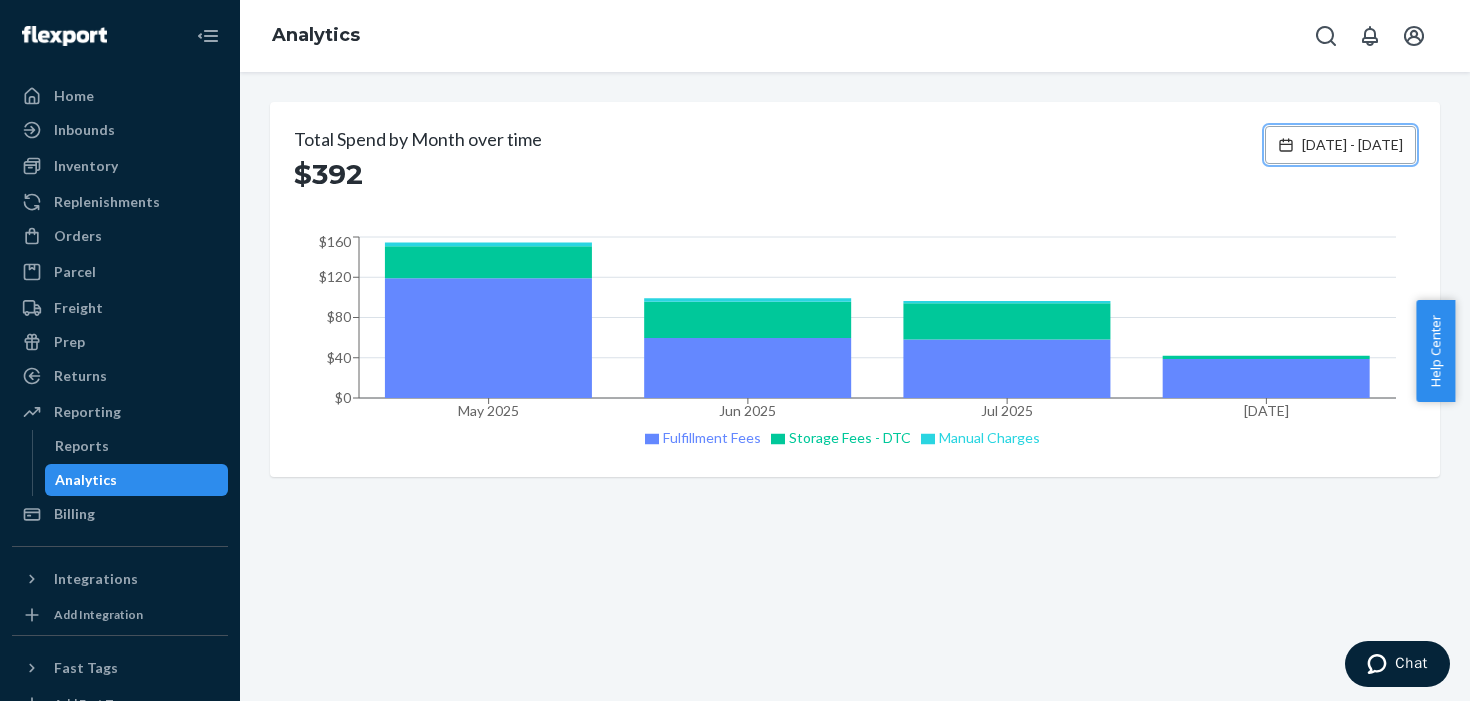 click on "May 6, 2025 - Aug 4, 2025" at bounding box center (1352, 145) 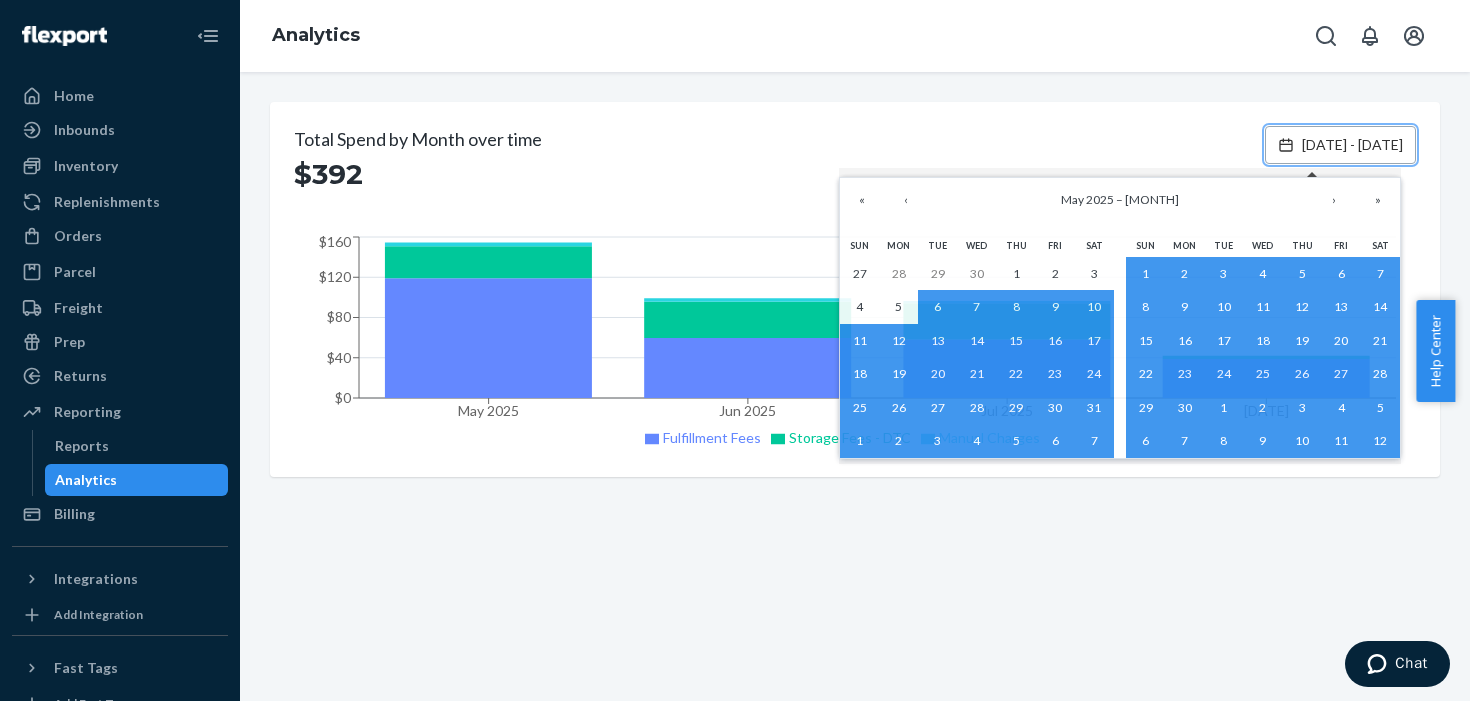 click on "May 6, 2025 - Aug 4, 2025" at bounding box center [1340, 145] 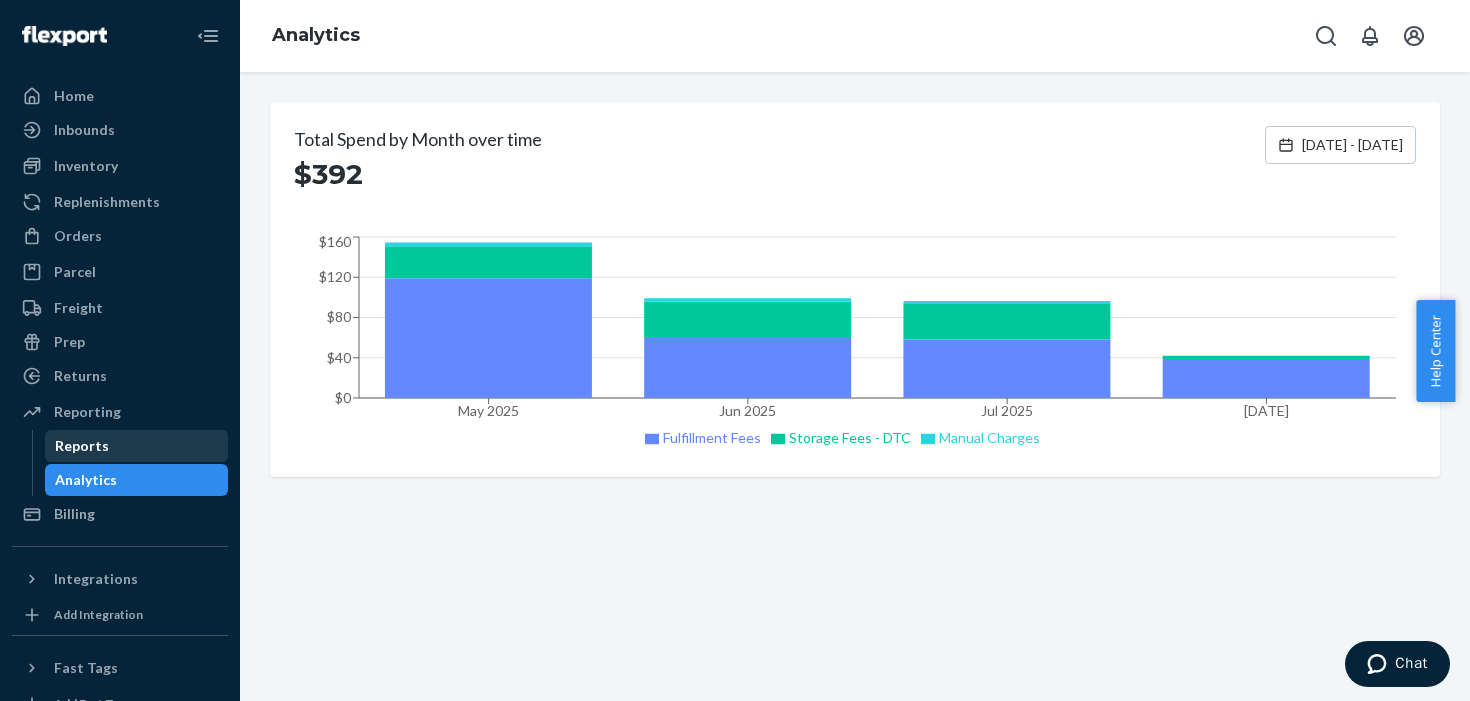 click on "Reports" at bounding box center [82, 446] 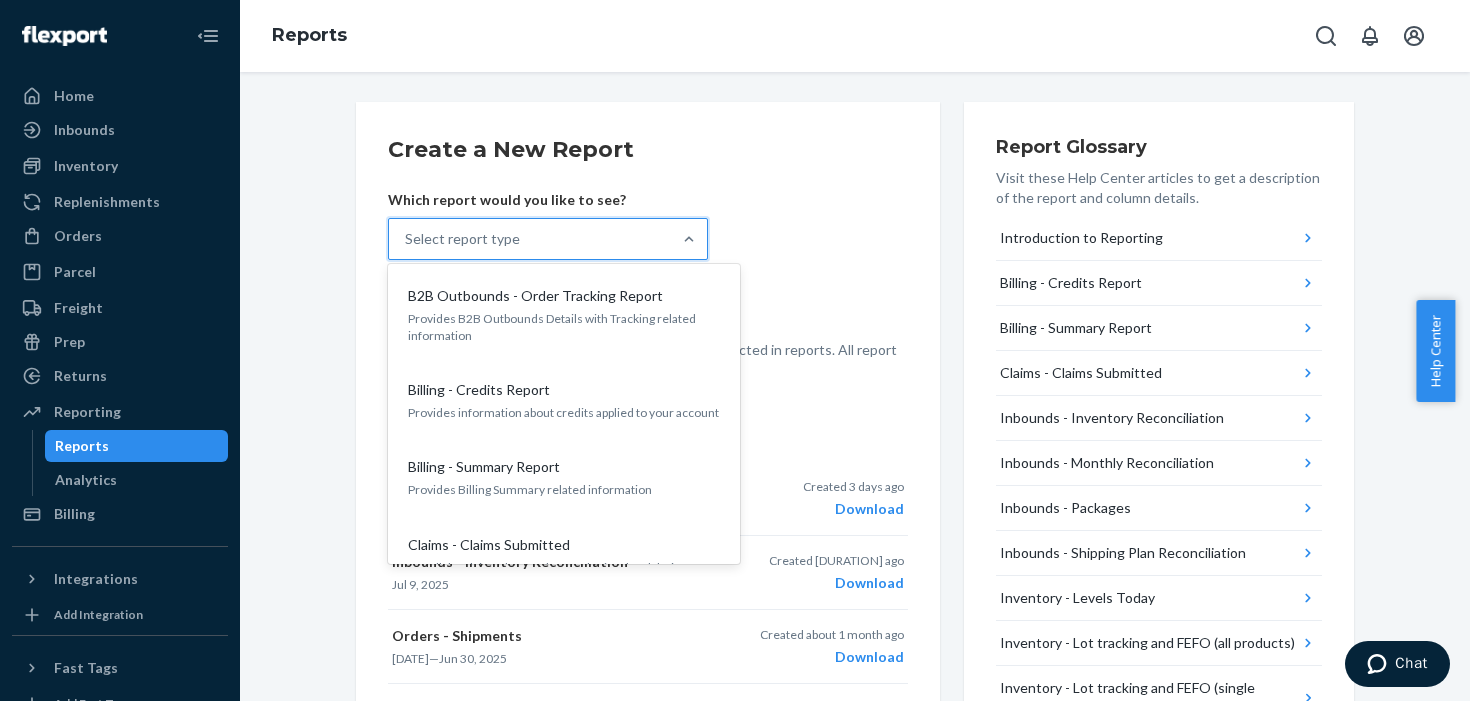 click on "Select report type" at bounding box center (530, 239) 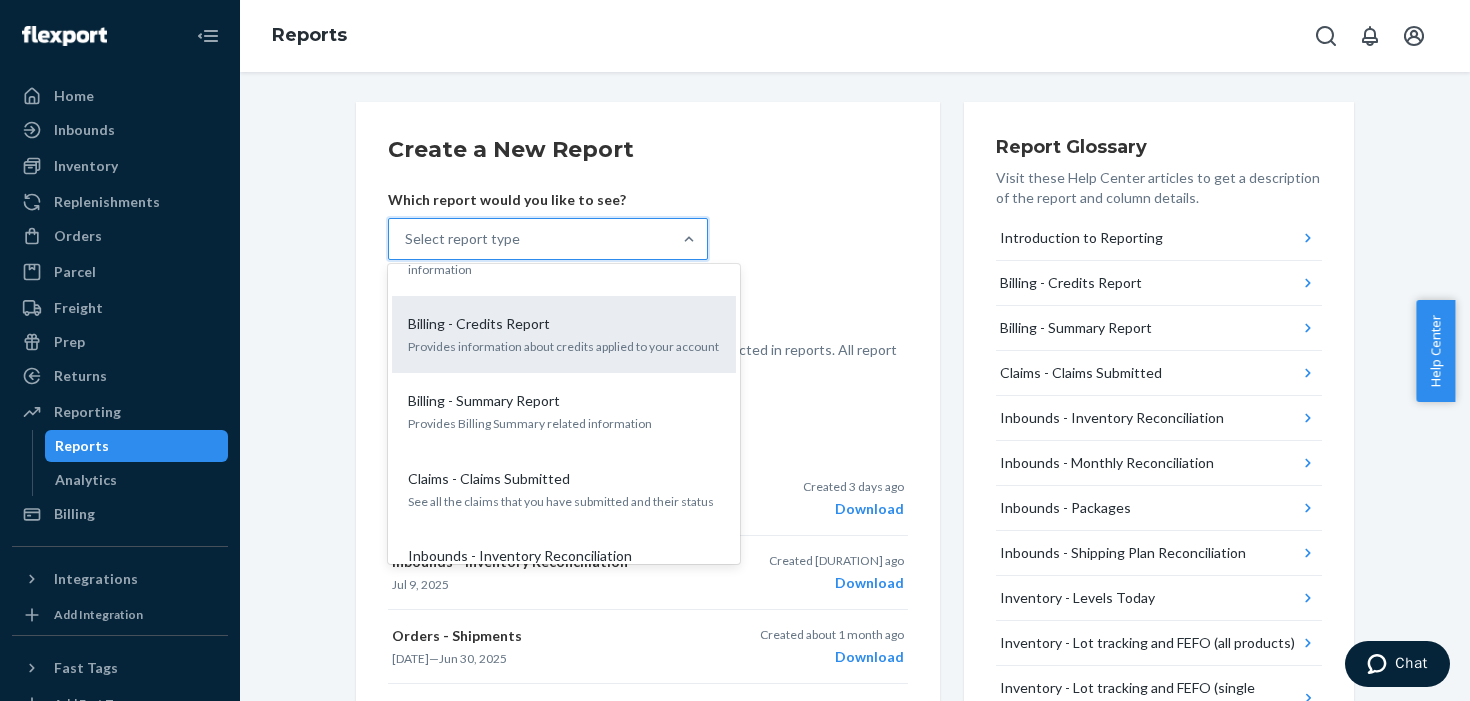 scroll, scrollTop: 75, scrollLeft: 0, axis: vertical 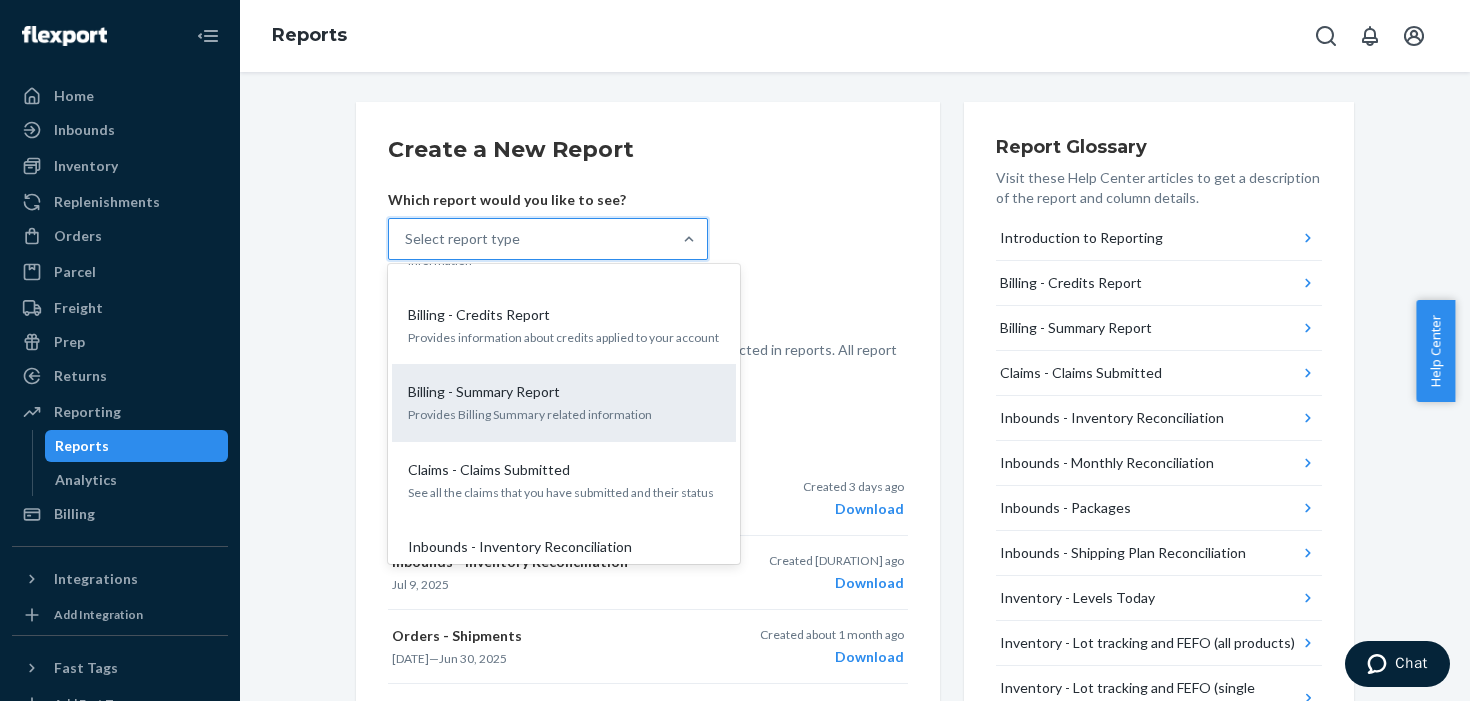click on "Billing - Summary Report Provides Billing Summary related information" at bounding box center (564, 402) 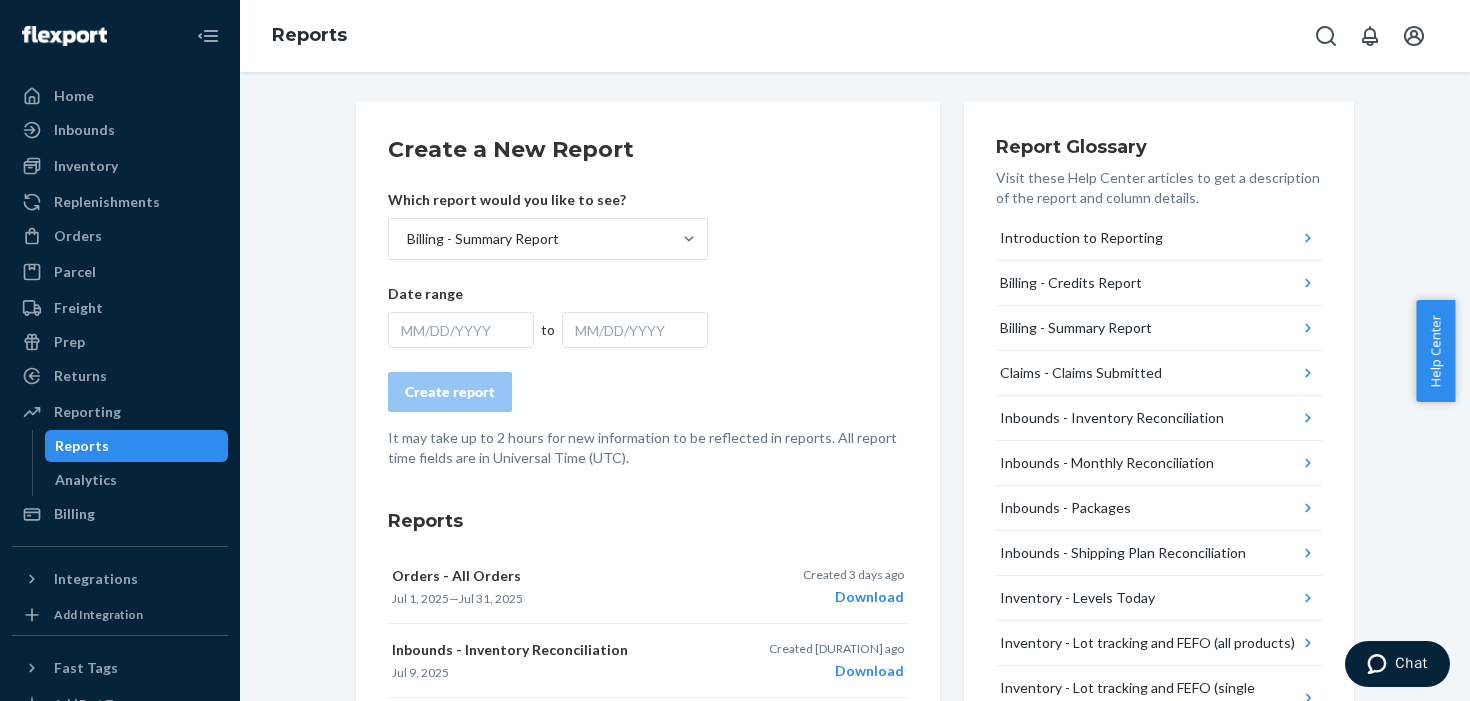 click on "MM/DD/YYYY" at bounding box center (461, 330) 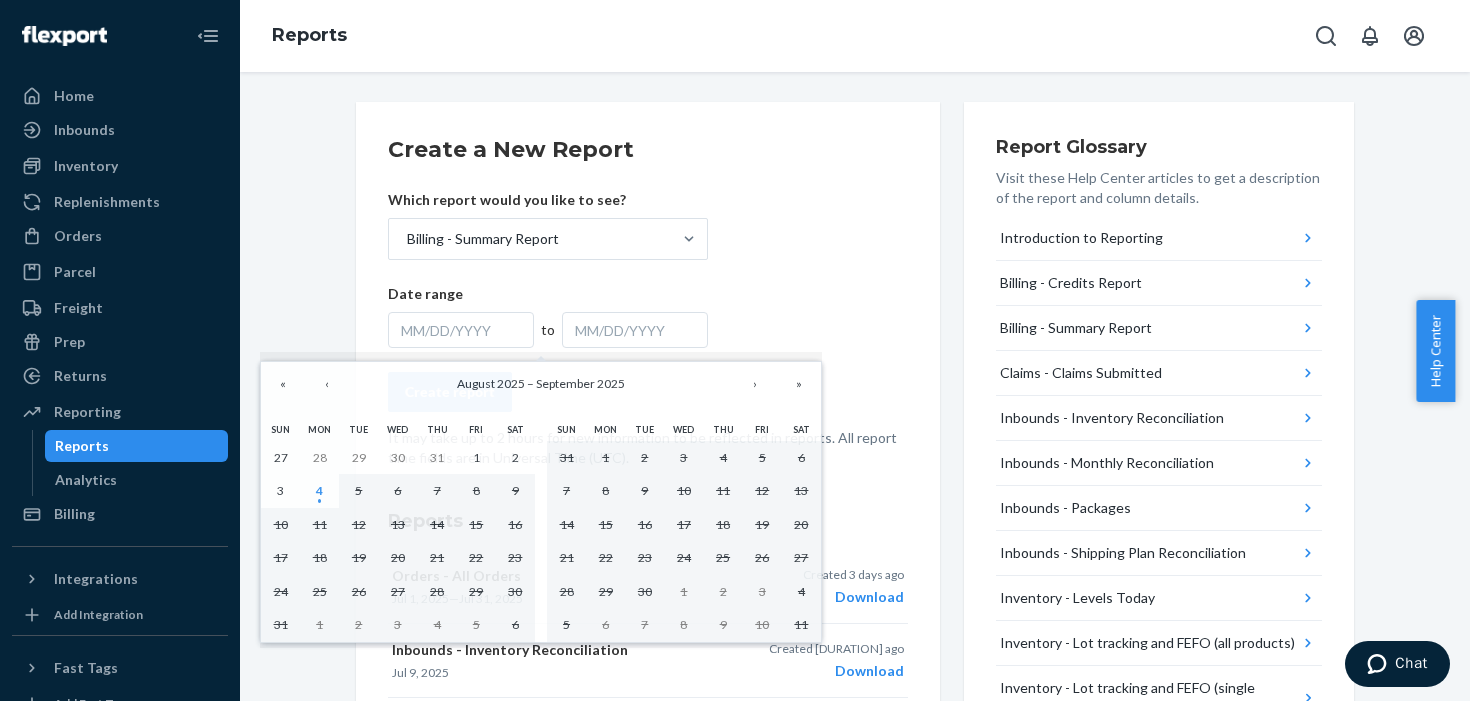 click on "MM/DD/YYYY" at bounding box center (461, 330) 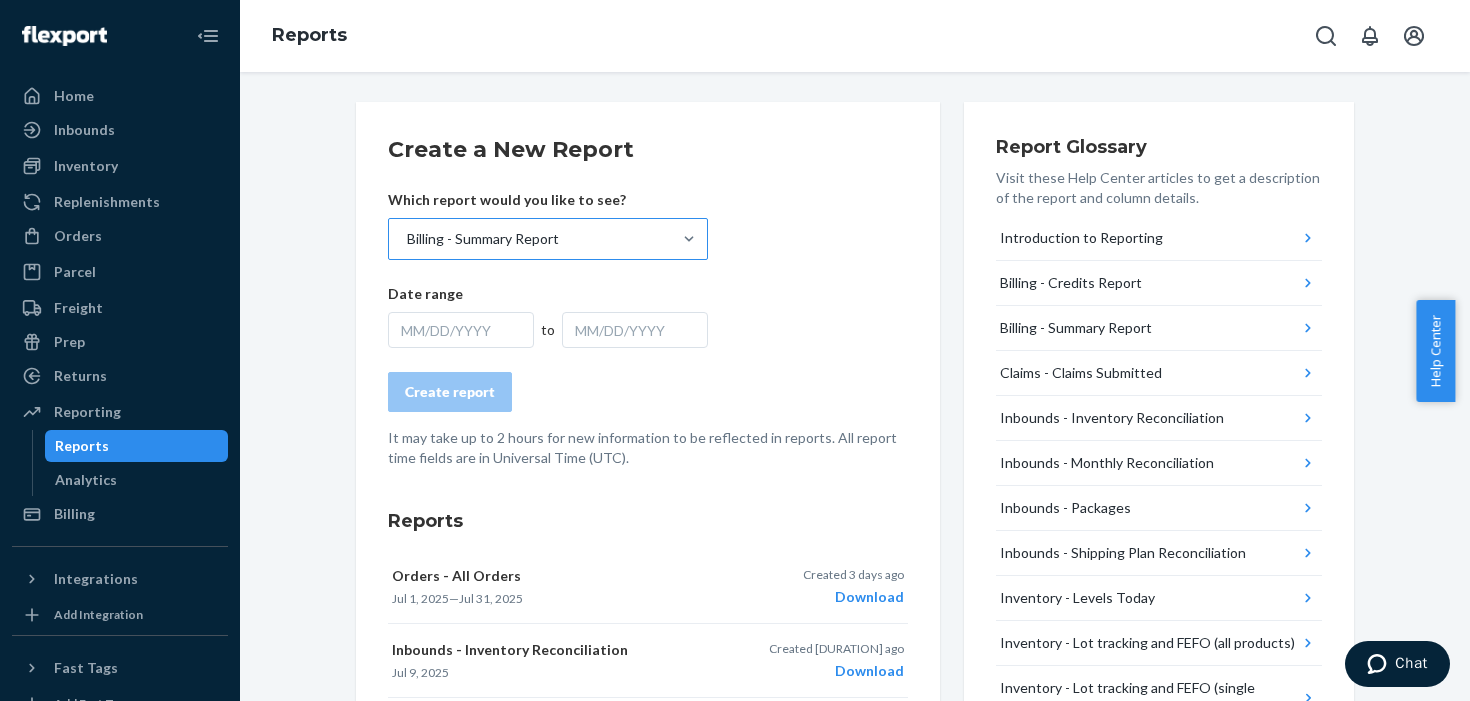 click on "Billing - Summary Report" at bounding box center (530, 239) 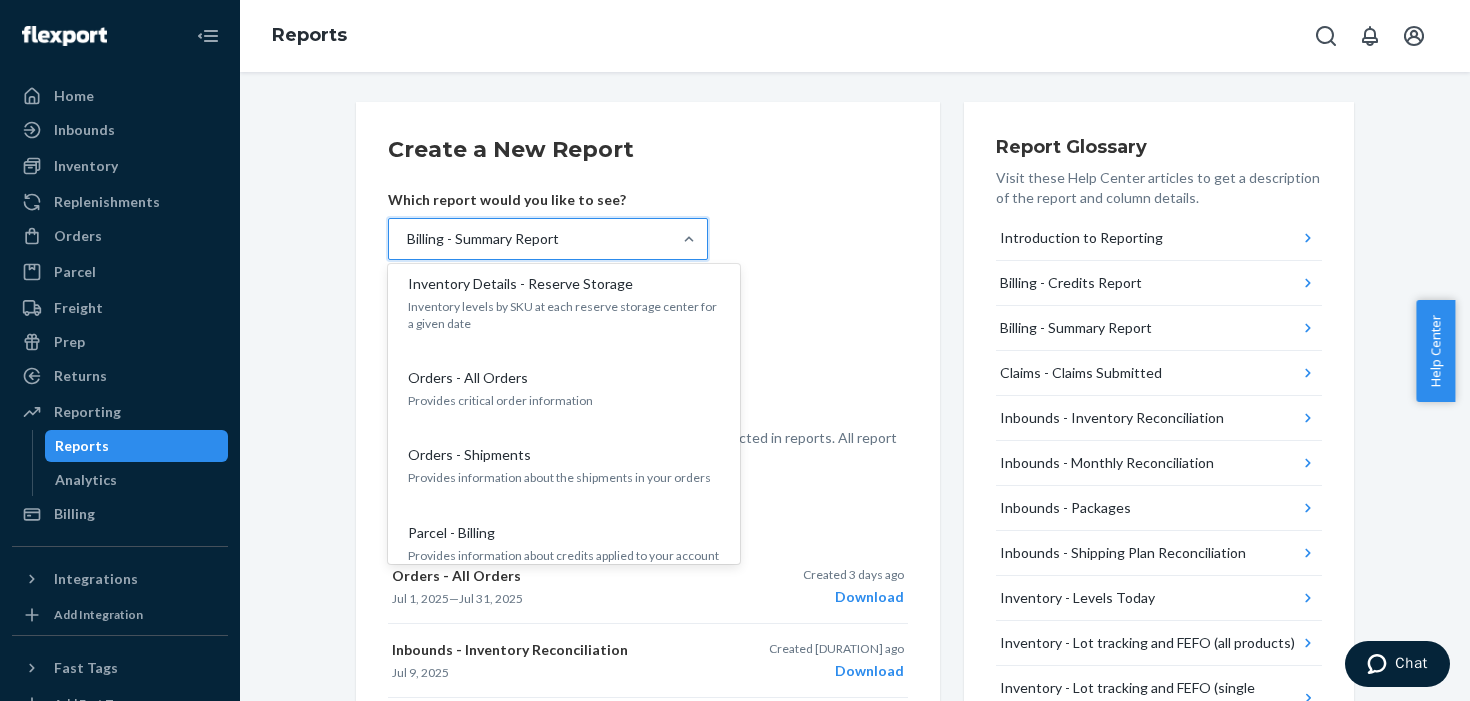 scroll, scrollTop: 854, scrollLeft: 0, axis: vertical 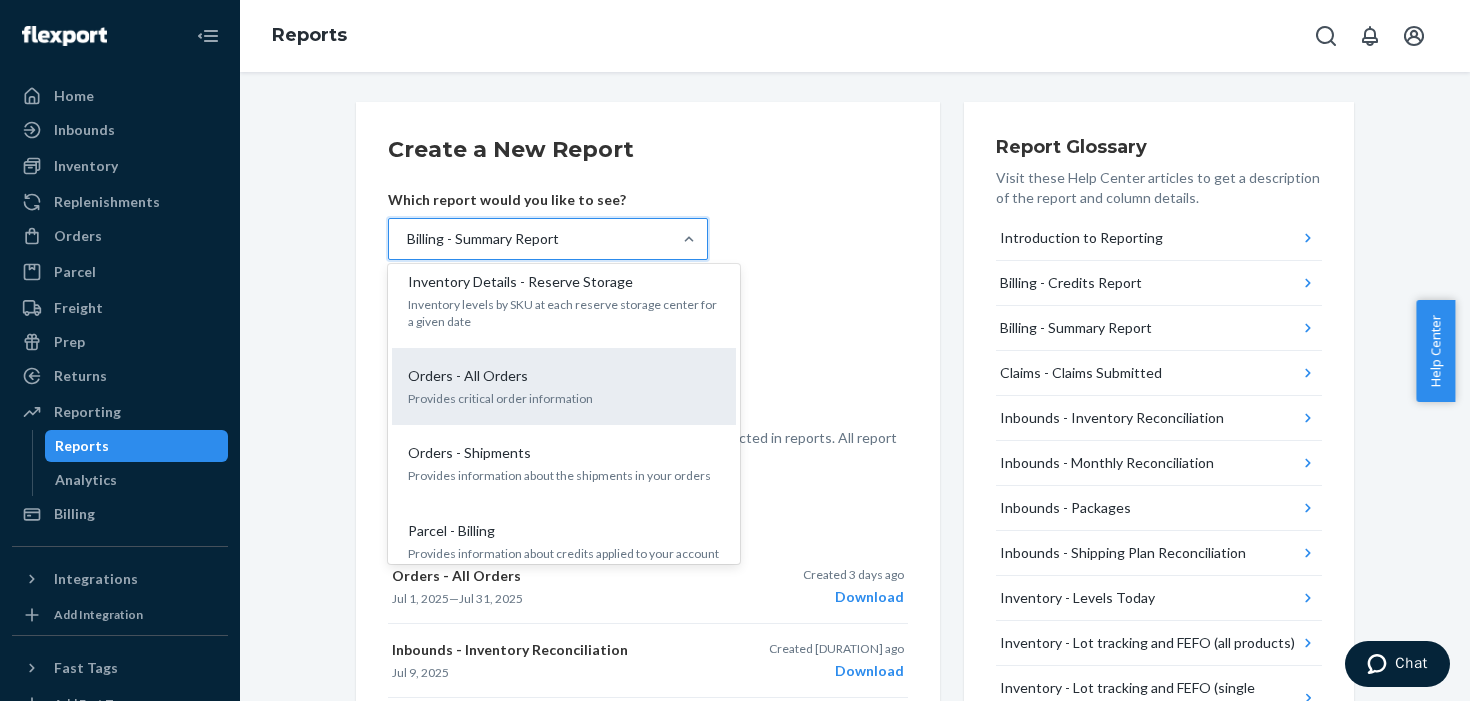 click on "Provides critical order information" at bounding box center (564, 398) 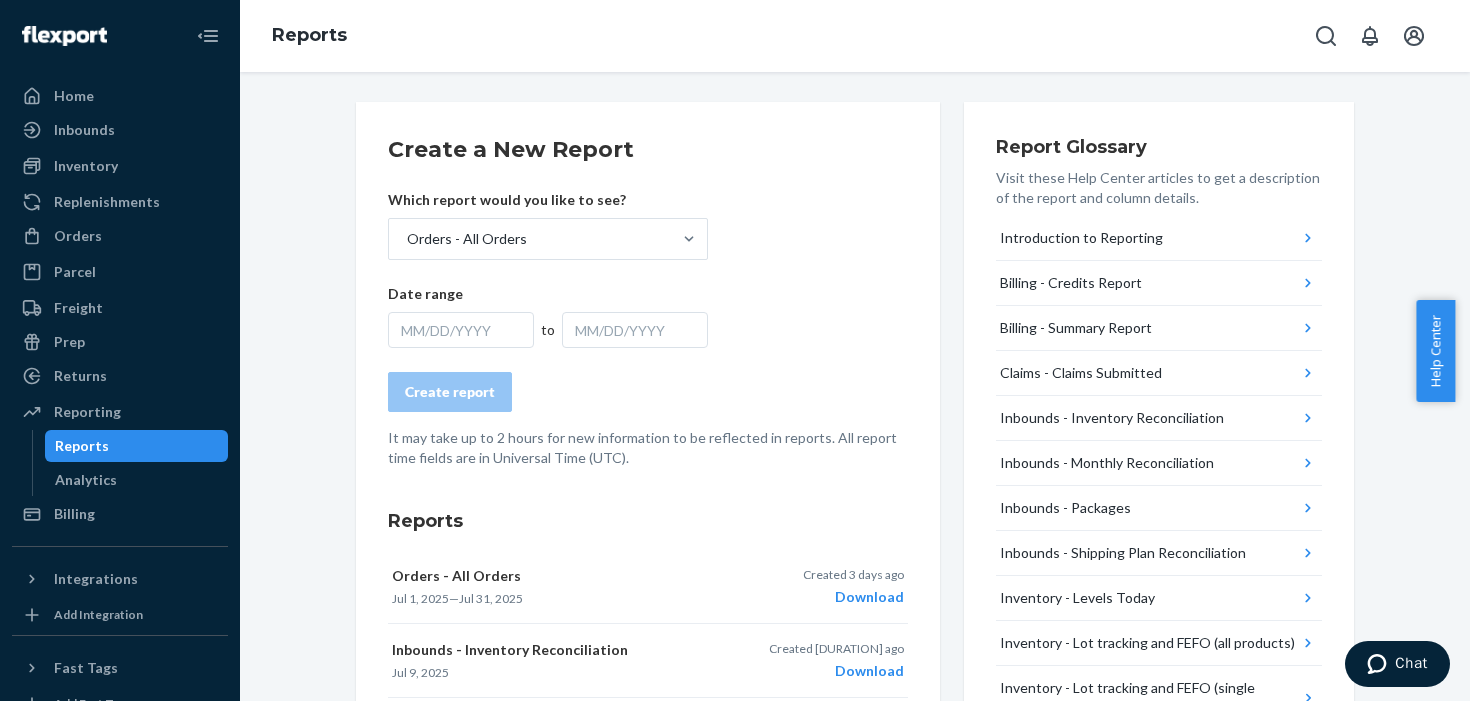click on "MM/DD/YYYY" at bounding box center (461, 330) 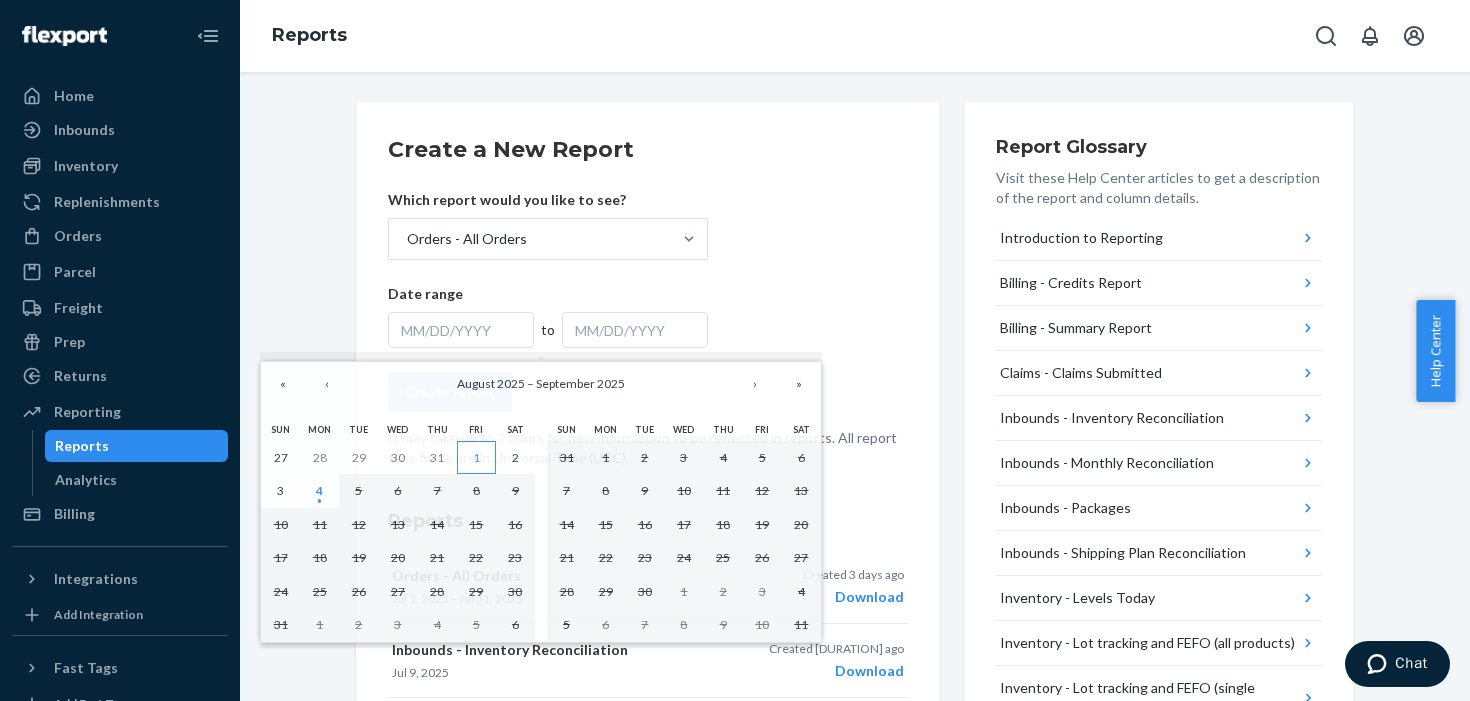 click on "1" at bounding box center (476, 458) 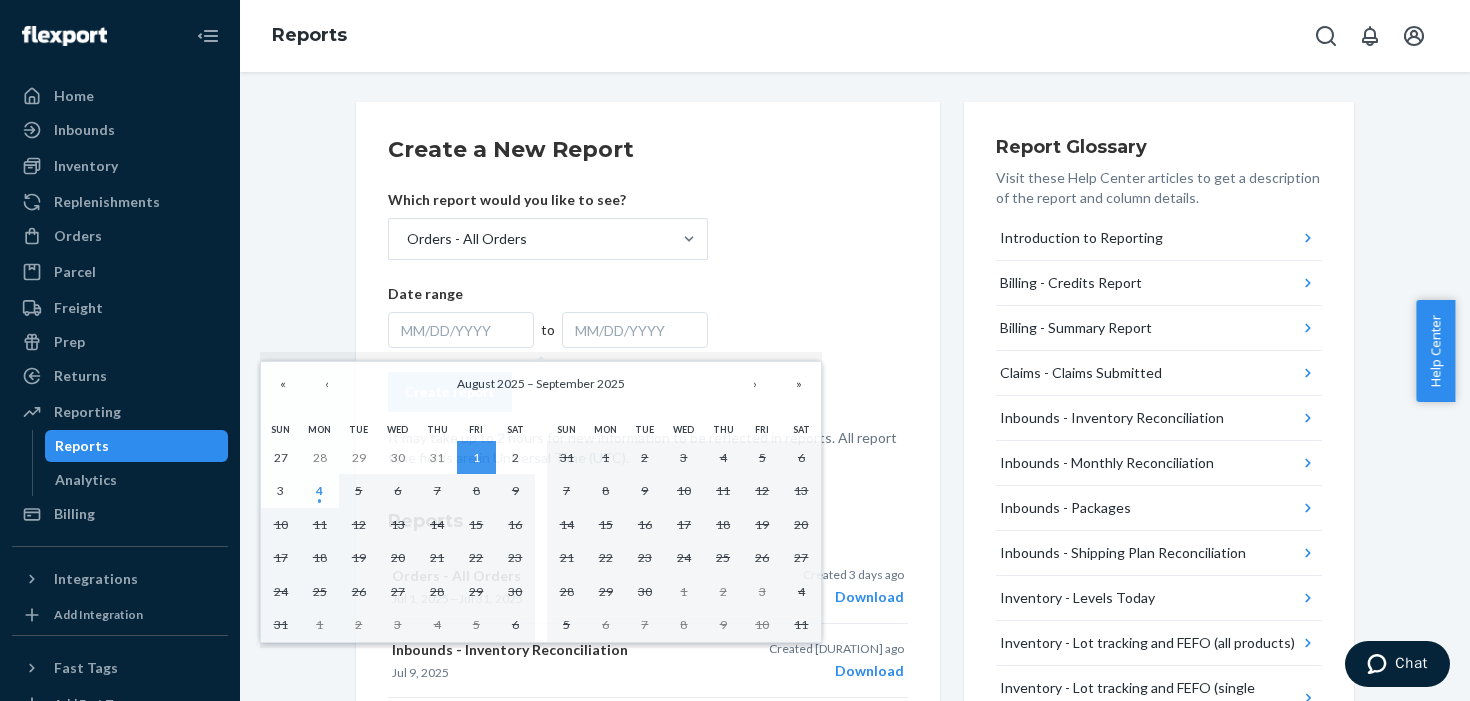 click on "MM/DD/YYYY" at bounding box center [461, 330] 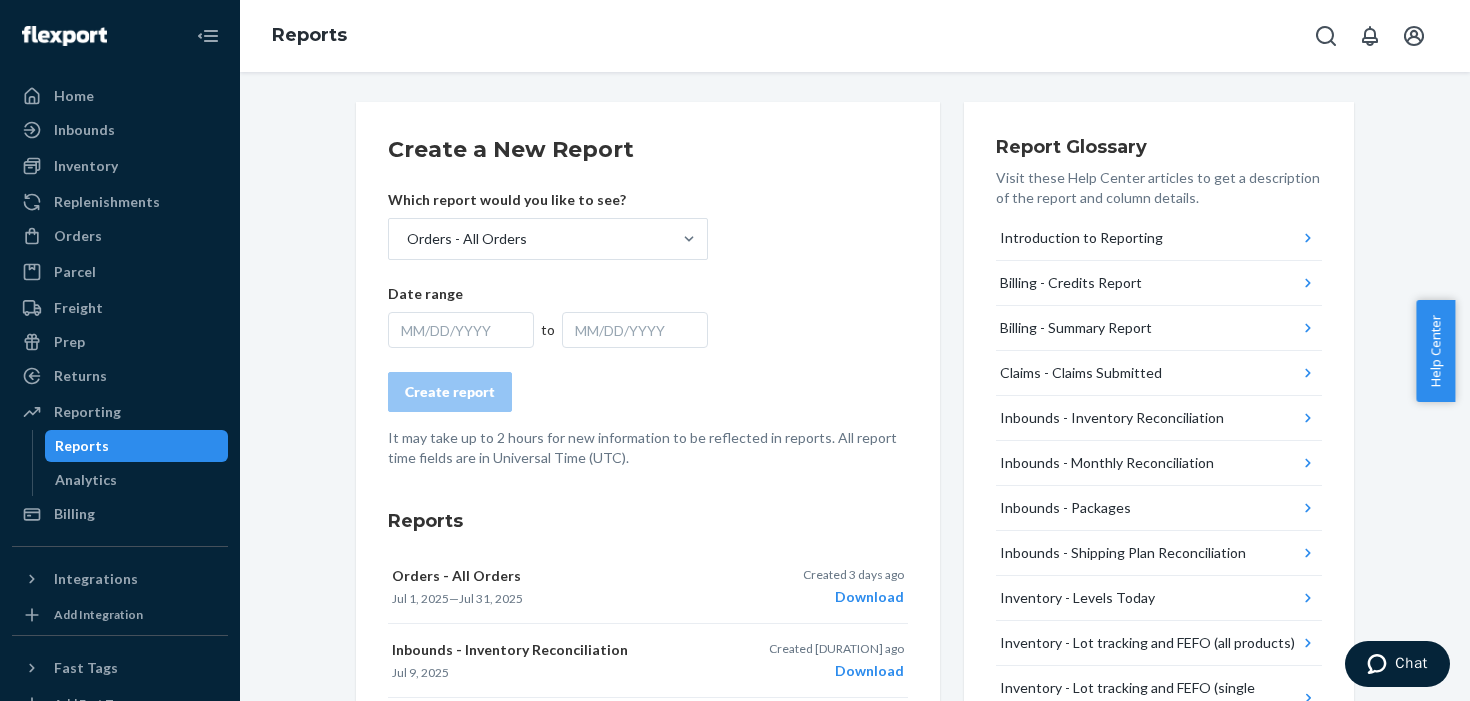 click on "MM/DD/YYYY" at bounding box center [461, 330] 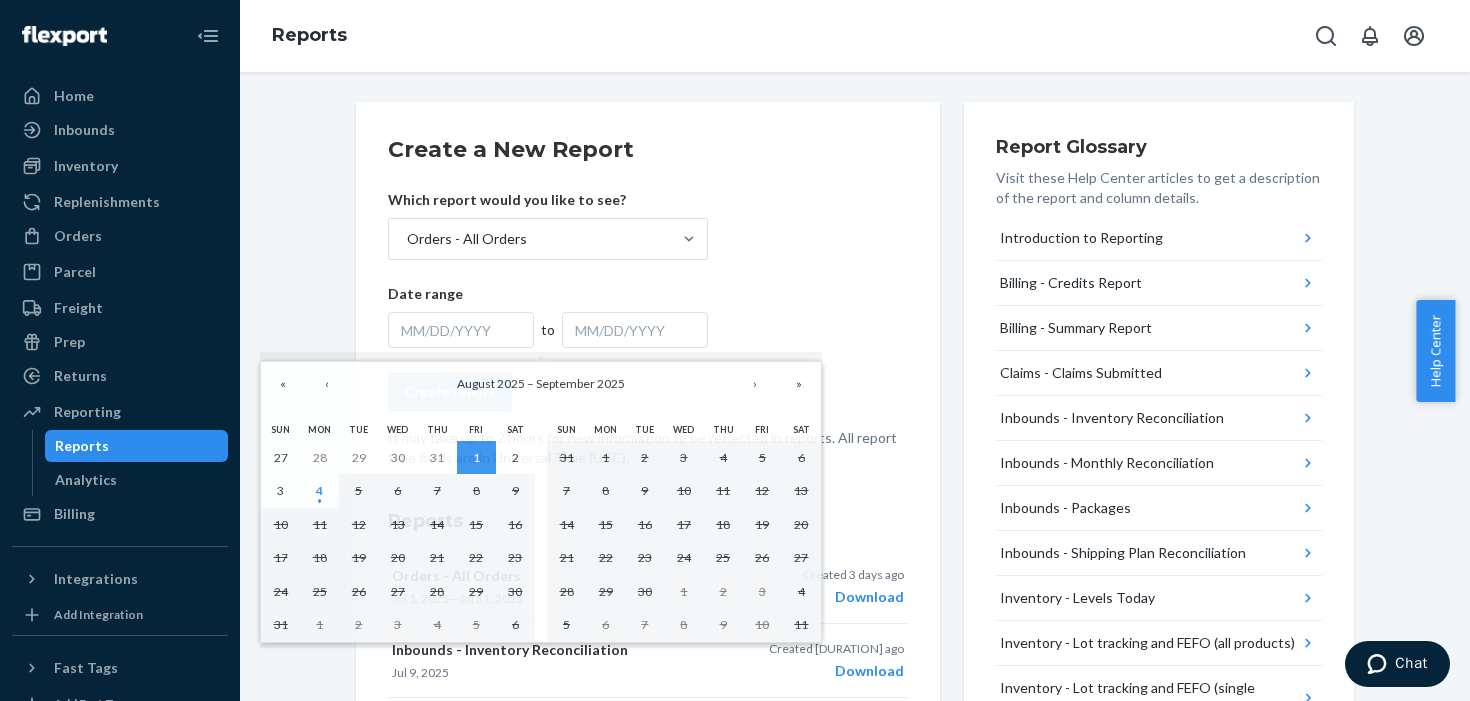 click on "MM/DD/YYYY" at bounding box center [461, 330] 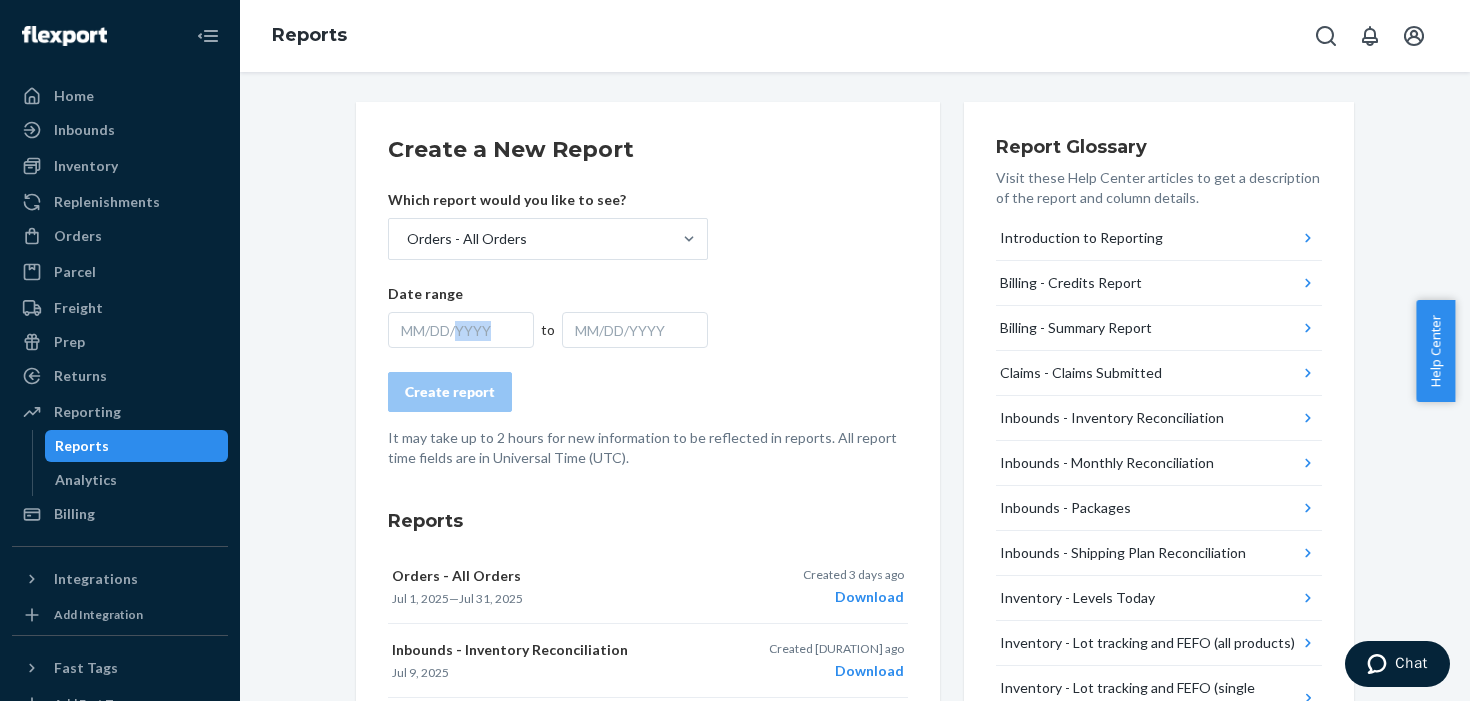 click on "MM/DD/YYYY" at bounding box center [461, 330] 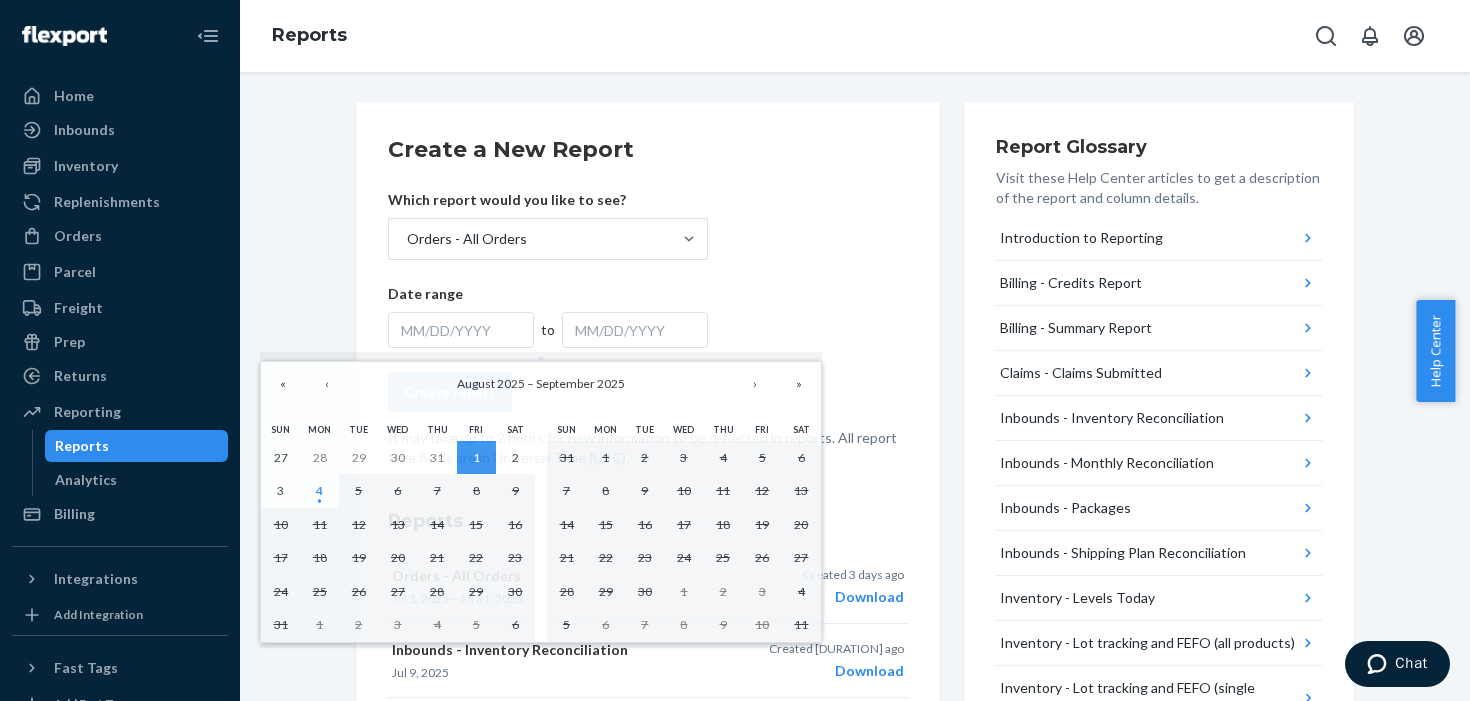 click on "MM/DD/YYYY" at bounding box center [461, 330] 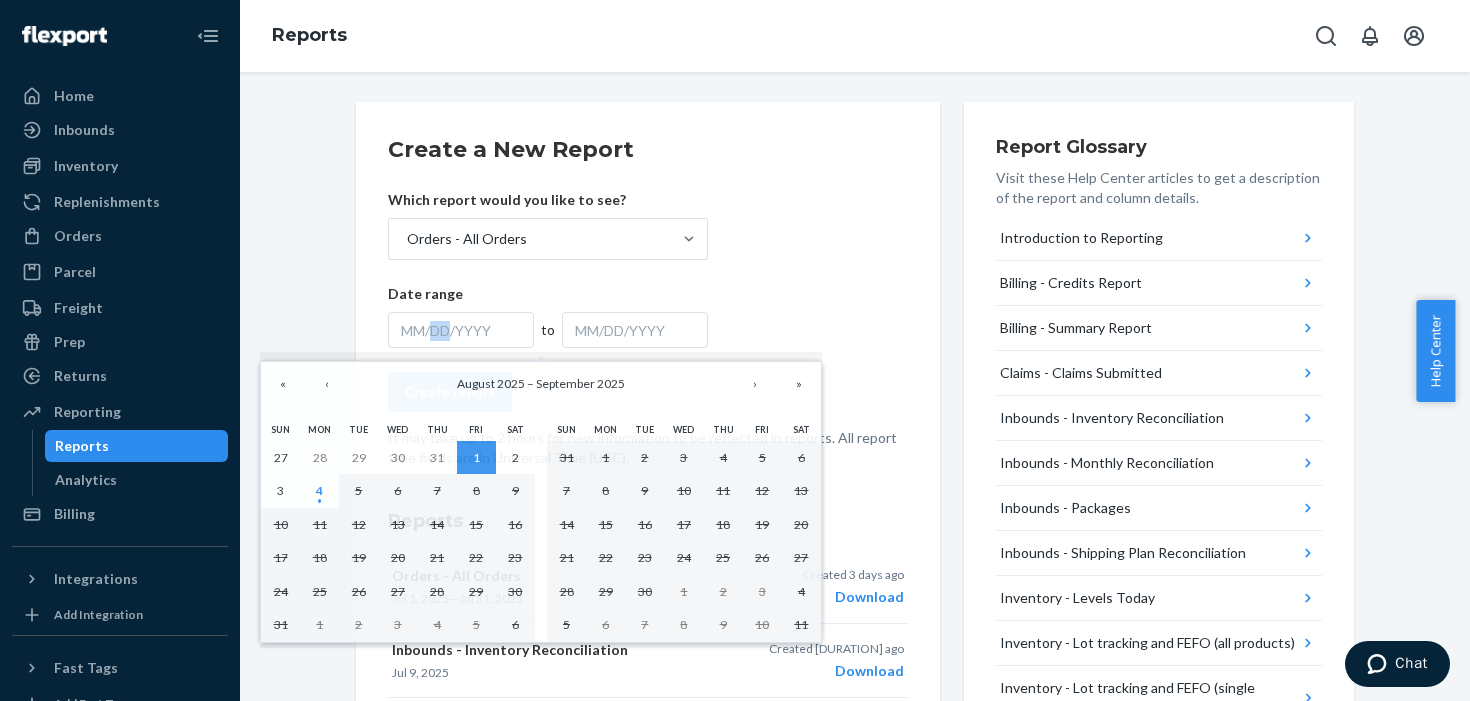 click on "MM/DD/YYYY" at bounding box center [461, 330] 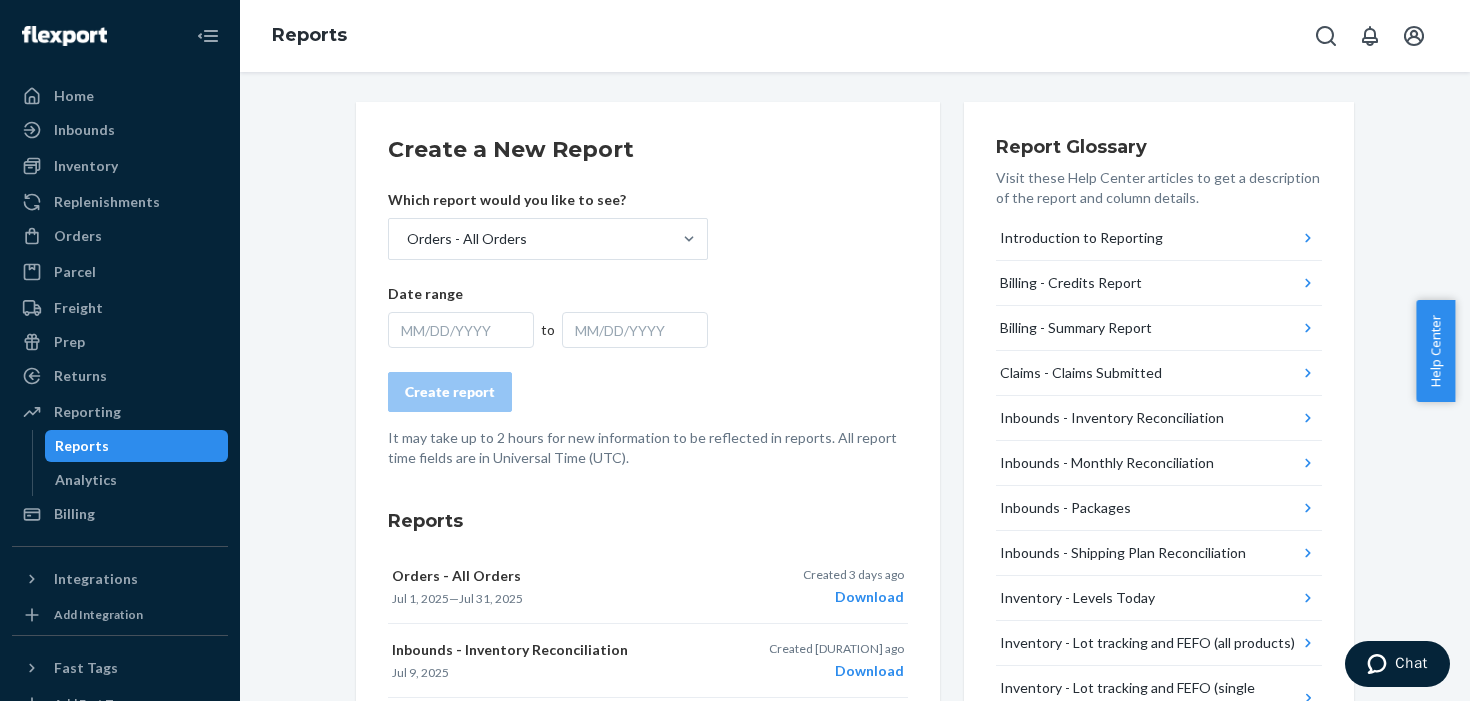 click on "MM/DD/YYYY" at bounding box center (461, 330) 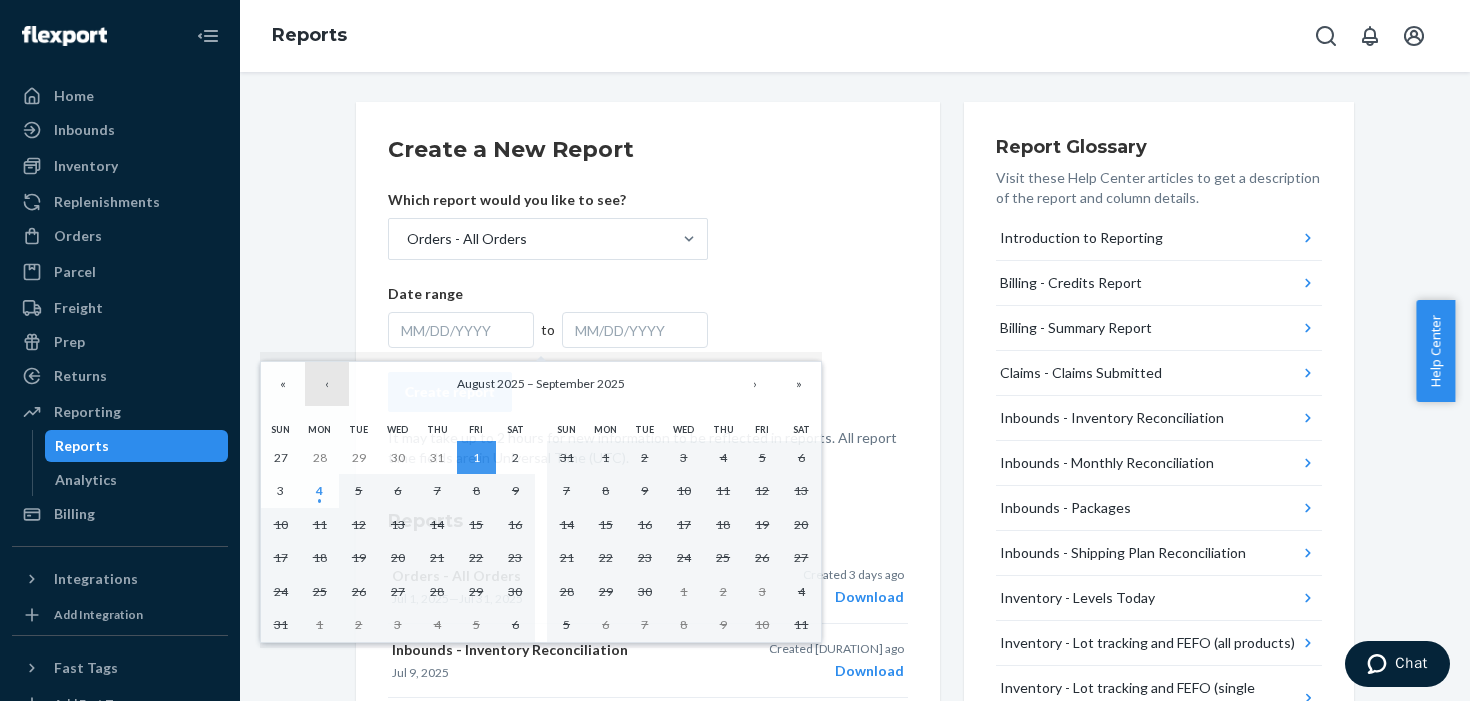 click on "‹" at bounding box center [327, 384] 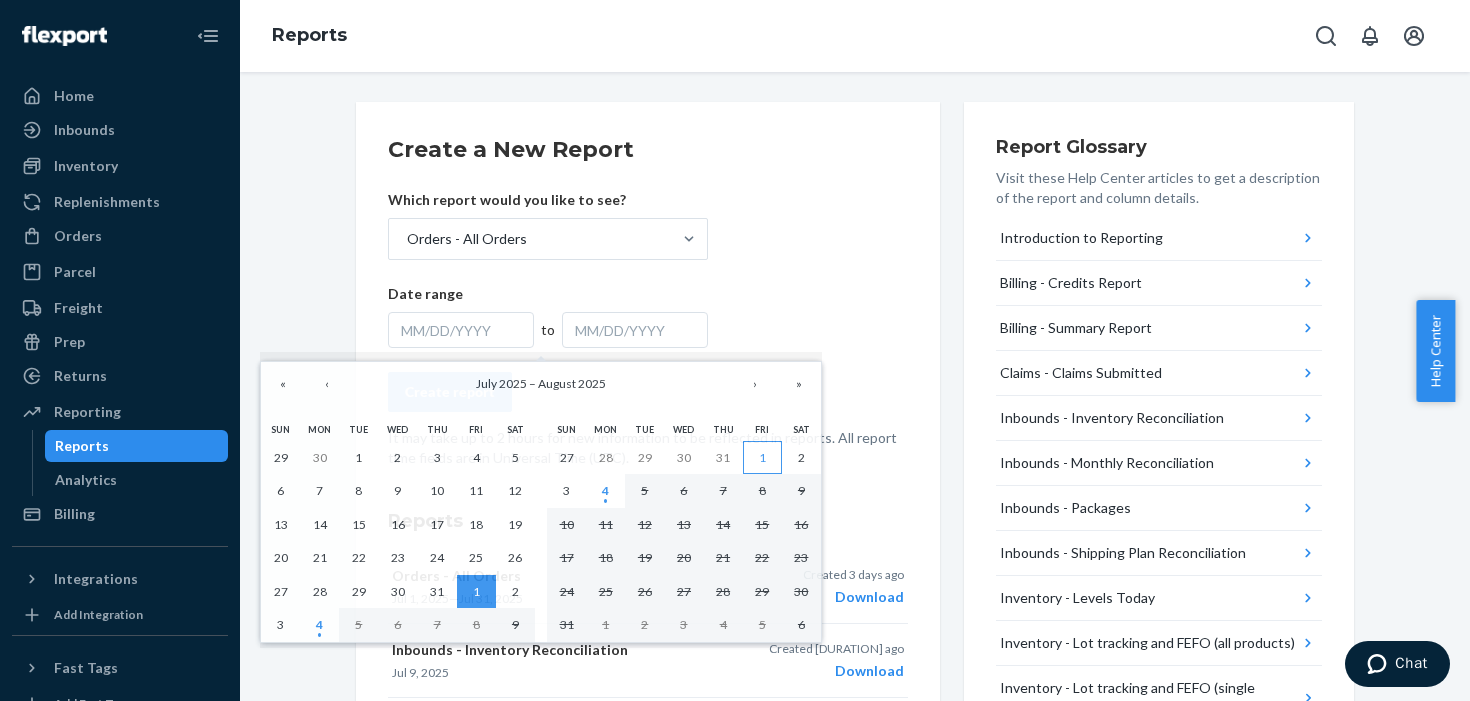 click on "1" at bounding box center (762, 457) 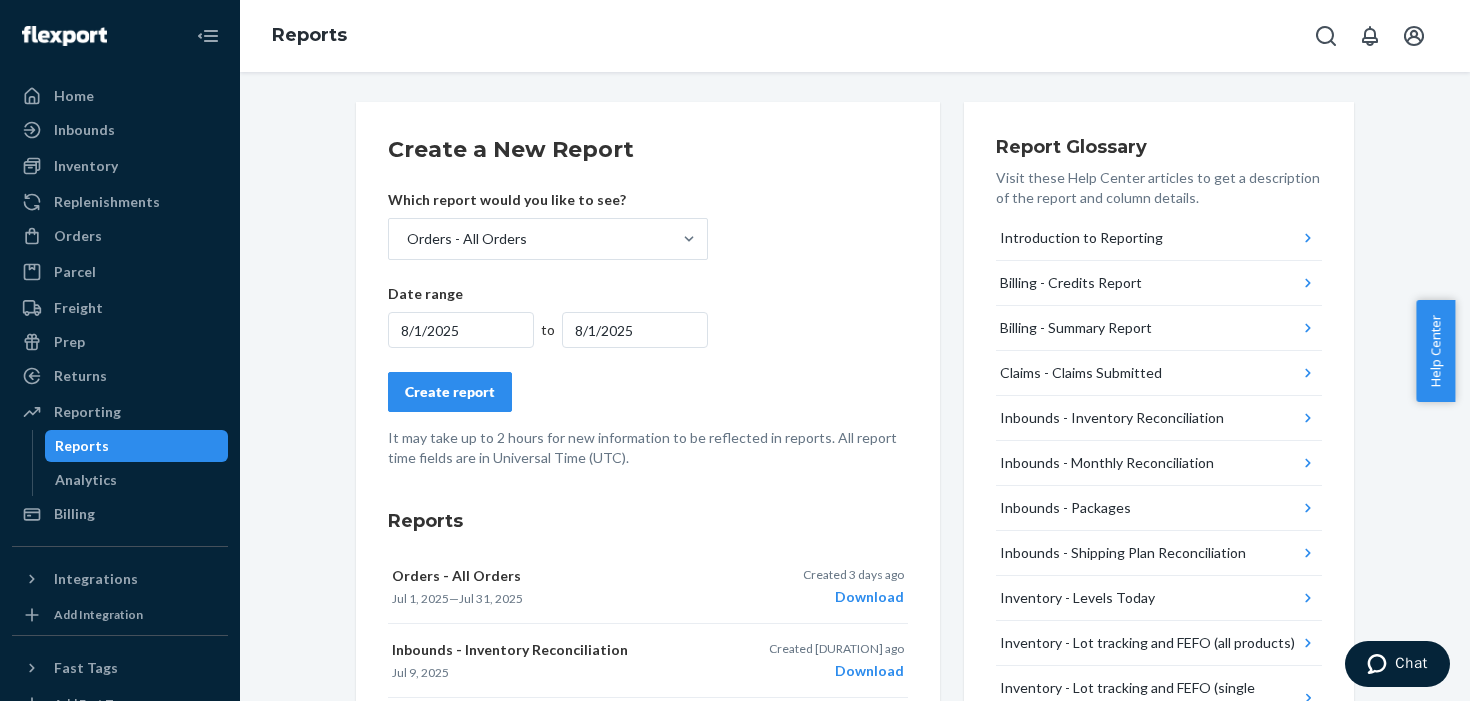click on "8/1/2025" at bounding box center (461, 330) 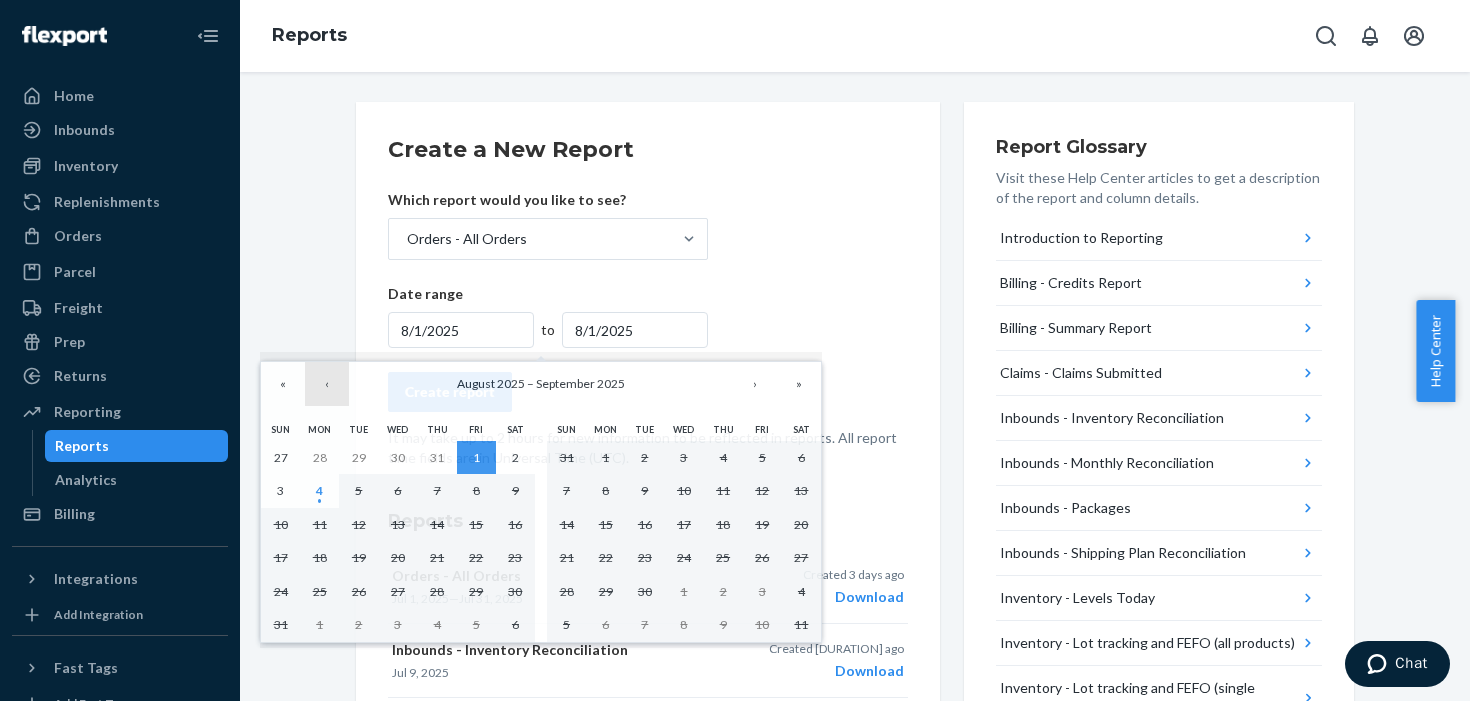 click on "‹" at bounding box center [327, 384] 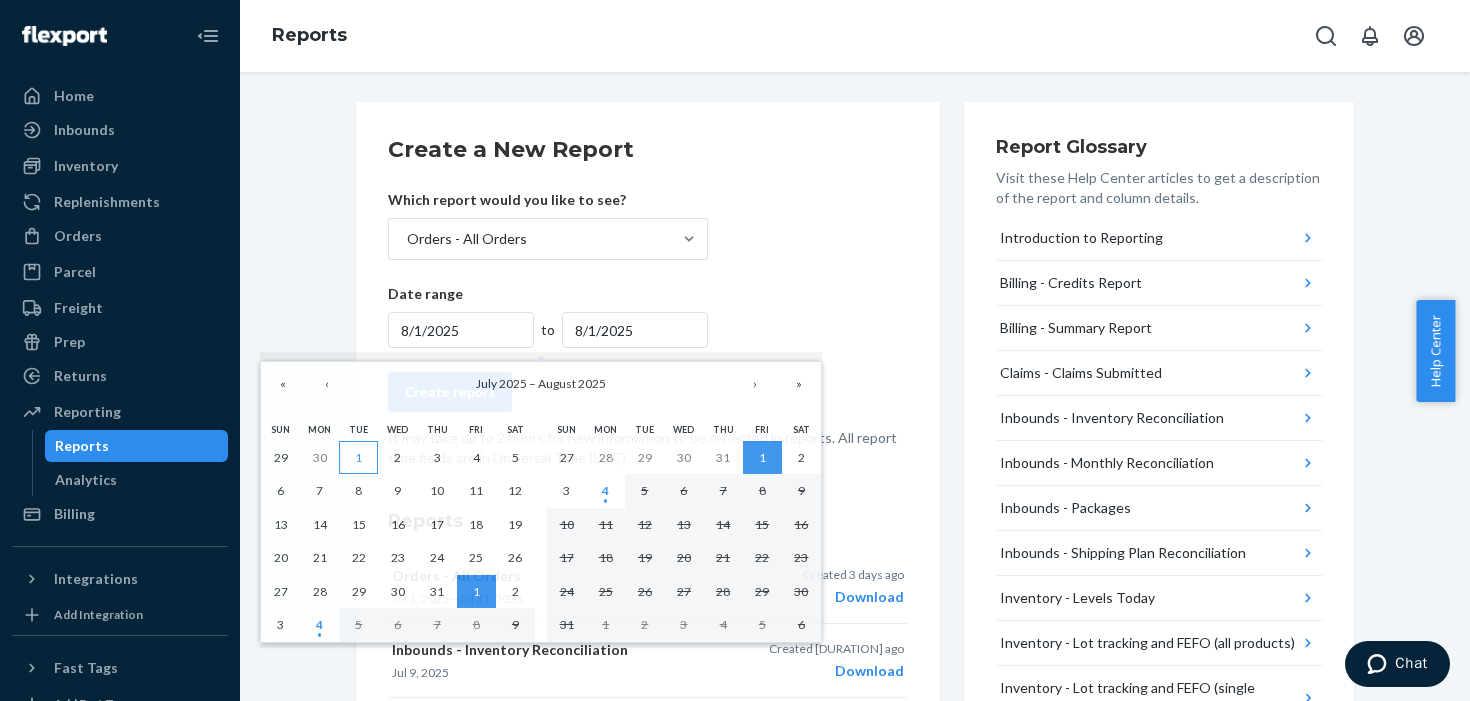 click on "1" at bounding box center (358, 458) 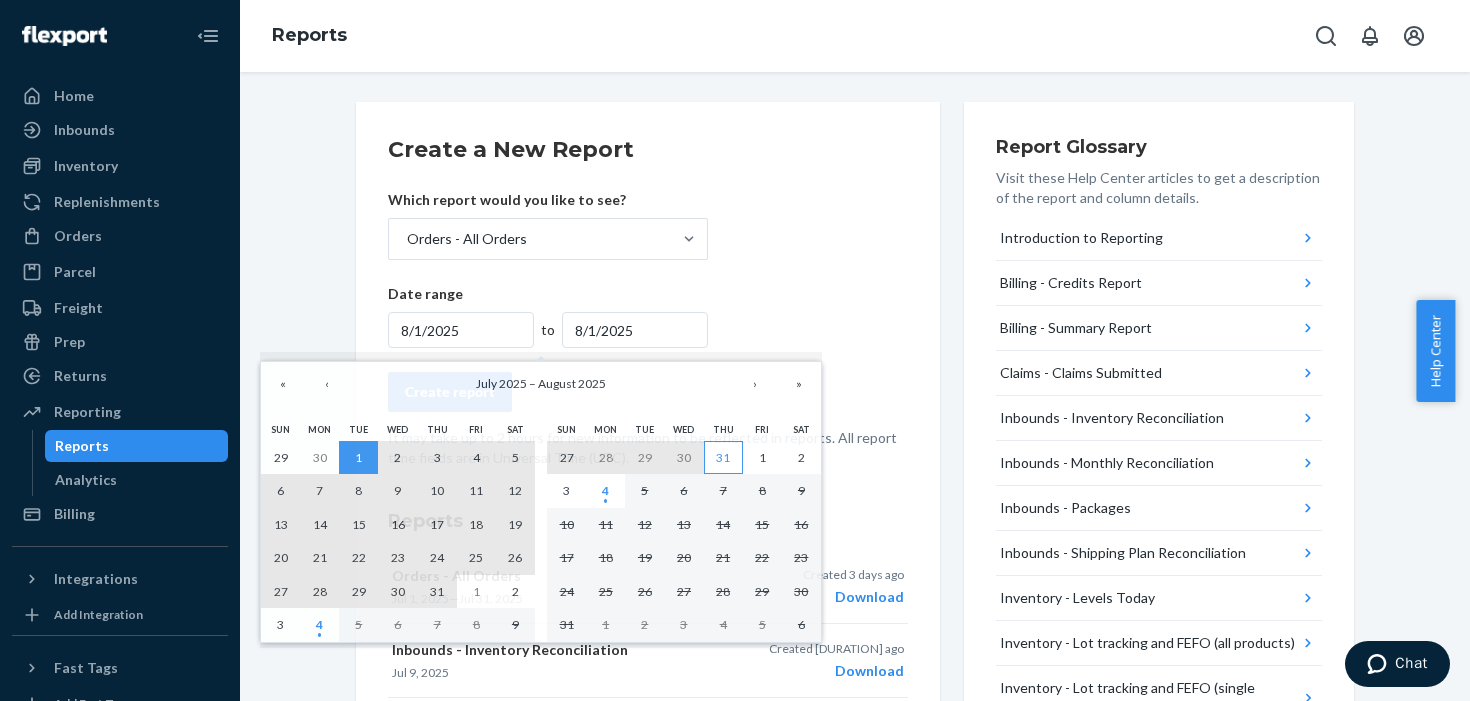 click on "31" at bounding box center (723, 458) 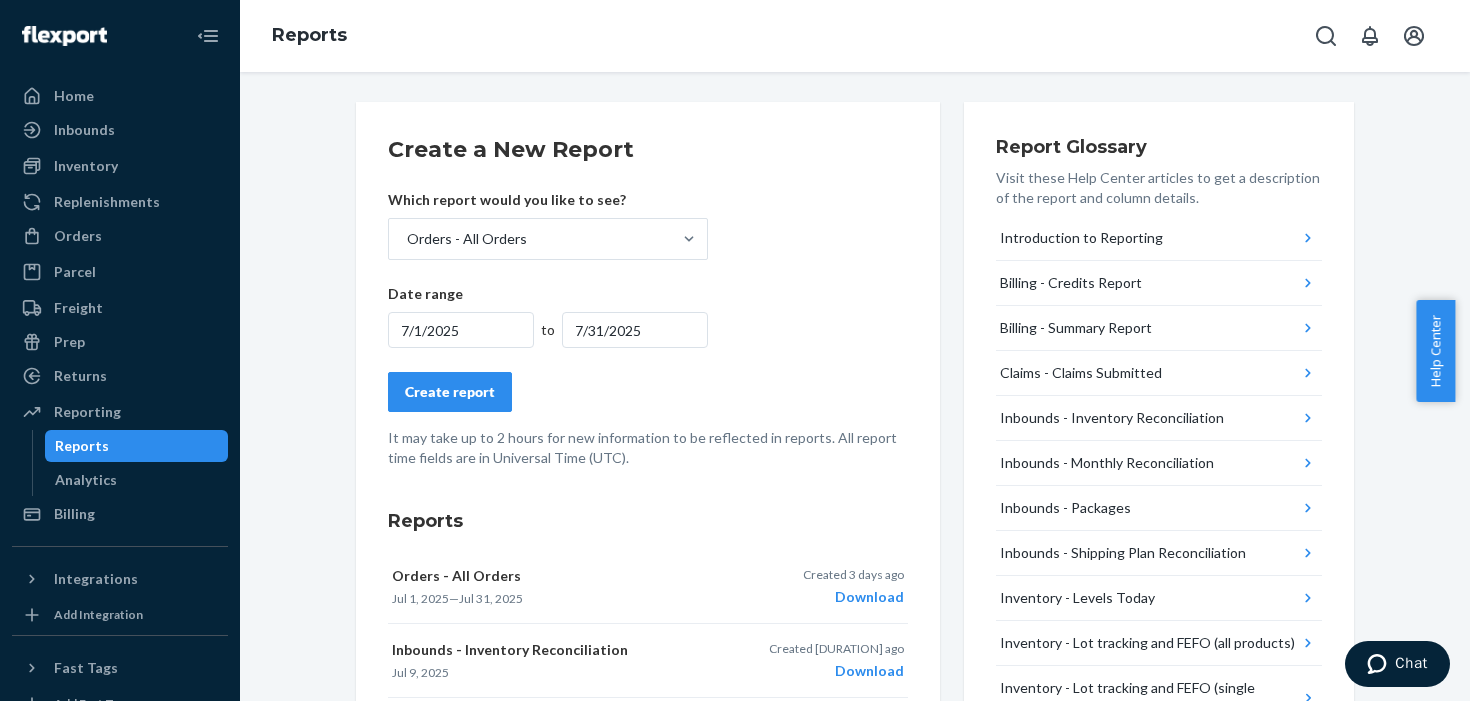 click on "Create a New Report Which report would you like to see? Orders - All Orders Date range 7/1/2025 to 7/31/2025 Create report It may take up to 2 hours for new information to be reflected in reports. All report time fields are in Universal Time (UTC)." at bounding box center [648, 301] 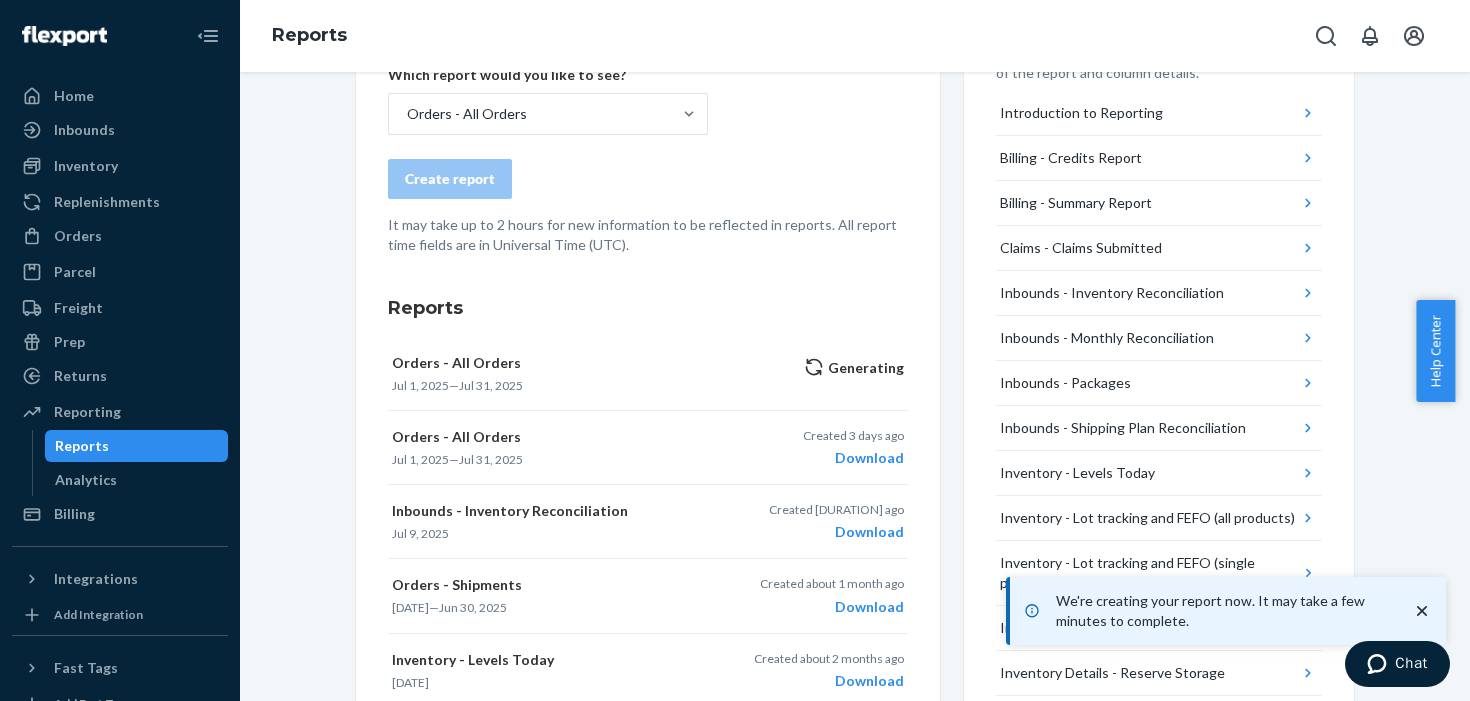 scroll, scrollTop: 133, scrollLeft: 0, axis: vertical 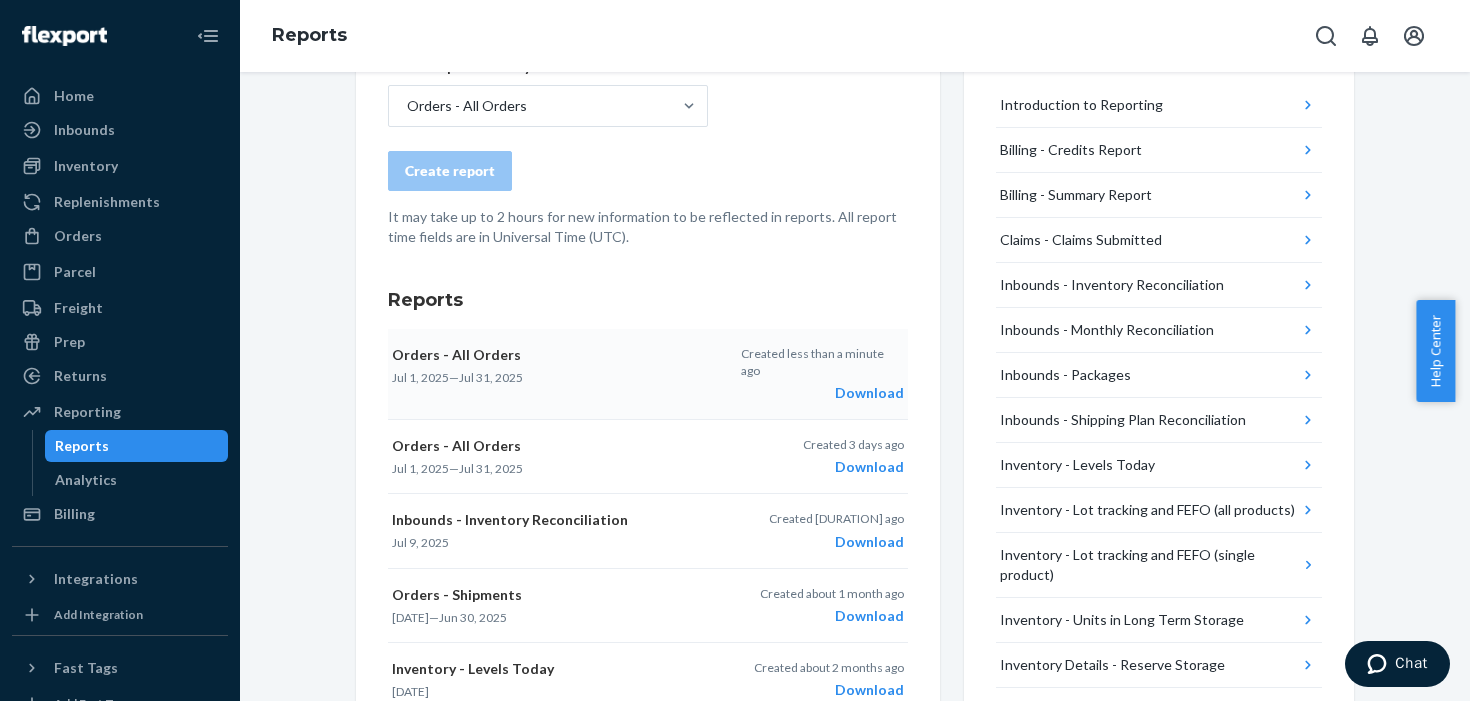 click on "Download" at bounding box center (822, 393) 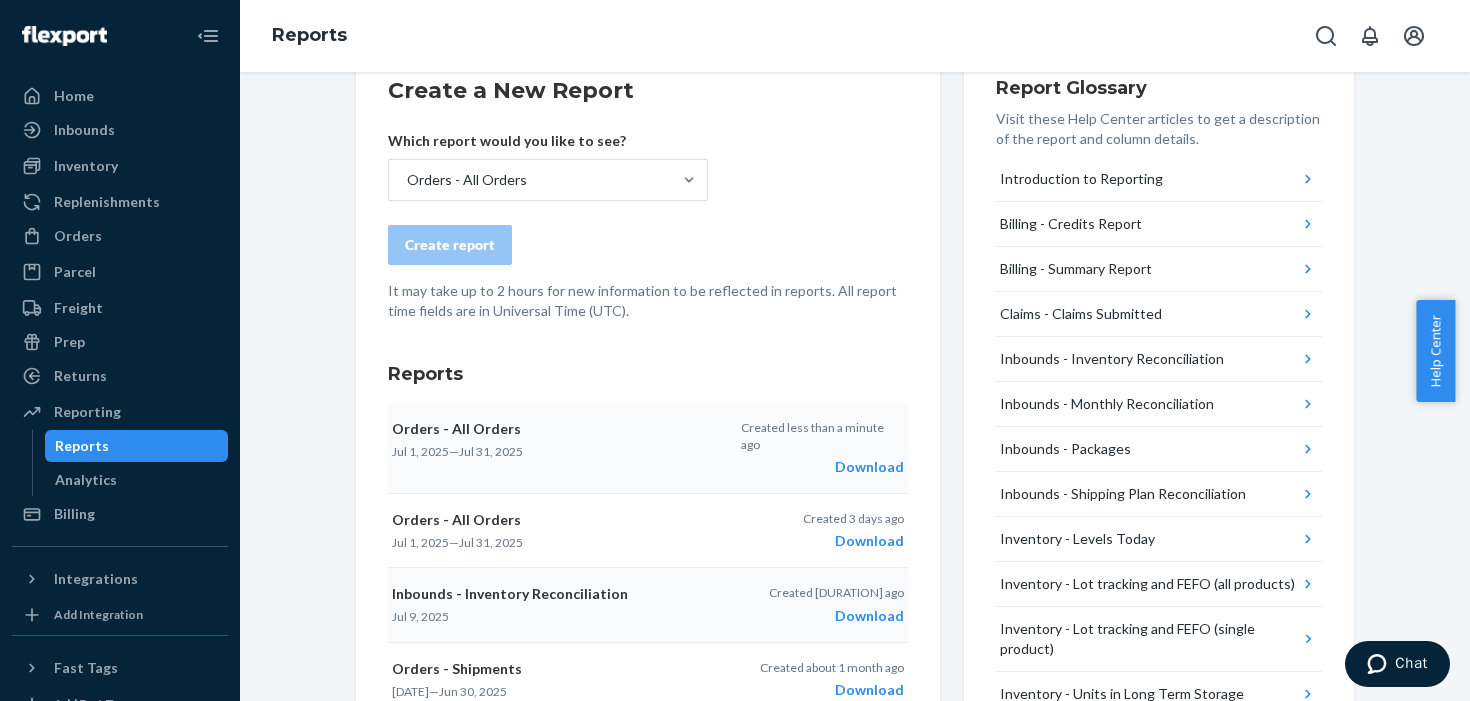 scroll, scrollTop: 0, scrollLeft: 0, axis: both 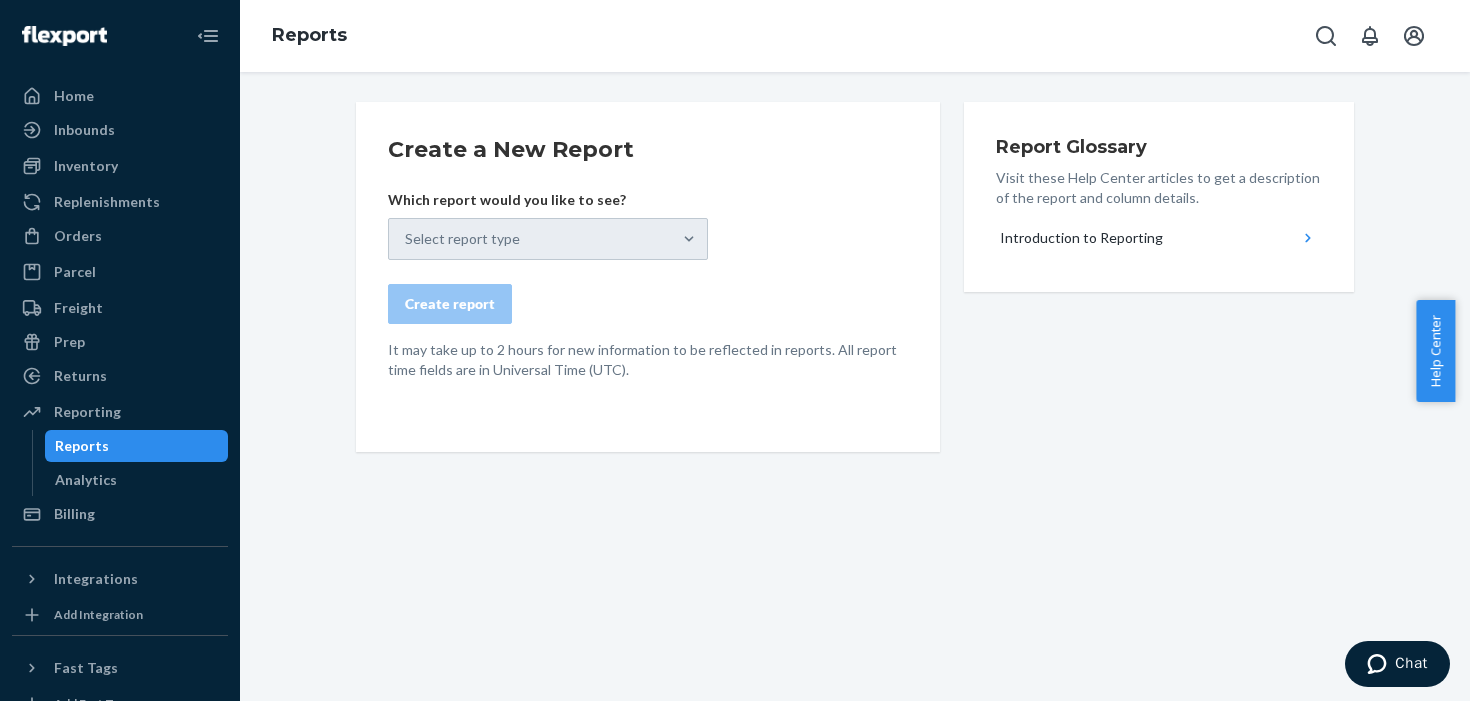 click on "Reports" at bounding box center (137, 446) 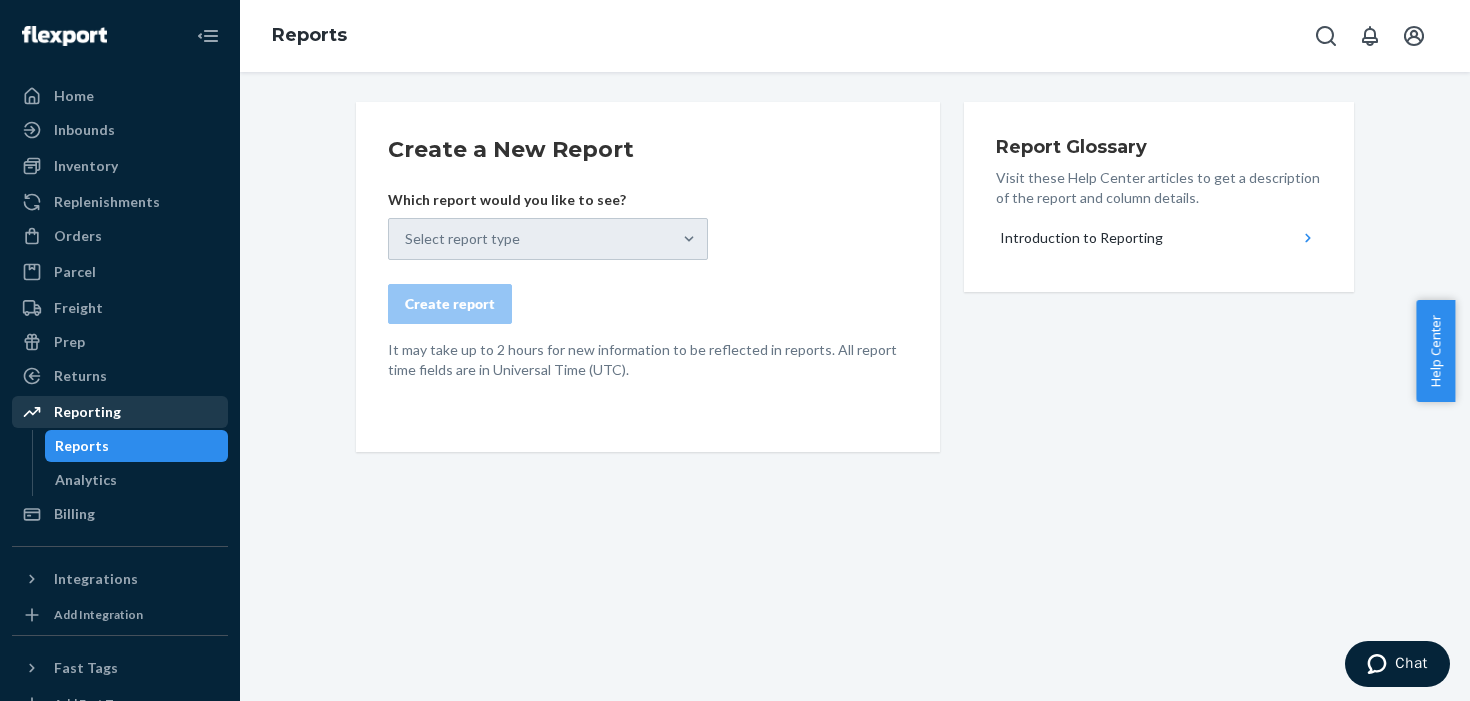 click on "Reporting" at bounding box center (120, 412) 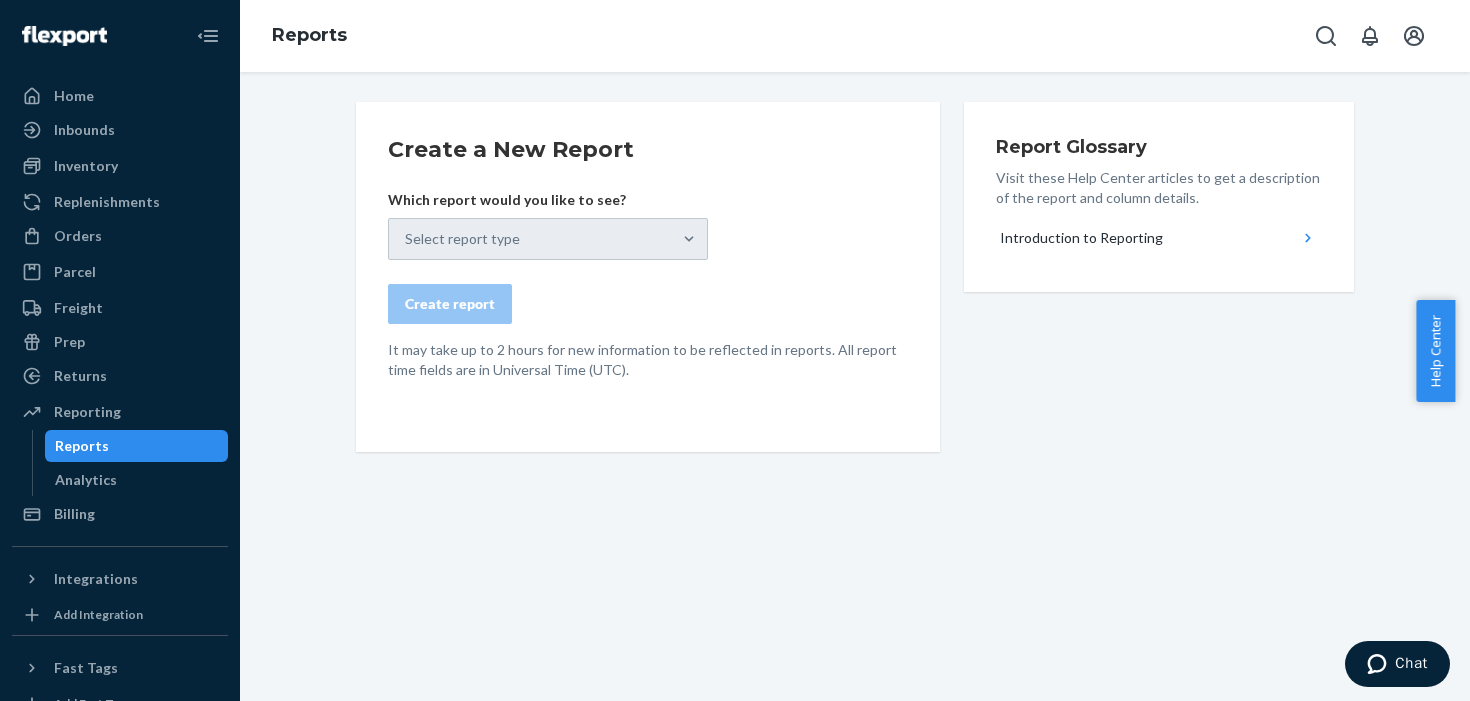click on "Select report type" at bounding box center (548, 239) 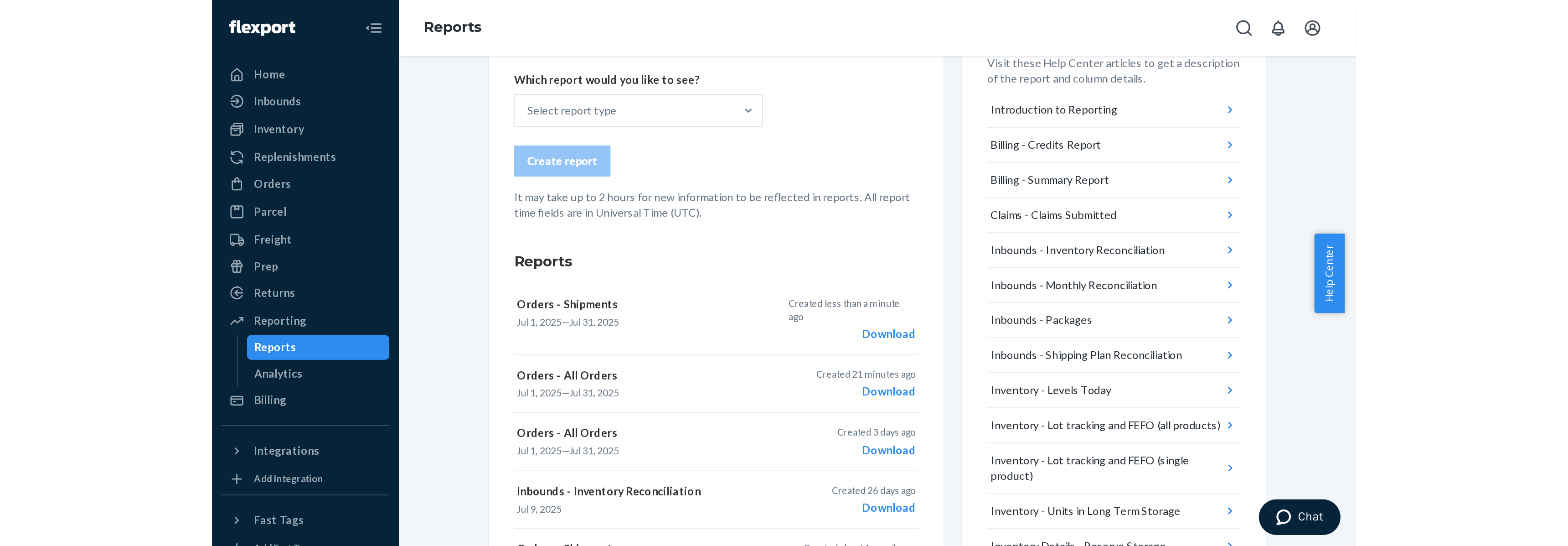scroll, scrollTop: 45, scrollLeft: 0, axis: vertical 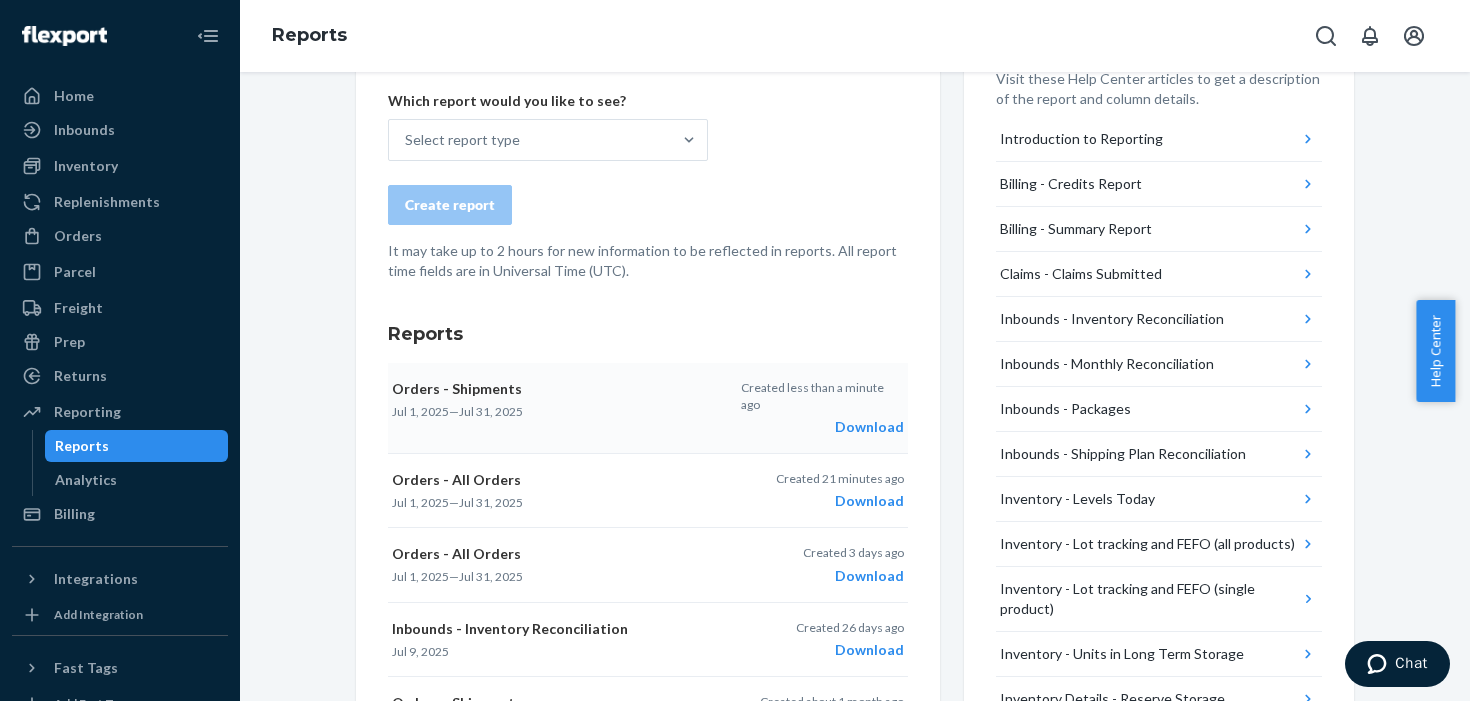 click on "Download" at bounding box center (822, 427) 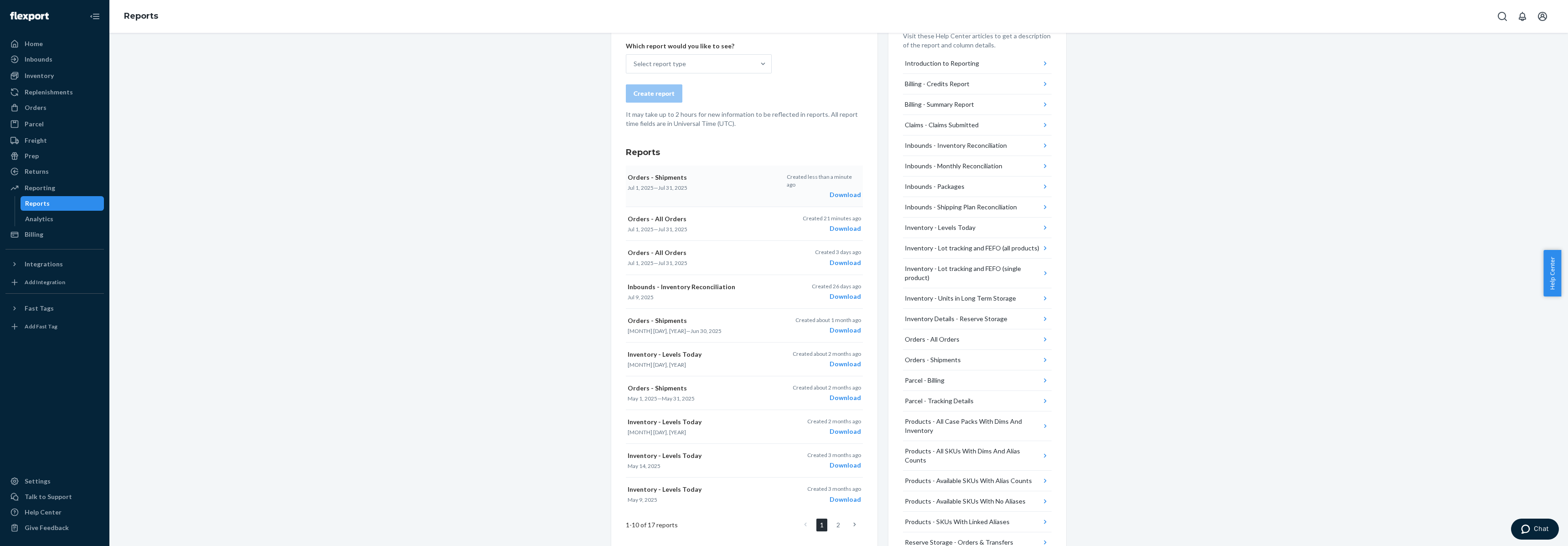 scroll, scrollTop: 45, scrollLeft: 0, axis: vertical 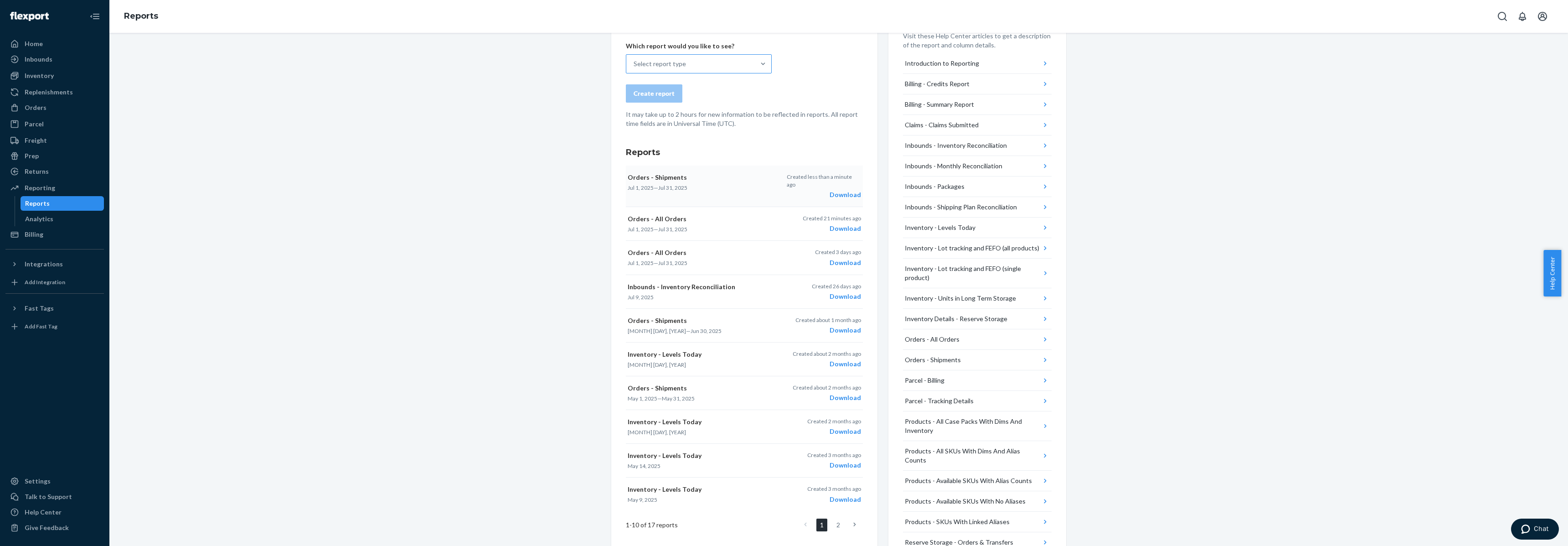 click on "Select report type" at bounding box center (691, 64) 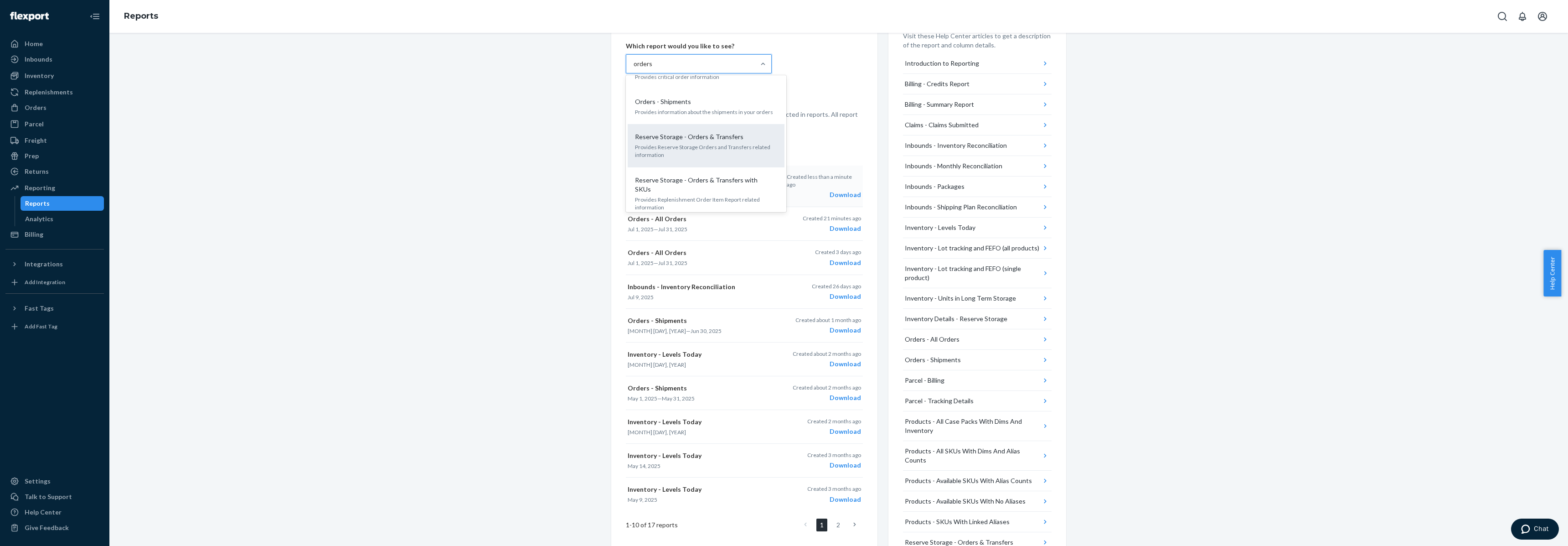 scroll, scrollTop: 0, scrollLeft: 0, axis: both 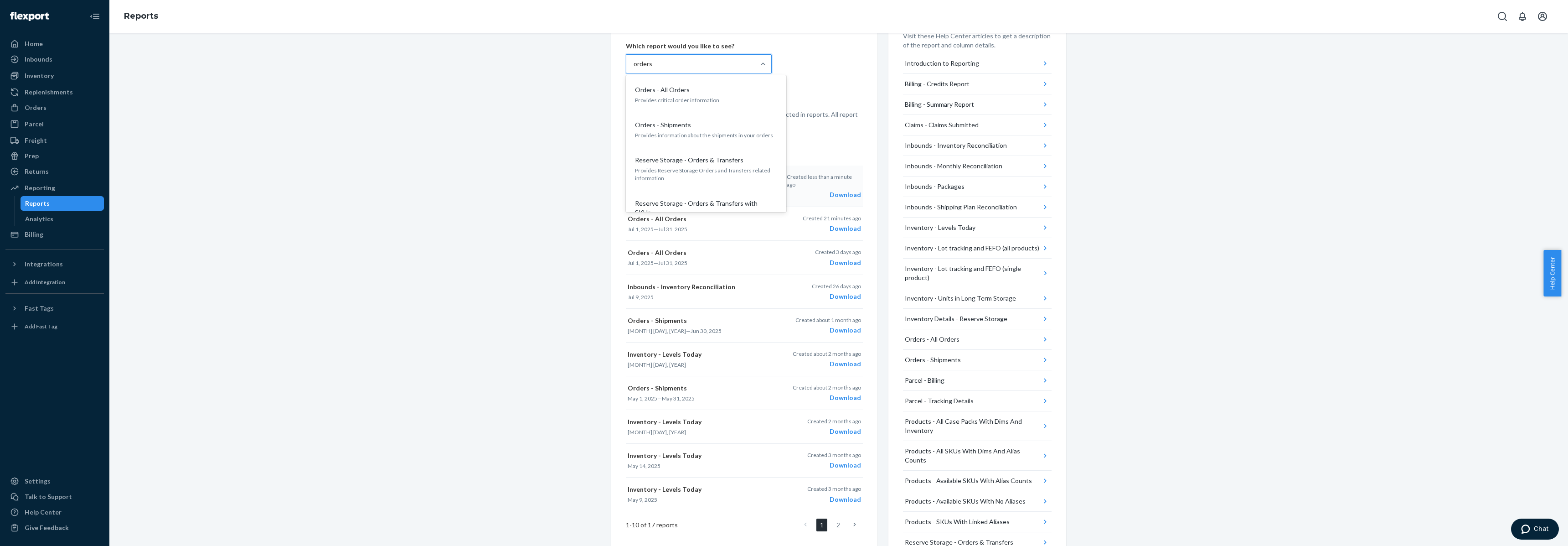 type on "orders" 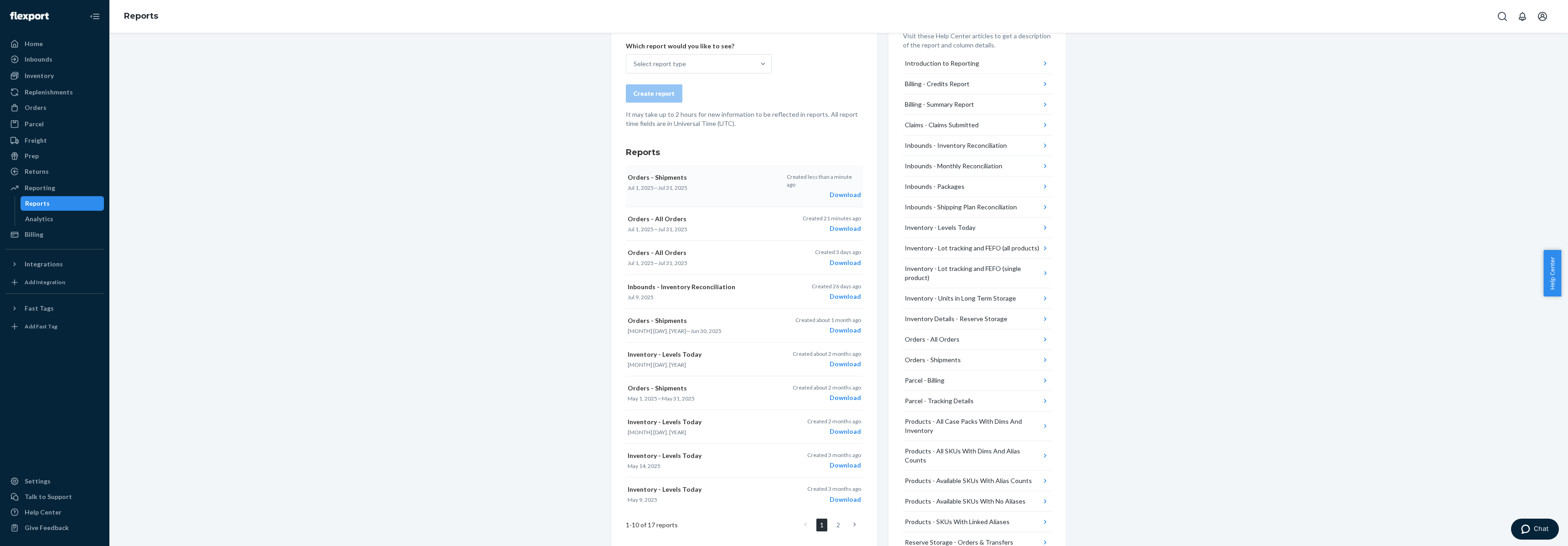 click on "Create a New Report Which report would you like to see? Select report type Create report It may take up to 2 hours for new information to be reflected in reports. All report time fields are in Universal Time (UTC). Reports Orders - Shipments Jul 1, 2025  —  Jul 31, 2025 Created   less than a minute   ago Download Orders - All Orders Jul 1, 2025  —  Jul 31, 2025 Created   21 minutes   ago Download Orders - All Orders Jul 1, 2025  —  Jul 31, 2025 Created   3 days   ago Download Inbounds - Inventory Reconciliation Jul 9, 2025 Created   26 days   ago Download Orders - Shipments Jun 1, 2025  —  Jun 30, 2025 Created   about 1 month   ago Download Inventory - Levels Today Jun 20, 2025 Created   about 2 months   ago Download Orders - Shipments May 1, 2025  —  May 31, 2025 Created   about 2 months   ago Download Inventory - Levels Today May 23, 2025 Created   2 months   ago Download Inventory - Levels Today May 14, 2025 Created   3 months   ago Download Inventory - Levels Today May 9, 2025 Created   3 months" at bounding box center (839, 319) 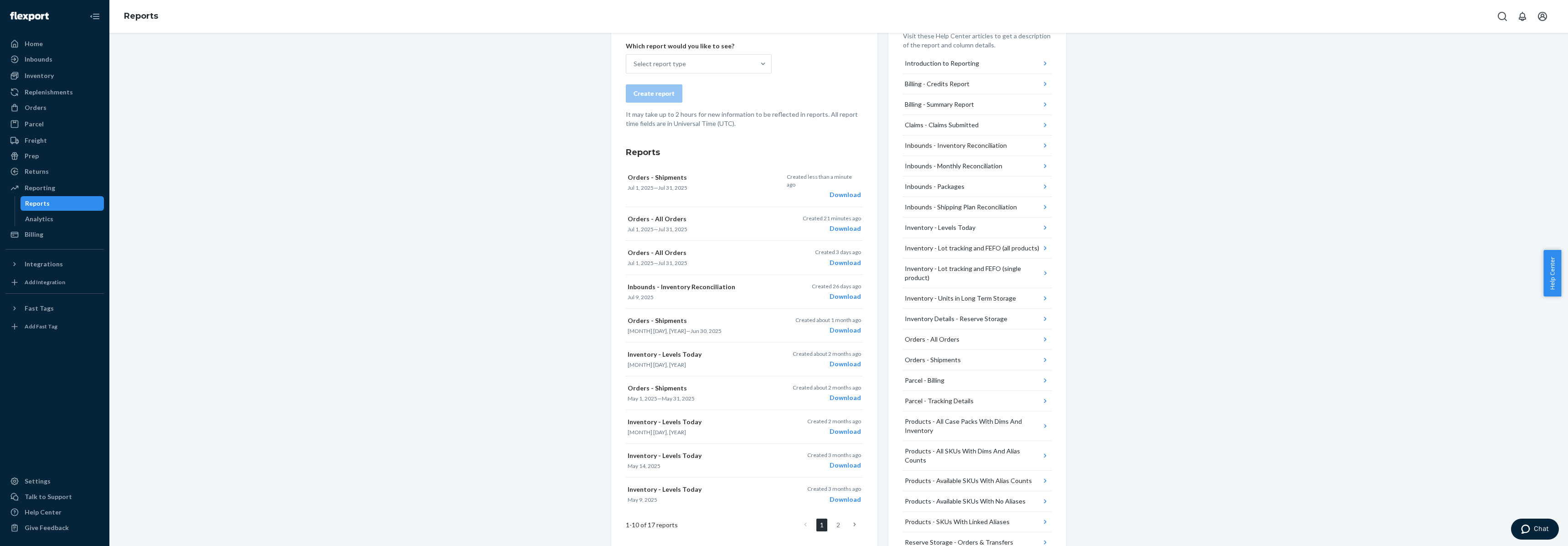 click on "Create a New Report Which report would you like to see? Select report type Create report It may take up to 2 hours for new information to be reflected in reports. All report time fields are in Universal Time (UTC). Reports Orders - Shipments Jul 1, 2025  —  Jul 31, 2025 Created   less than a minute   ago Download Orders - All Orders Jul 1, 2025  —  Jul 31, 2025 Created   21 minutes   ago Download Orders - All Orders Jul 1, 2025  —  Jul 31, 2025 Created   3 days   ago Download Inbounds - Inventory Reconciliation Jul 9, 2025 Created   26 days   ago Download Orders - Shipments Jun 1, 2025  —  Jun 30, 2025 Created   about 1 month   ago Download Inventory - Levels Today Jun 20, 2025 Created   about 2 months   ago Download Orders - Shipments May 1, 2025  —  May 31, 2025 Created   about 2 months   ago Download Inventory - Levels Today May 23, 2025 Created   2 months   ago Download Inventory - Levels Today May 14, 2025 Created   3 months   ago Download Inventory - Levels Today May 9, 2025 Created   3 months" at bounding box center [839, 319] 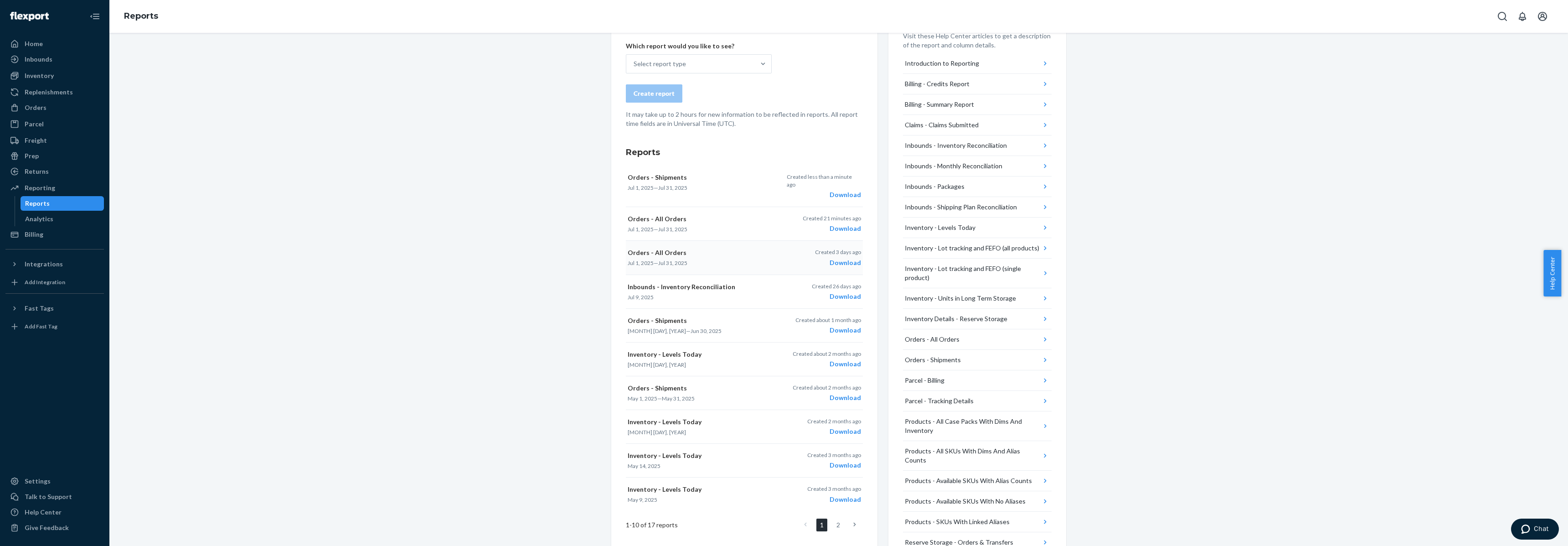 click on "Download" at bounding box center (838, 263) 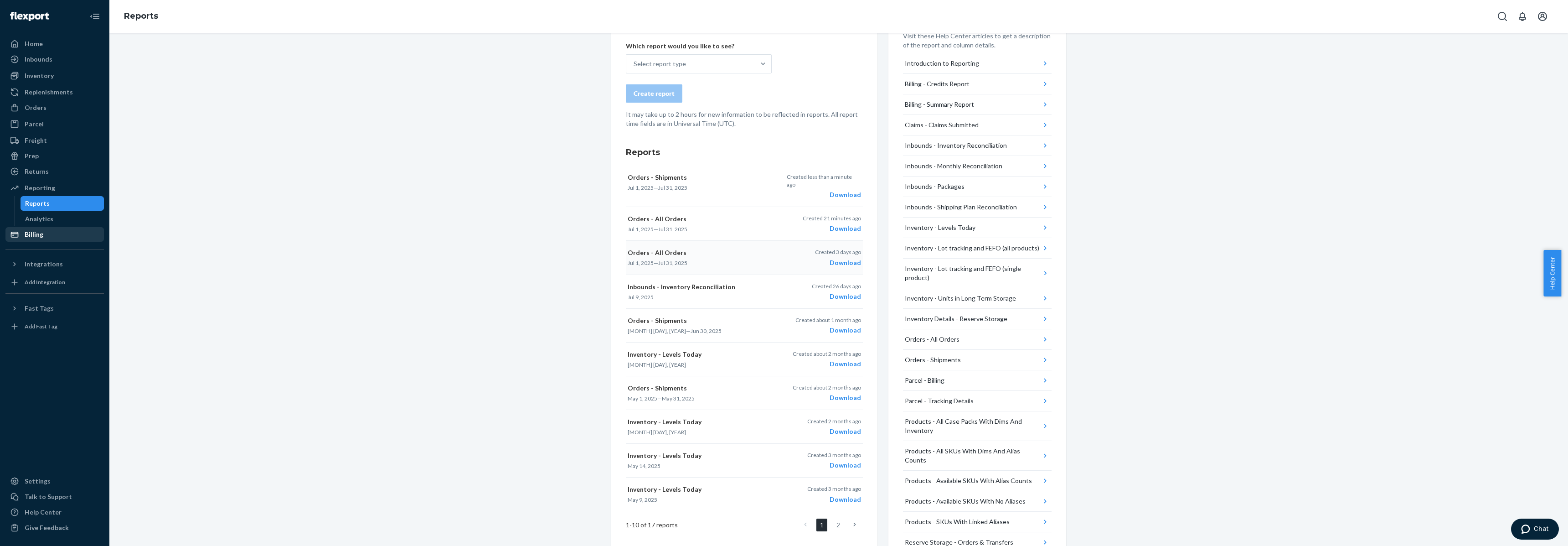 click on "Billing" at bounding box center (55, 234) 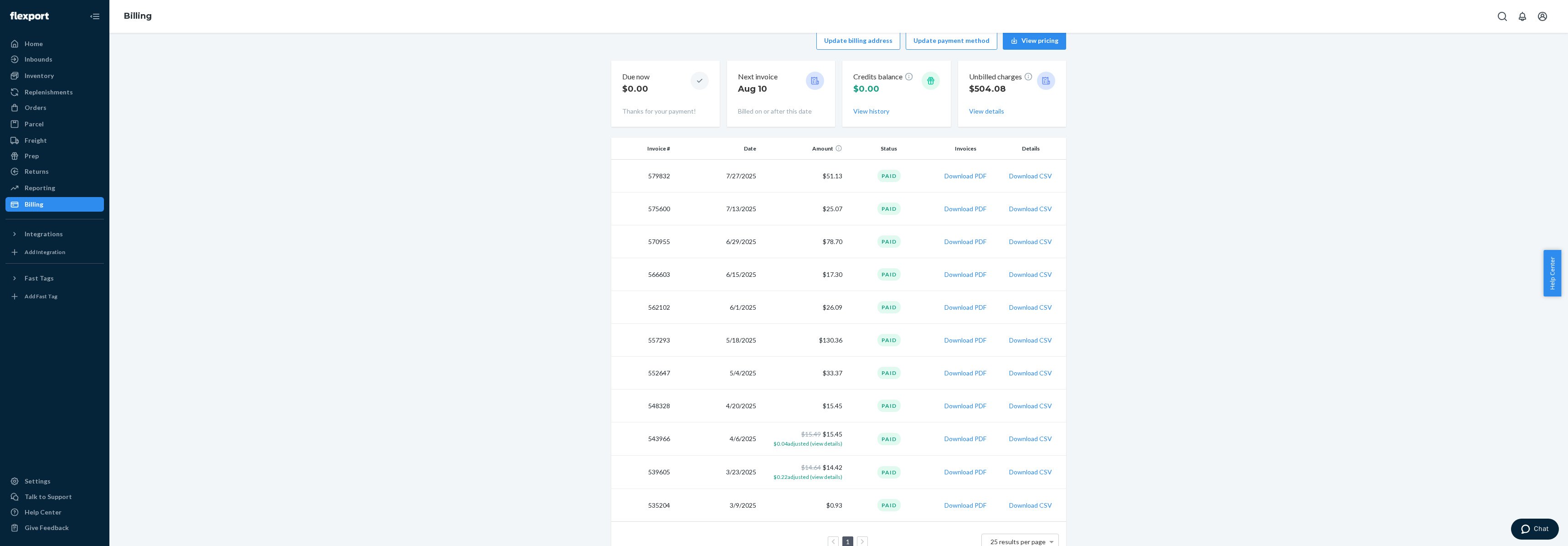 scroll, scrollTop: 36, scrollLeft: 0, axis: vertical 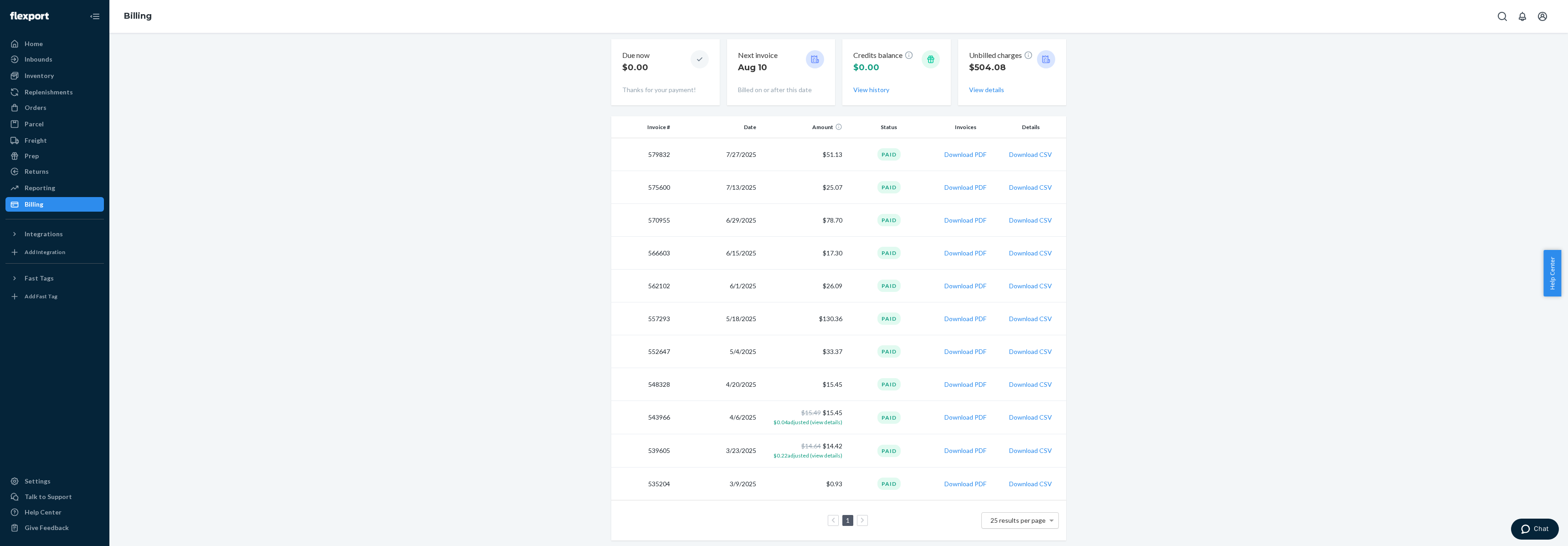 click on "25 results per page" at bounding box center (1020, 520) 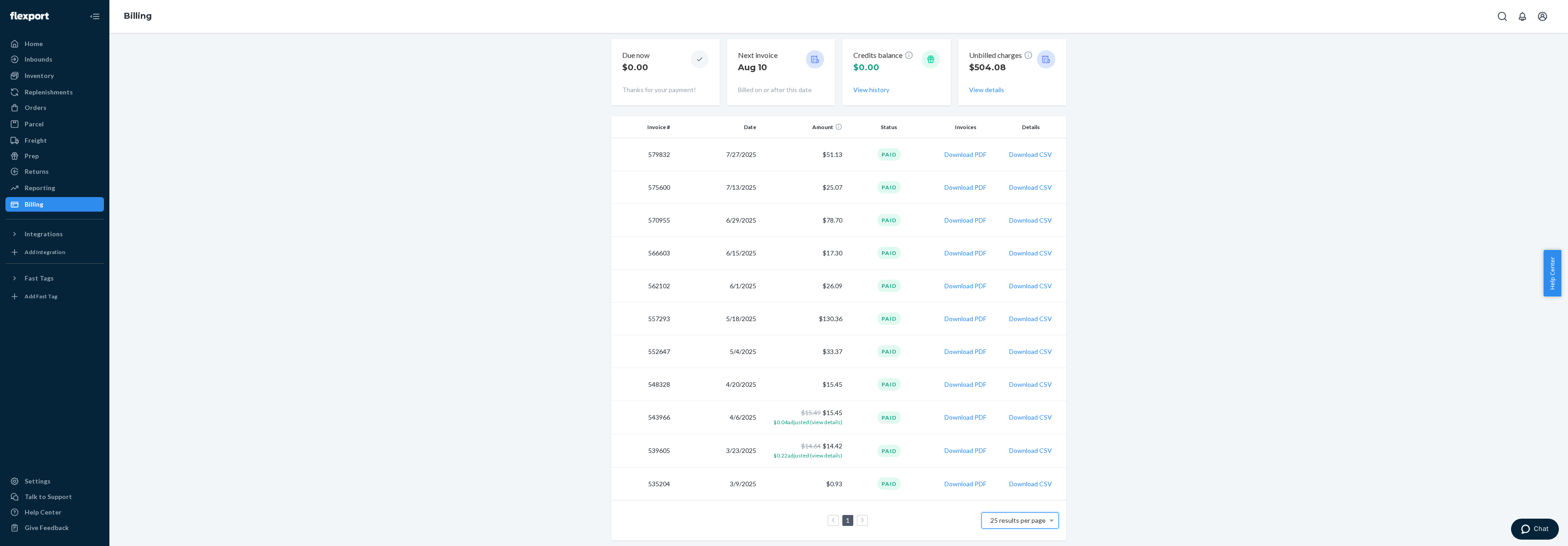 click on "25 results per page" at bounding box center [1018, 520] 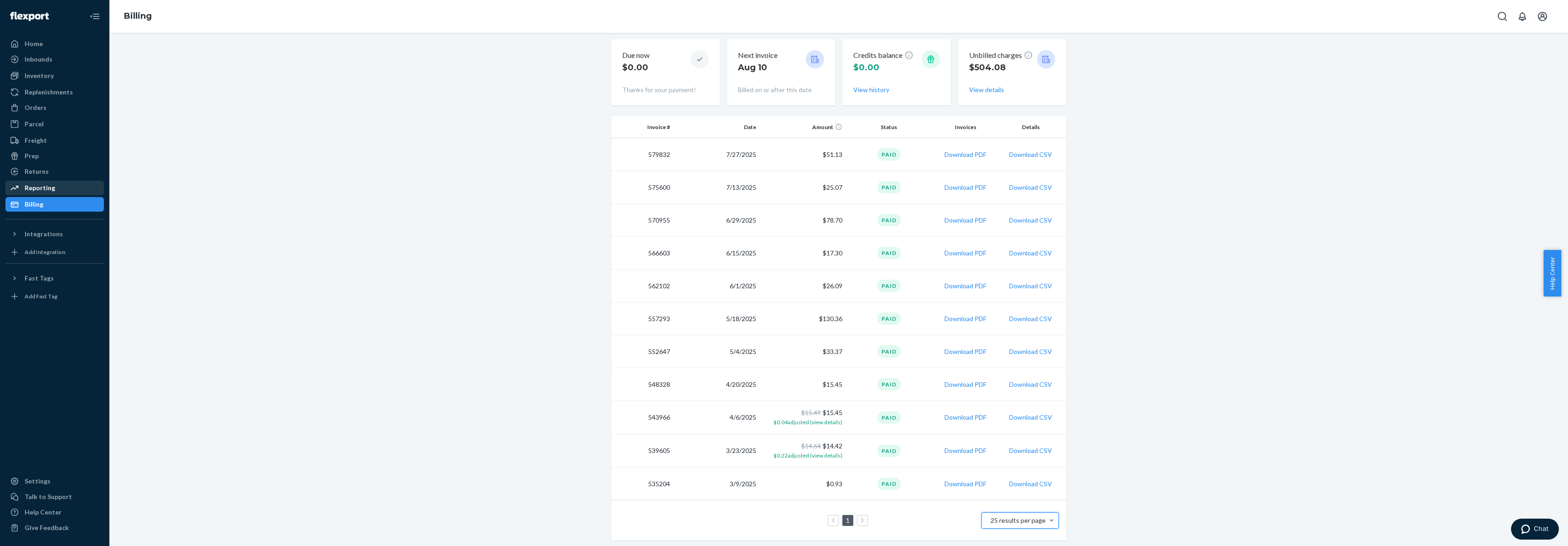 click on "Reporting" at bounding box center (40, 188) 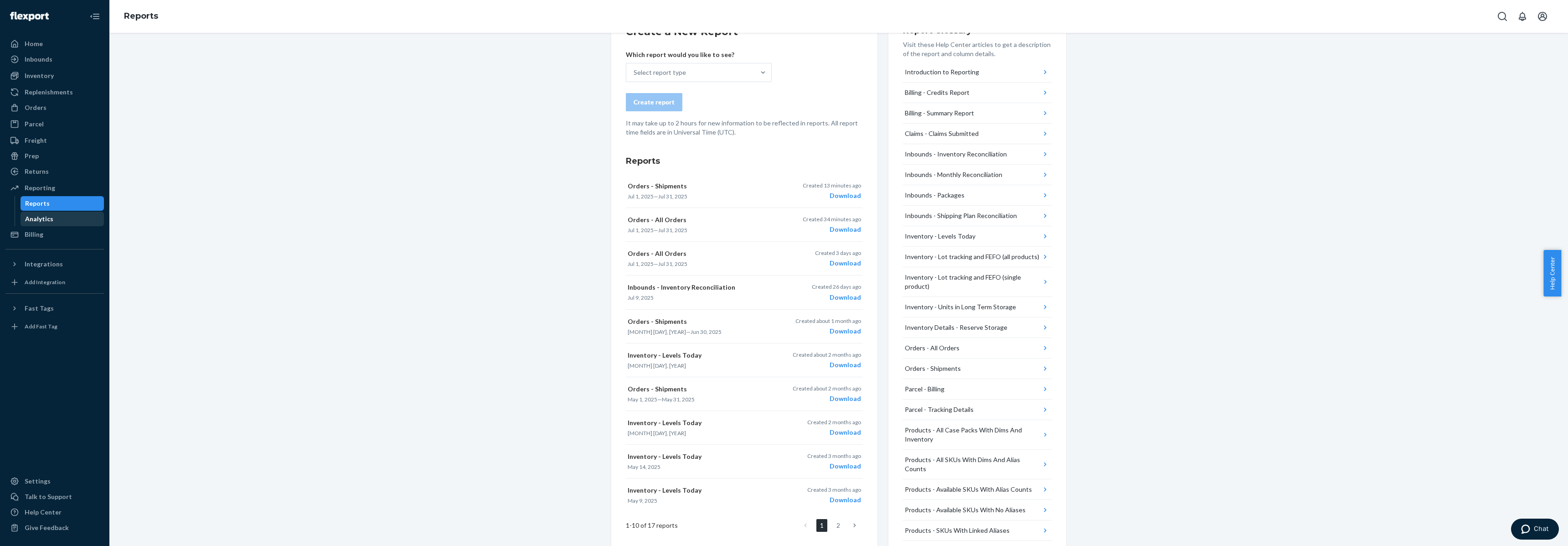 scroll, scrollTop: 0, scrollLeft: 0, axis: both 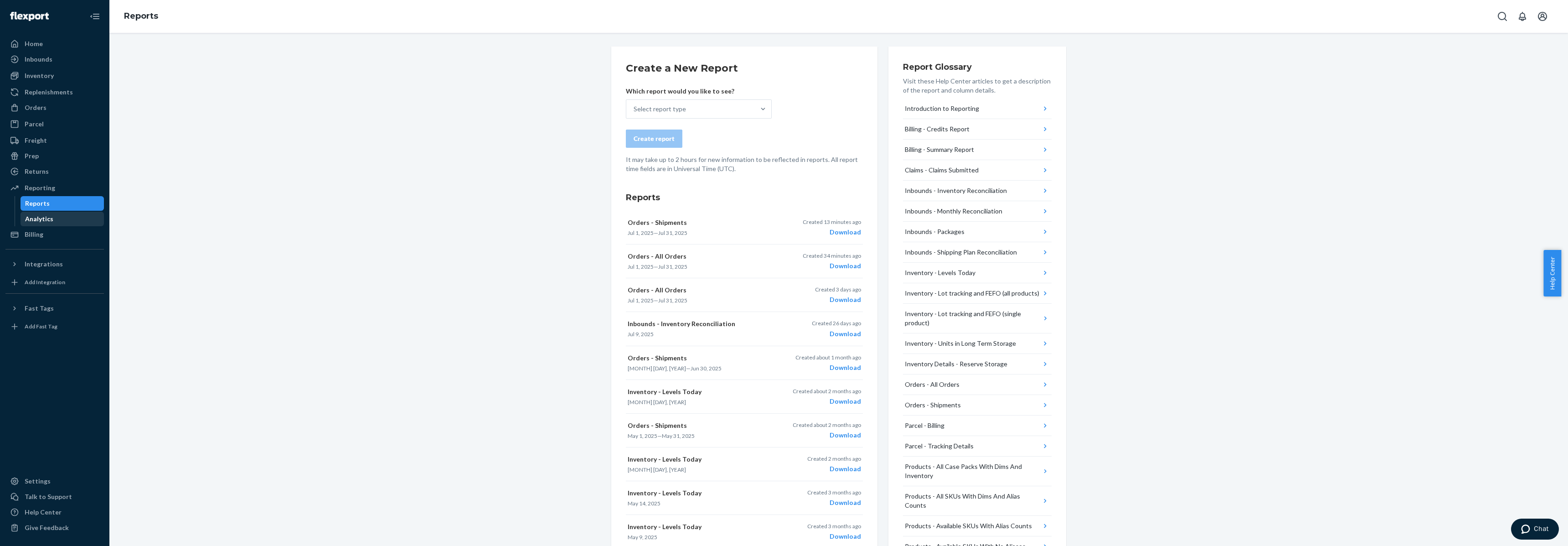 click on "Analytics" at bounding box center [62, 219] 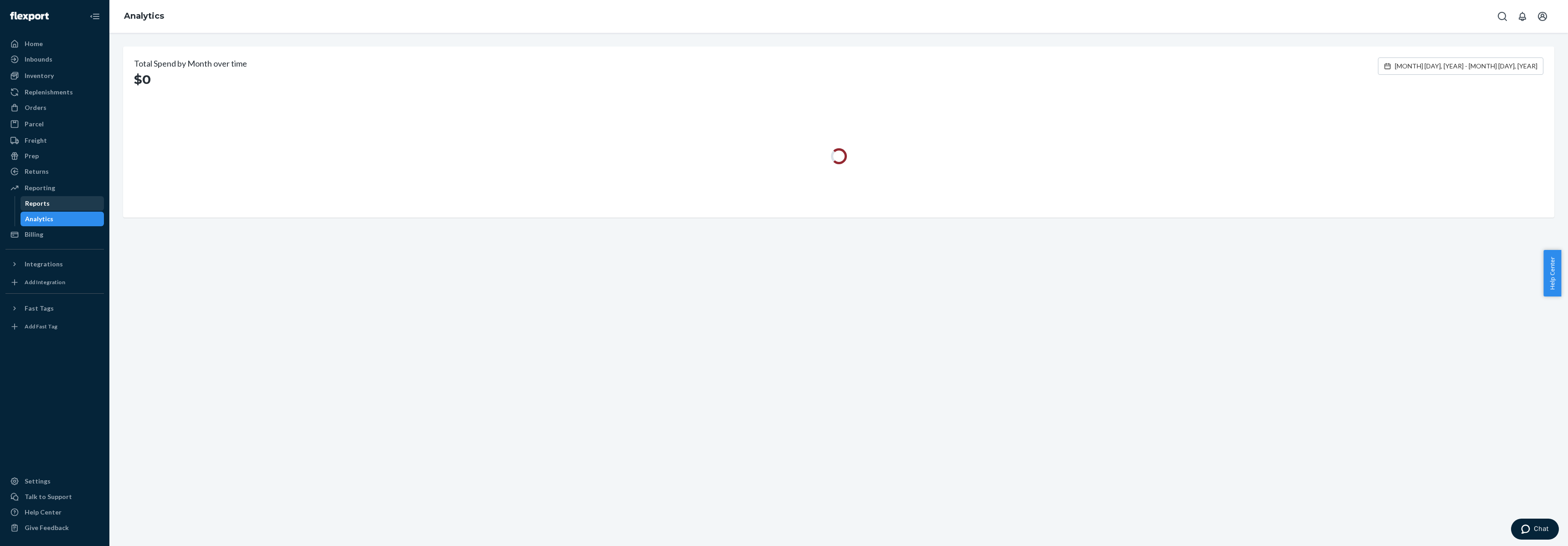 click on "Reports" at bounding box center (62, 203) 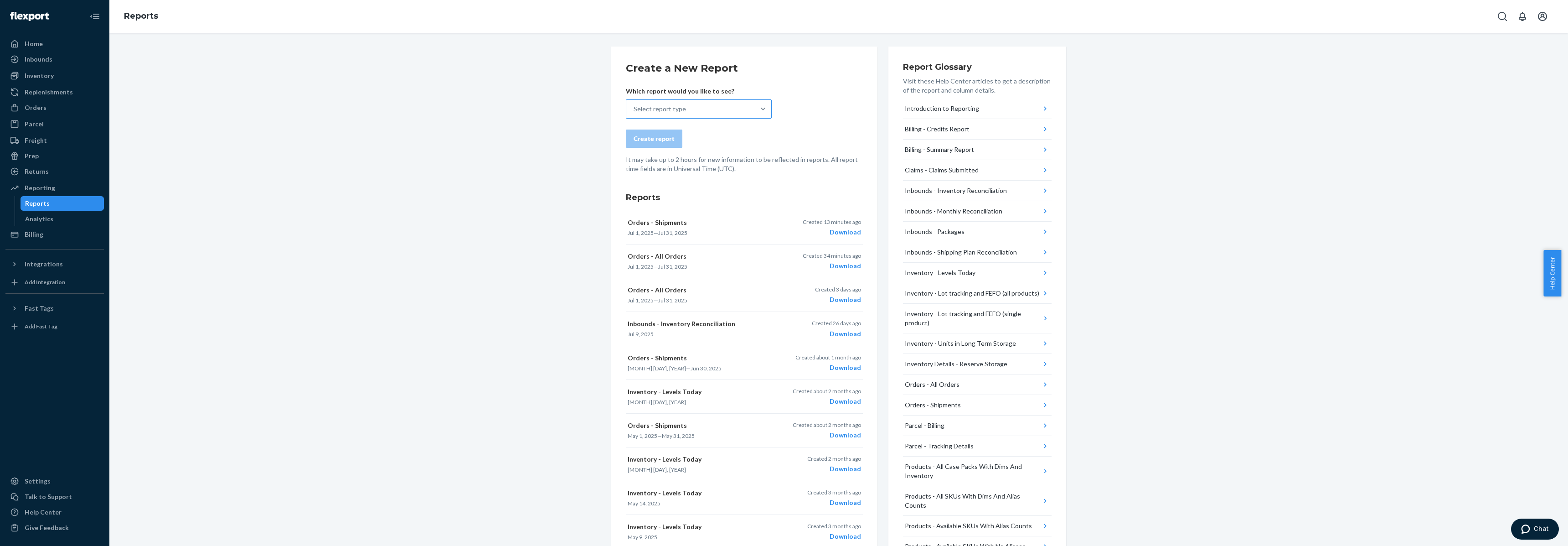 click on "Select report type" at bounding box center (691, 109) 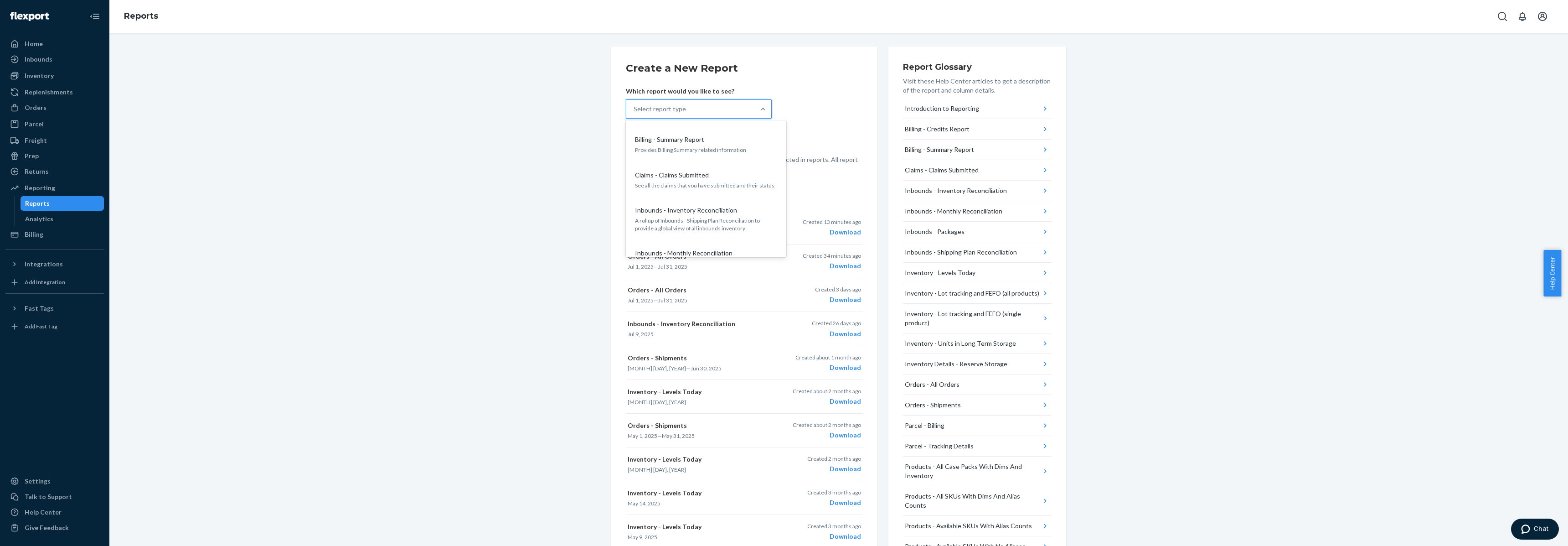 scroll, scrollTop: 0, scrollLeft: 0, axis: both 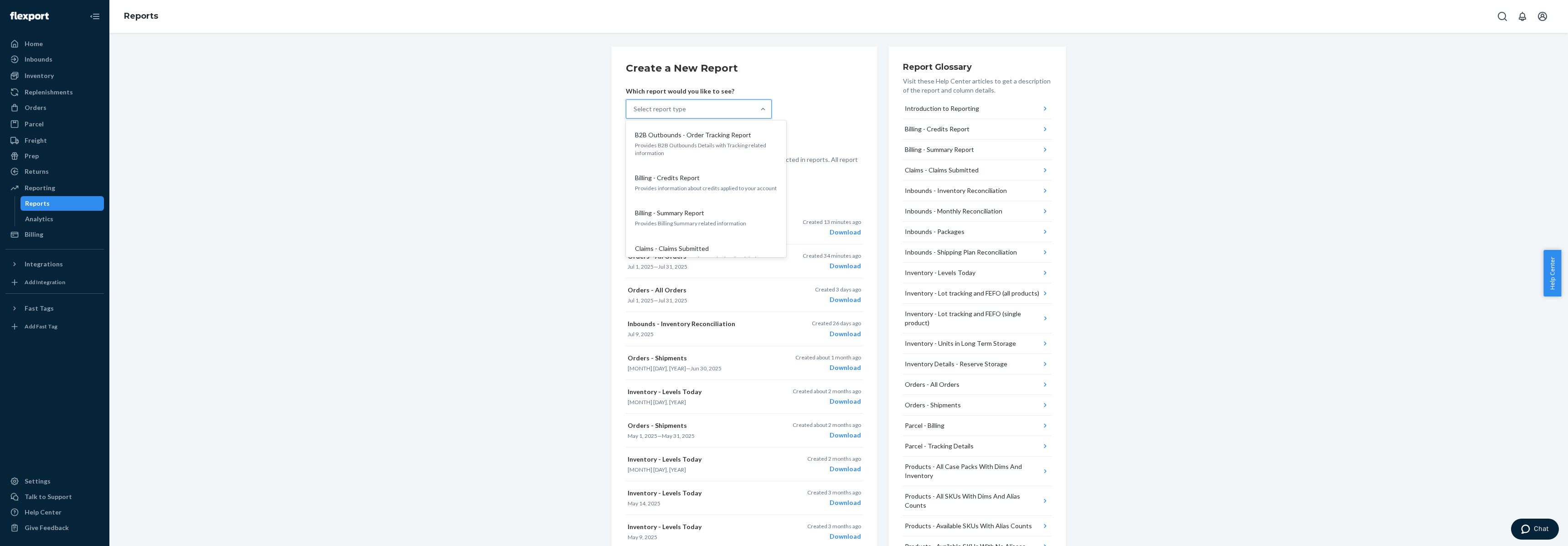 click on "Create a New Report Which report would you like to see?      option Billing - Credits Report focused, 2 of 24. 24 results available. Use Up and Down to choose options, press Enter to select the currently focused option, press Escape to exit the menu, press Tab to select the option and exit the menu. Select report type B2B Outbounds - Order Tracking Report Provides B2B Outbounds Details with Tracking related information Billing - Credits Report Provides information about credits applied to your account Billing - Summary Report Provides Billing Summary related information Claims - Claims Submitted See all the claims that you have submitted and their status Inbounds - Inventory Reconciliation A rollup of Inbounds - Shipping Plan Reconciliation to provide a global view of all inbounds inventory Inbounds - Monthly Reconciliation Provides inventory movement data for any selected month Inbounds - Packages Reports on packages that make up your inbounds shipments Inbounds - Shipping Plan Reconciliation Create report" at bounding box center [839, 364] 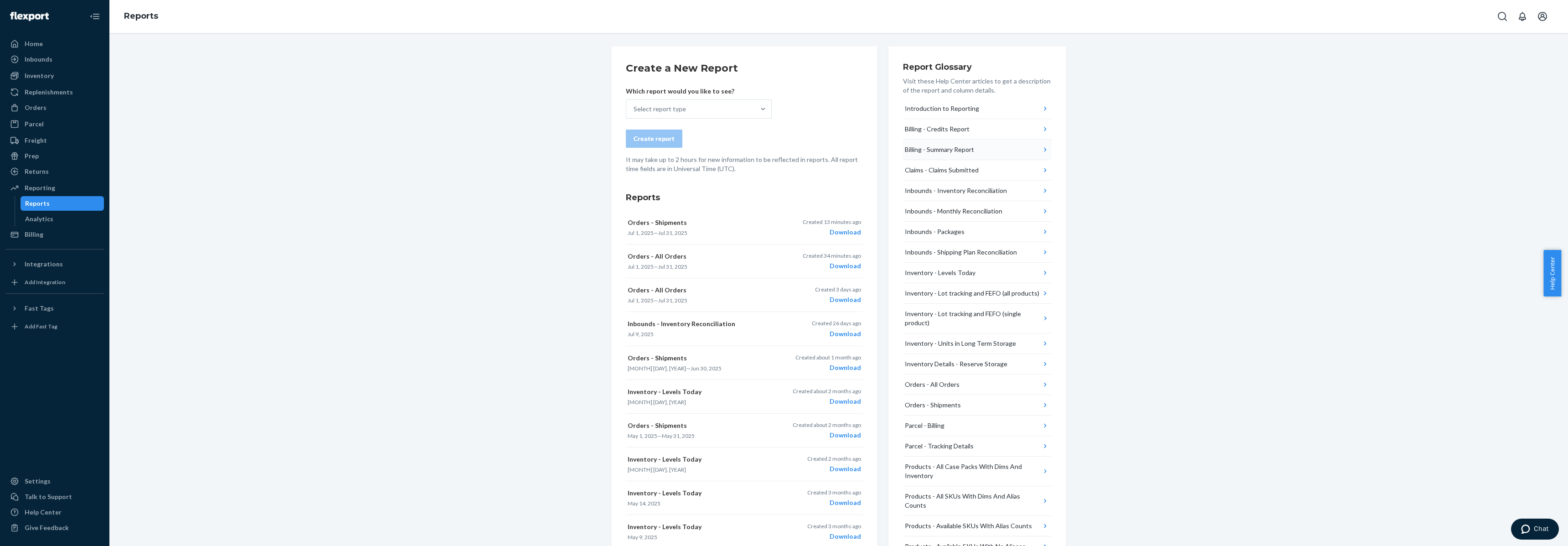 click on "Billing - Summary Report" at bounding box center (977, 150) 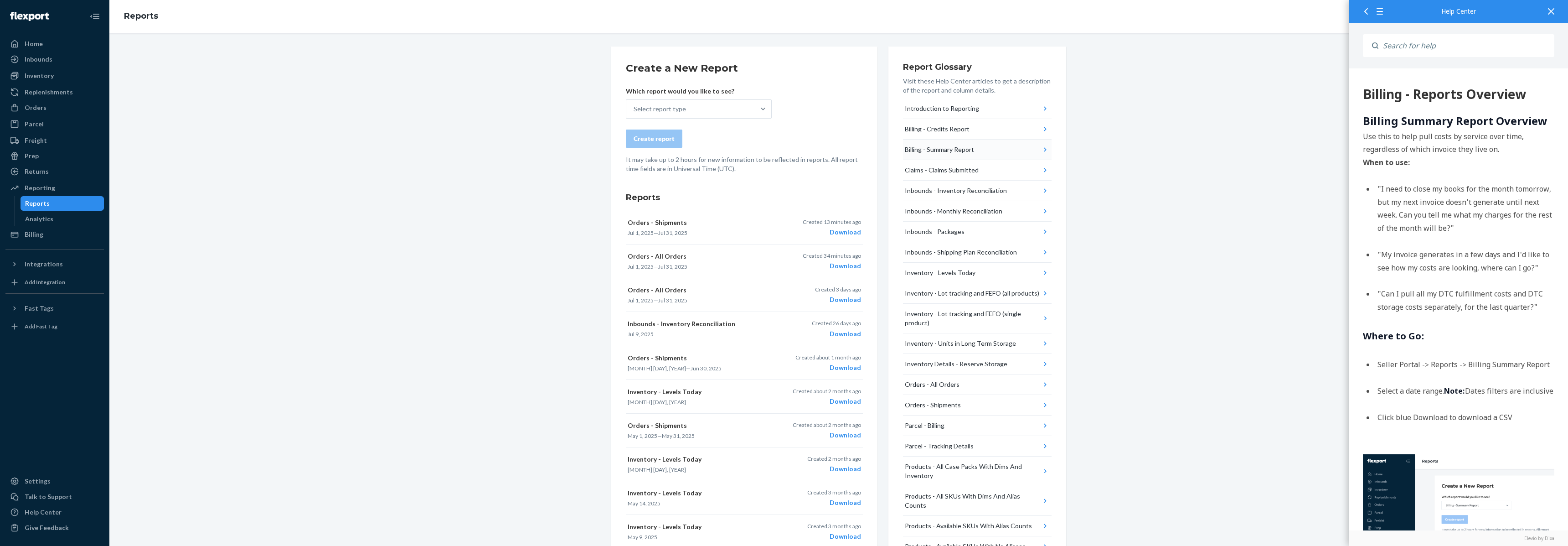 scroll, scrollTop: 0, scrollLeft: 0, axis: both 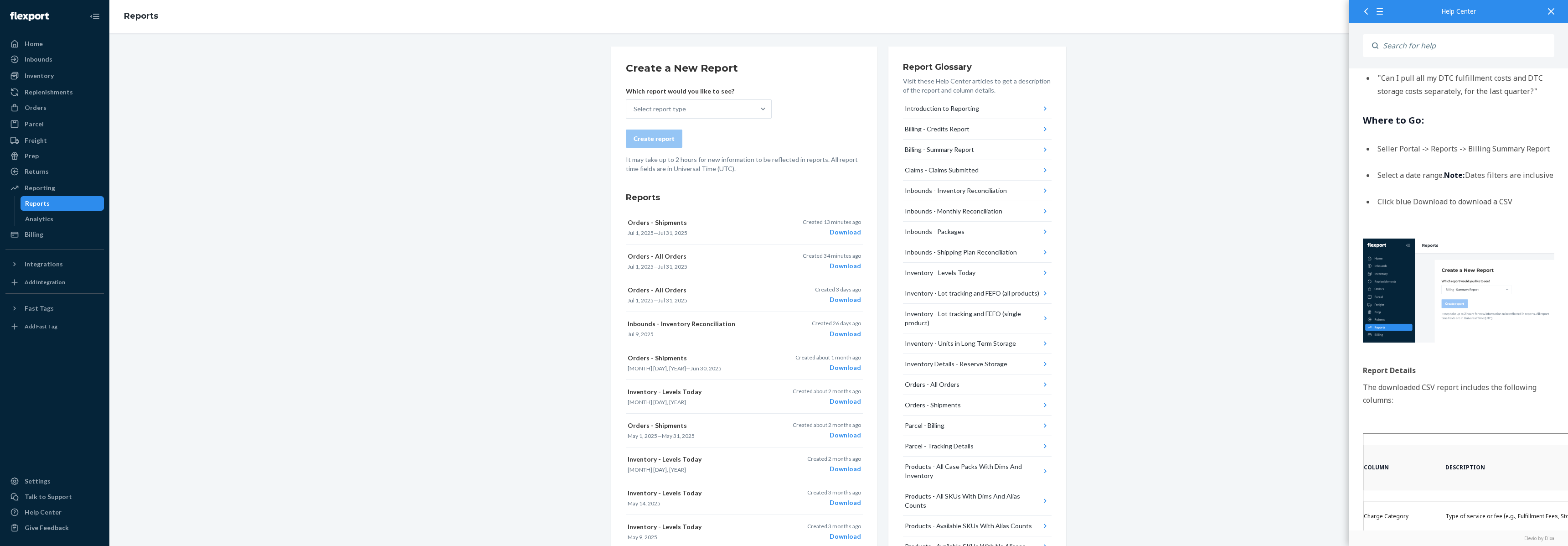 click at bounding box center (1551, 11) 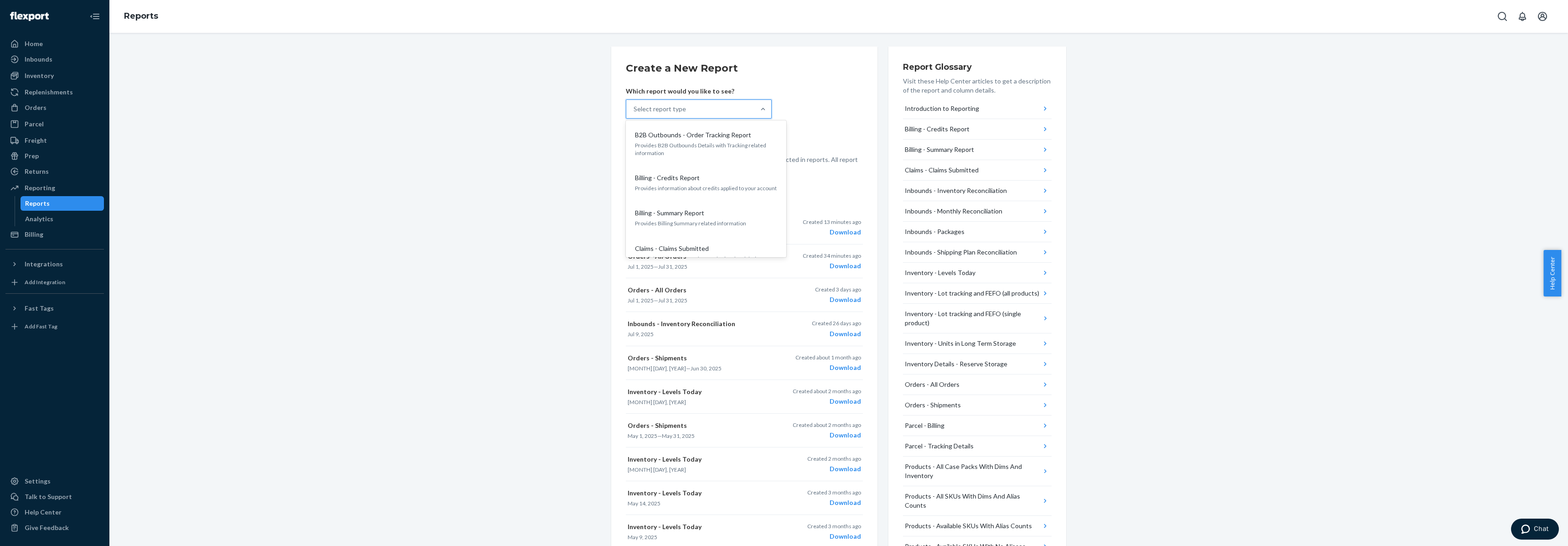 click on "Select report type" at bounding box center [660, 109] 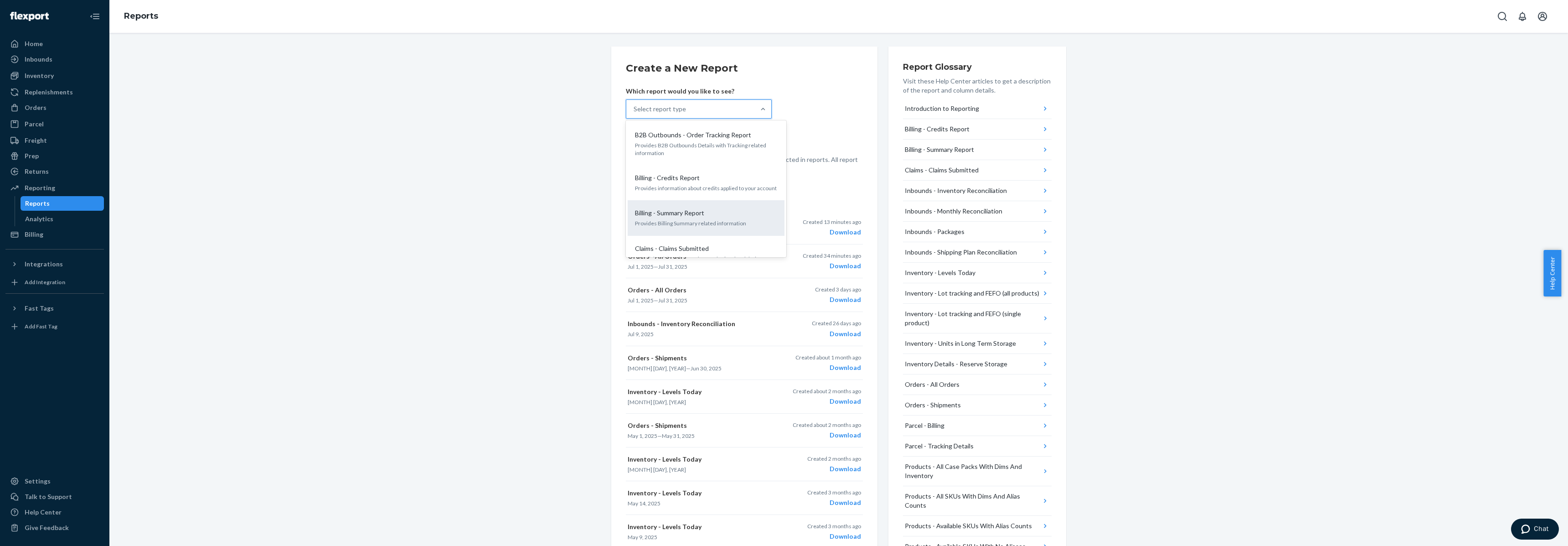 click on "Billing - Summary Report Provides Billing Summary related information" at bounding box center (706, 218) 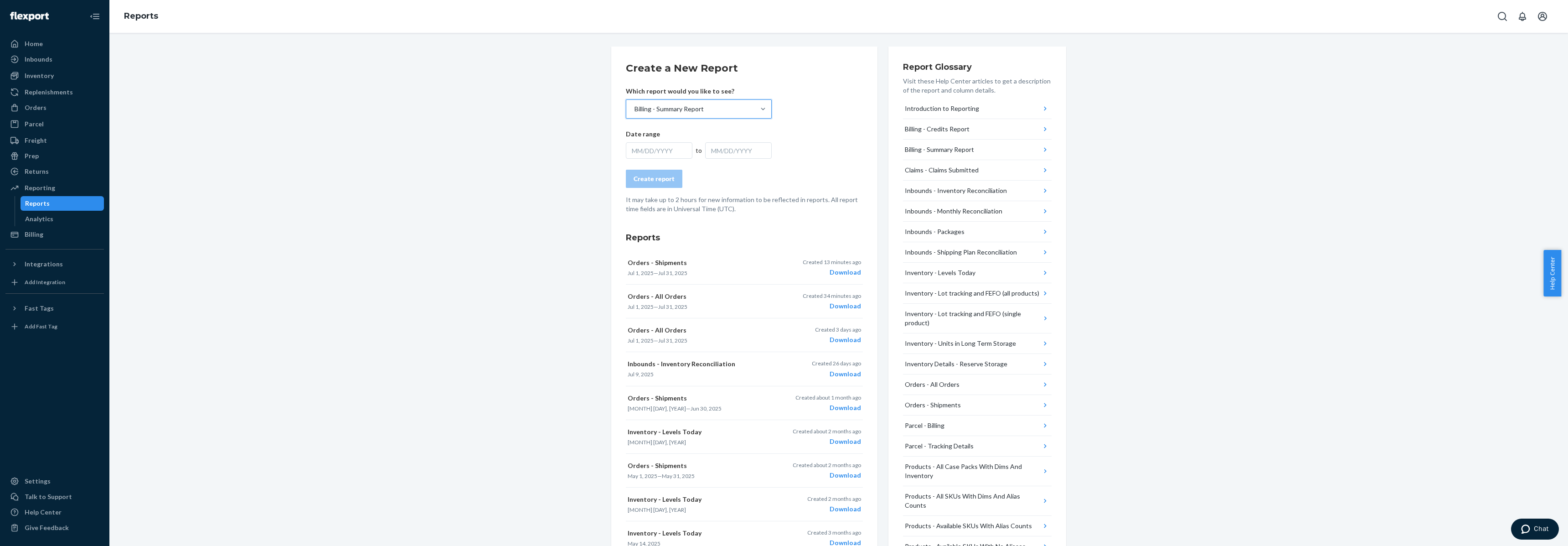 click on "MM/DD/YYYY" at bounding box center [659, 151] 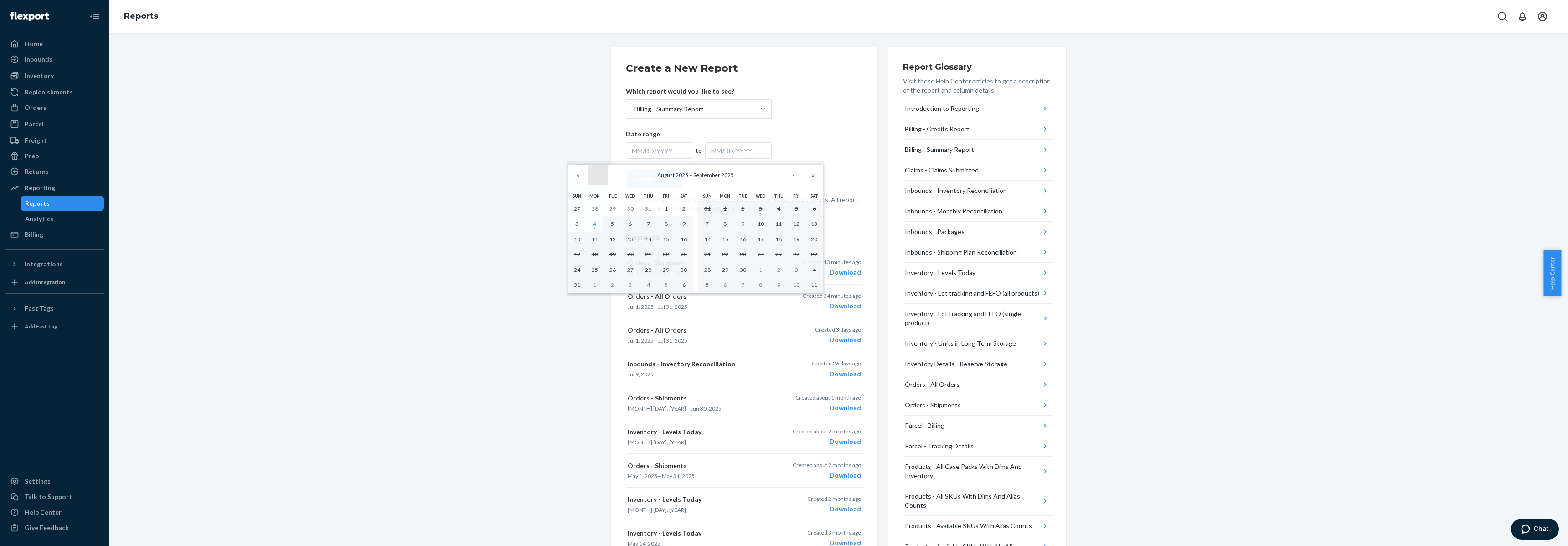 click on "‹" at bounding box center (598, 175) 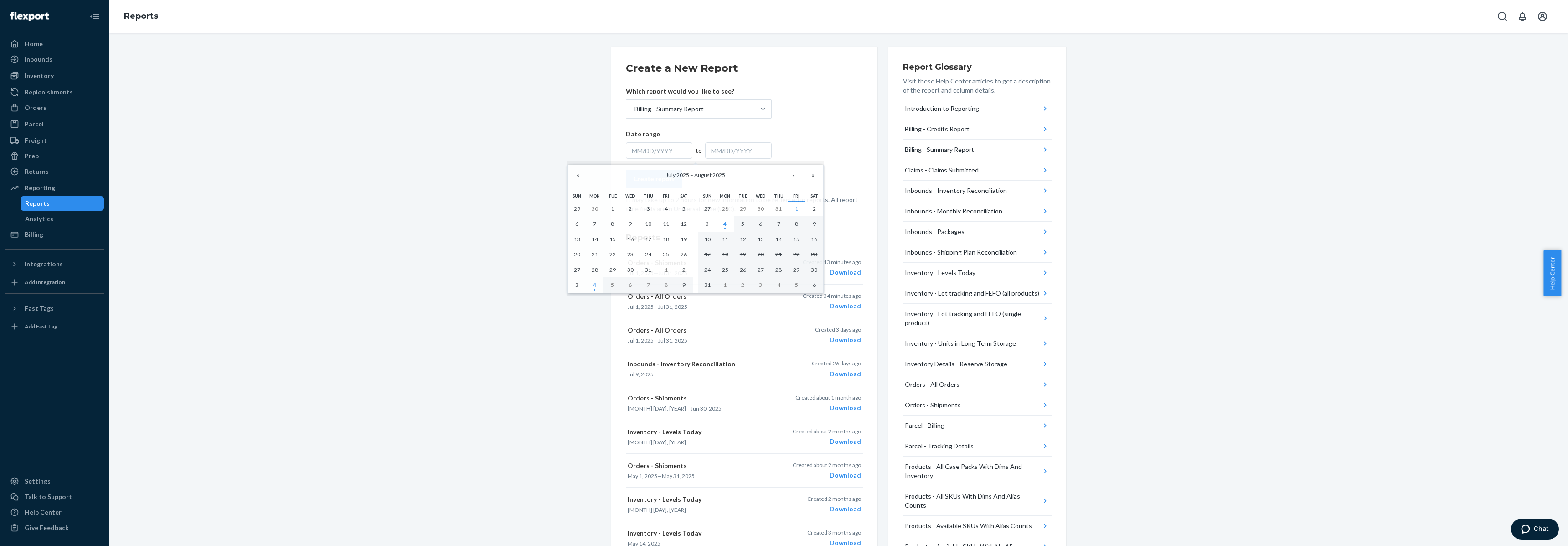click on "1" at bounding box center [796, 209] 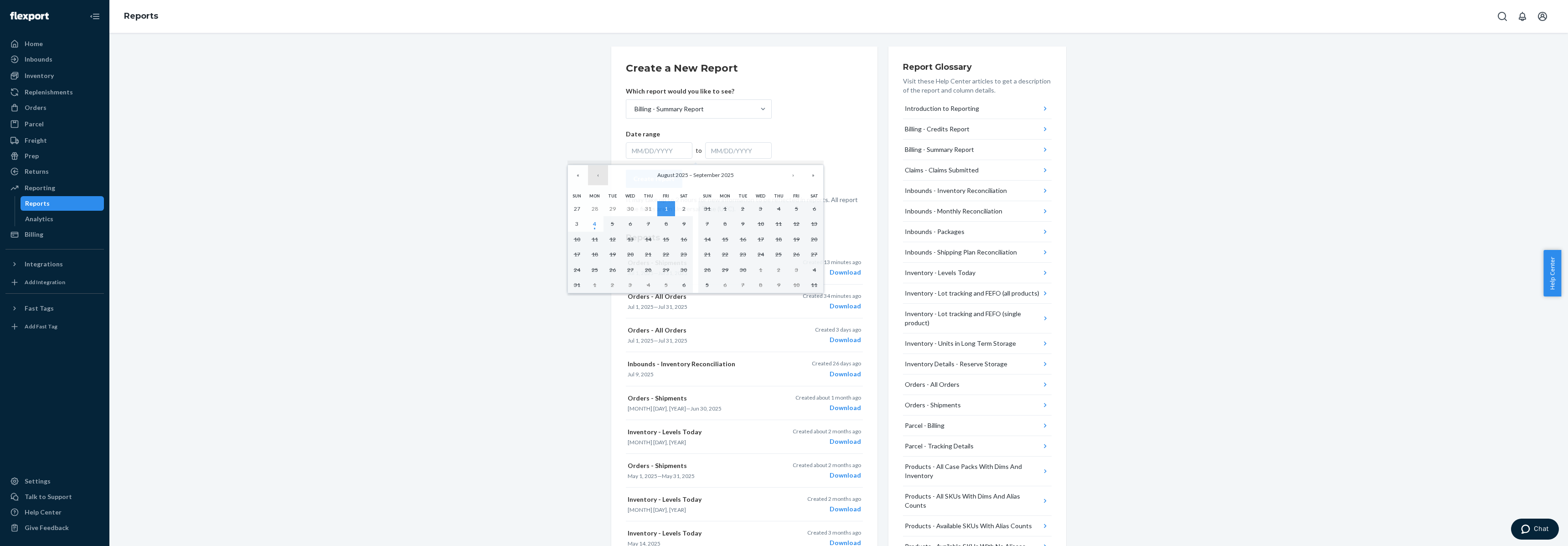 click on "‹" at bounding box center (598, 175) 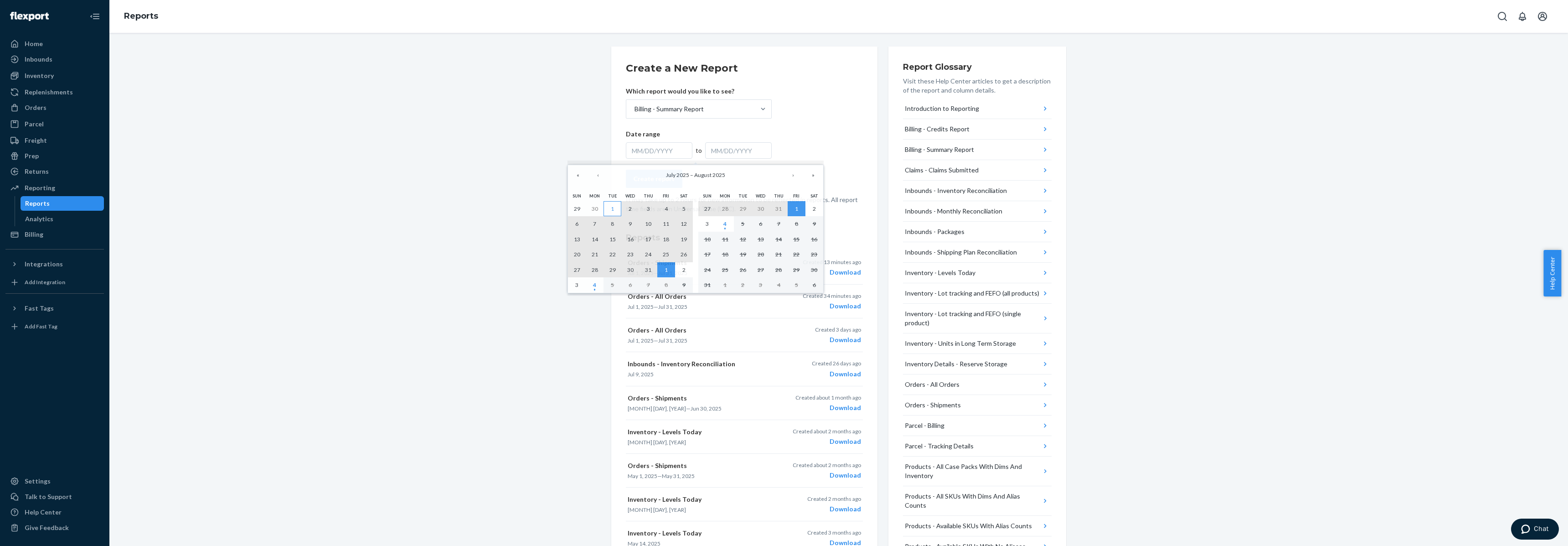 click on "1" at bounding box center (612, 208) 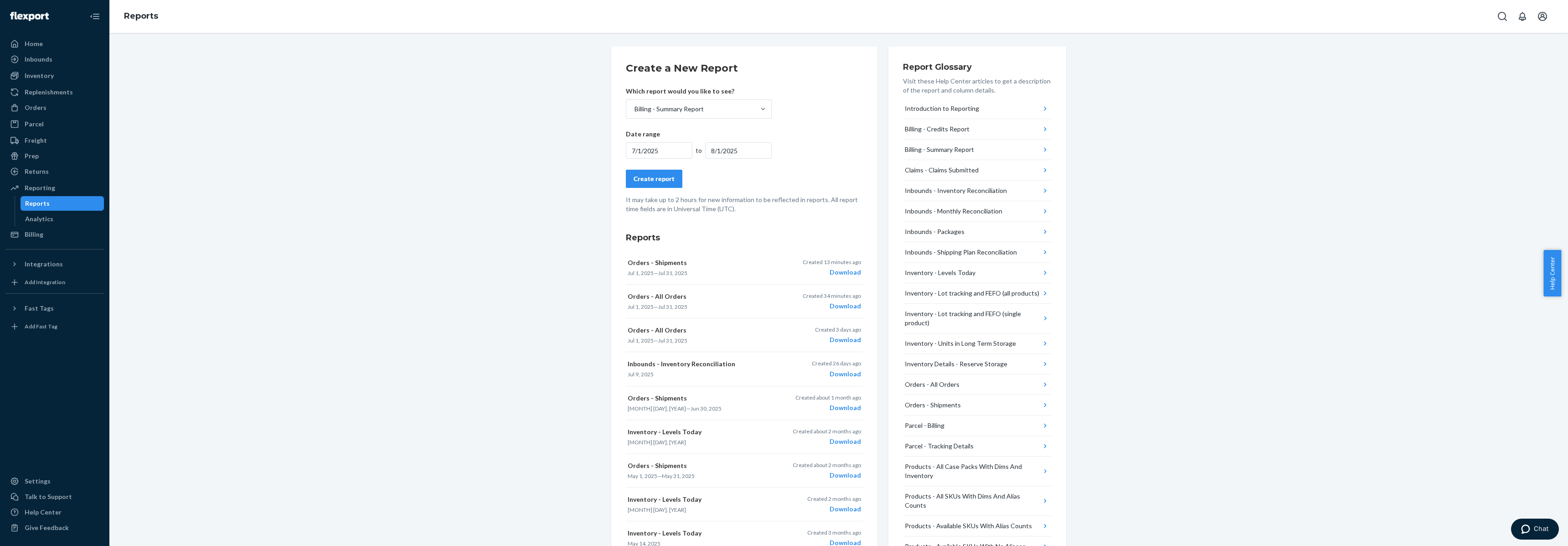 click on "8/1/2025" at bounding box center [738, 151] 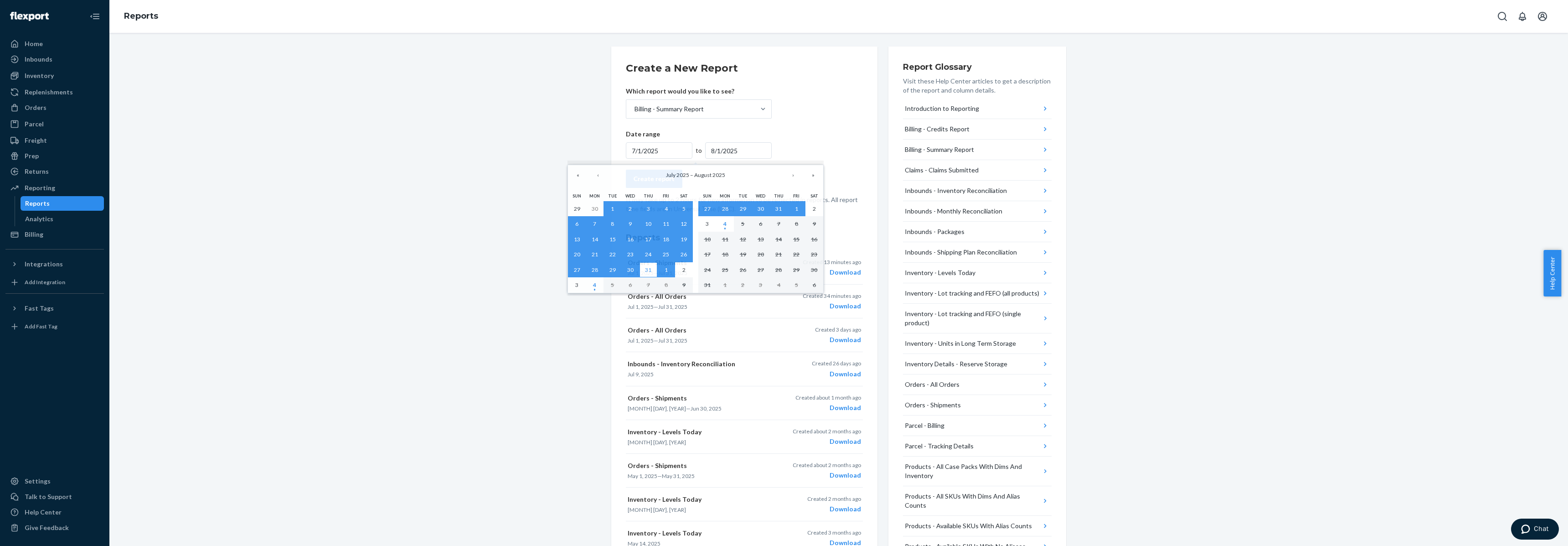 click on "31" at bounding box center (648, 270) 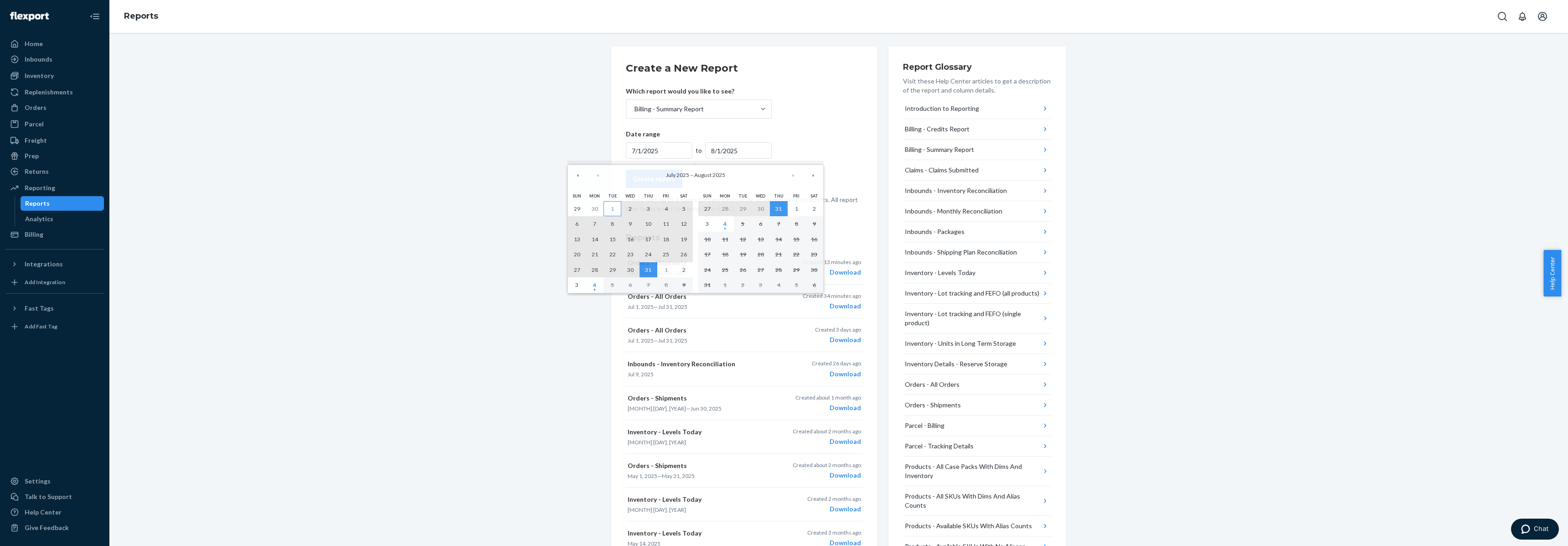 click on "1" at bounding box center (612, 208) 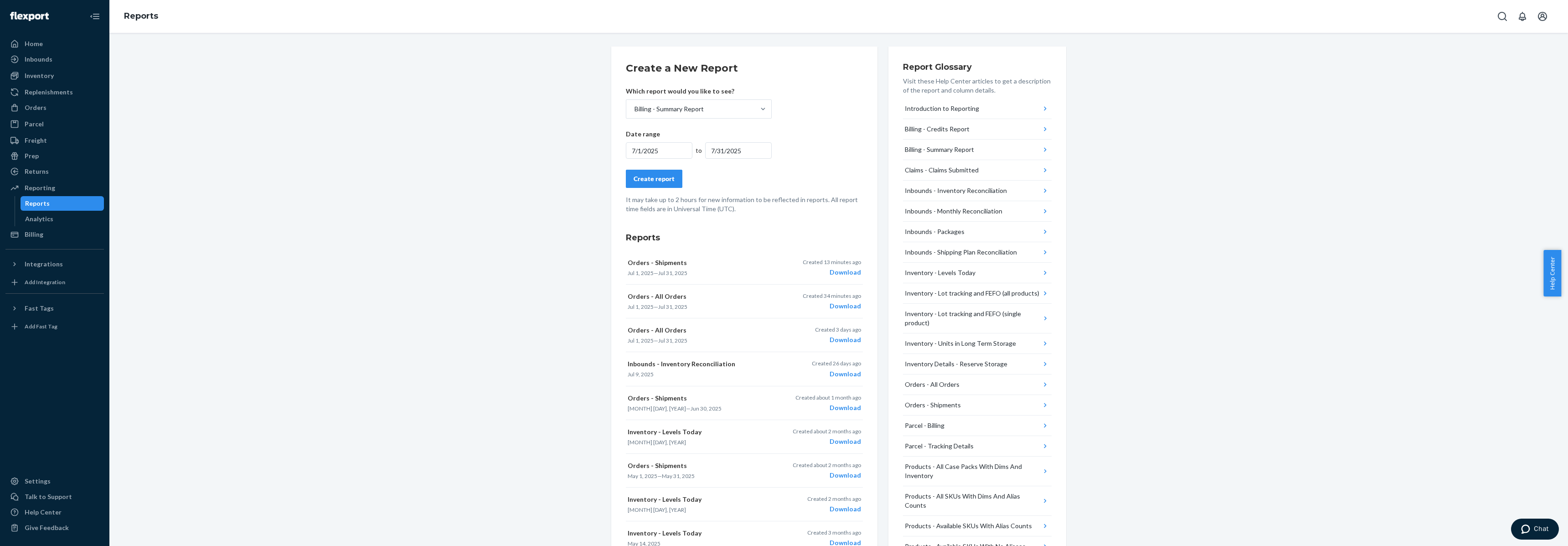 click on "Create report" at bounding box center [654, 179] 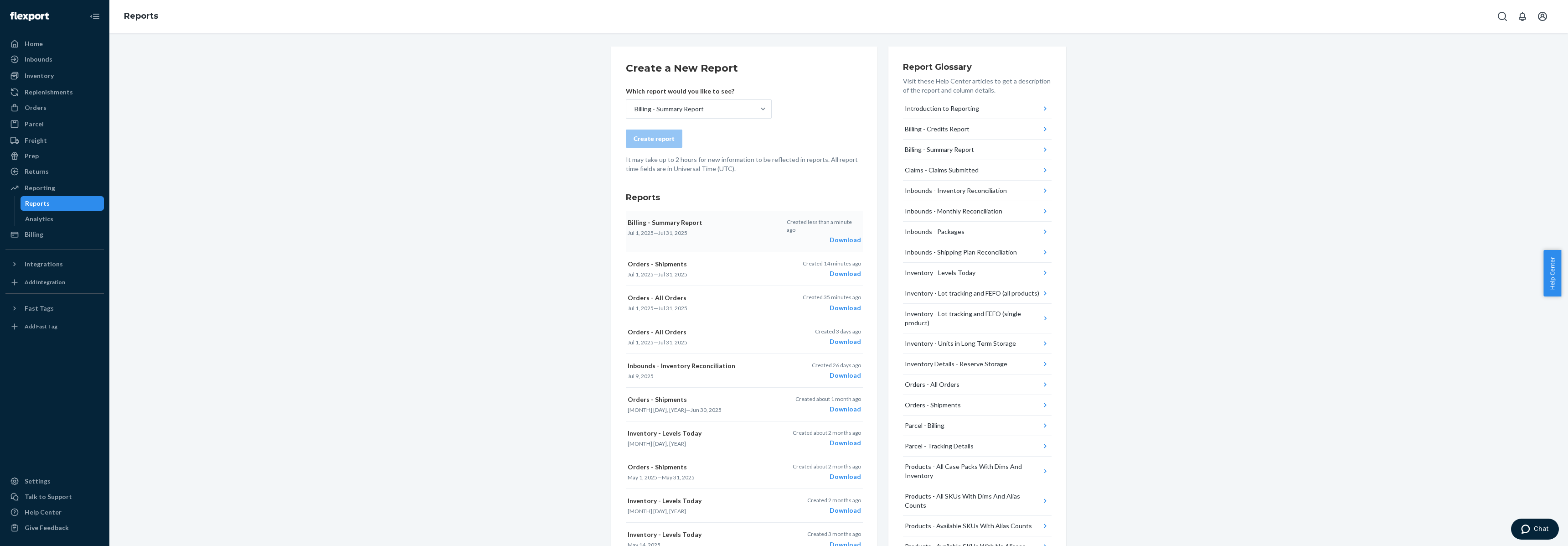 click on "Download" at bounding box center [824, 240] 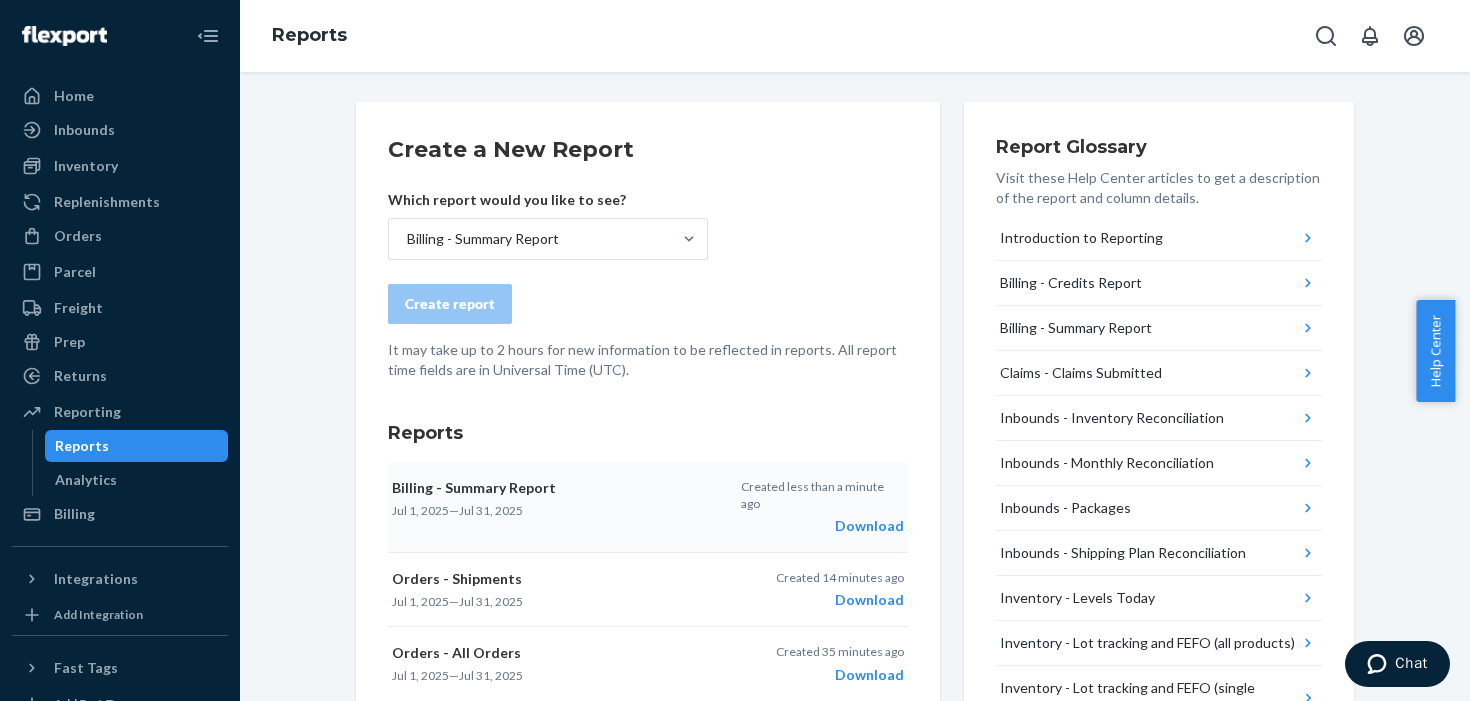 scroll, scrollTop: 473, scrollLeft: 0, axis: vertical 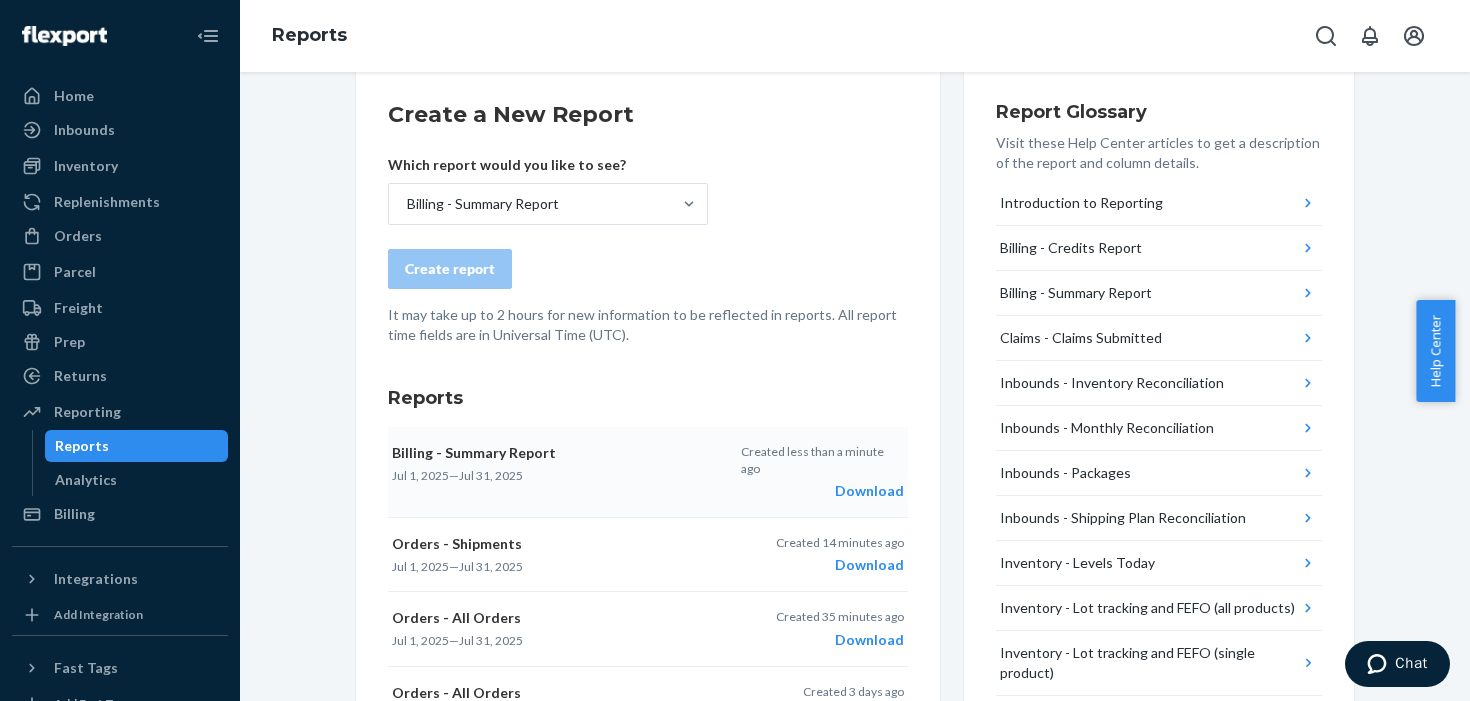 click on "Created   less than a minute   ago" at bounding box center [822, 460] 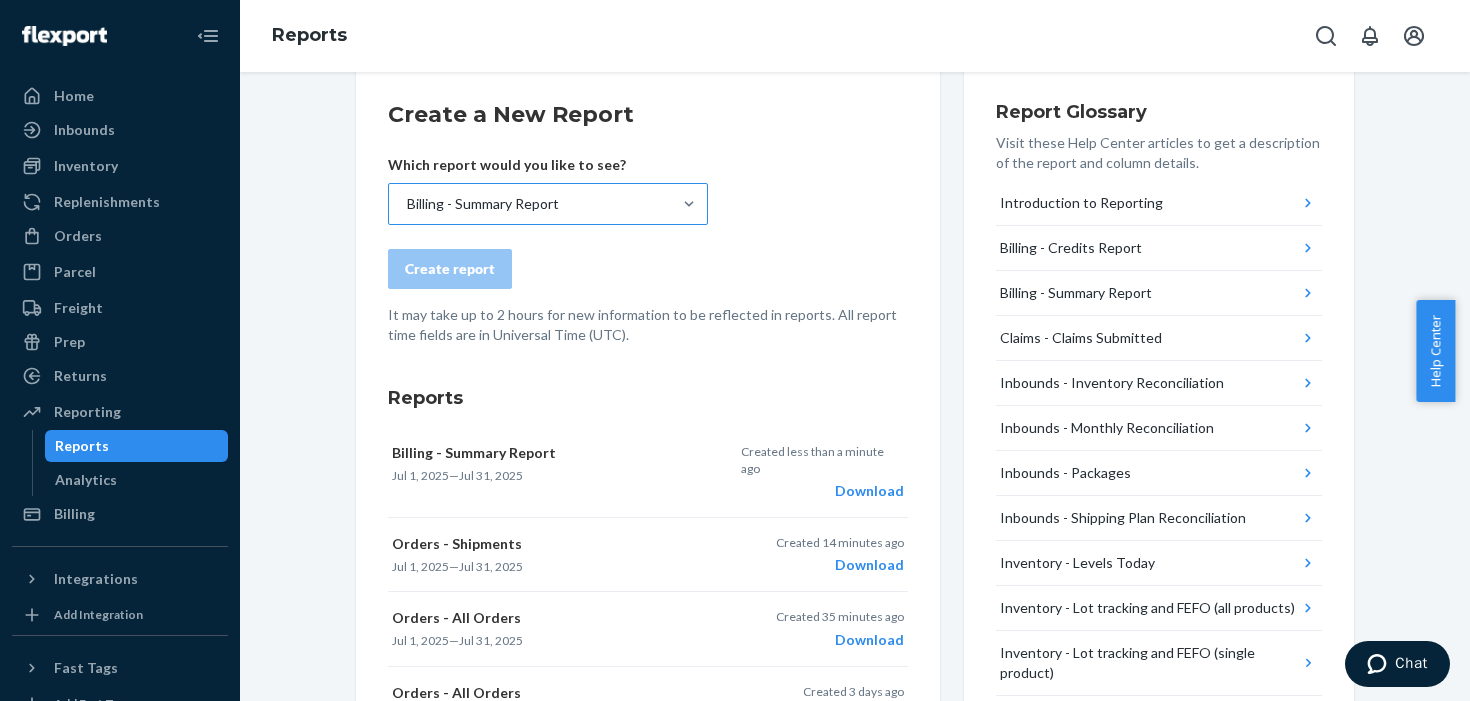 click on "Billing - Summary Report" at bounding box center [530, 204] 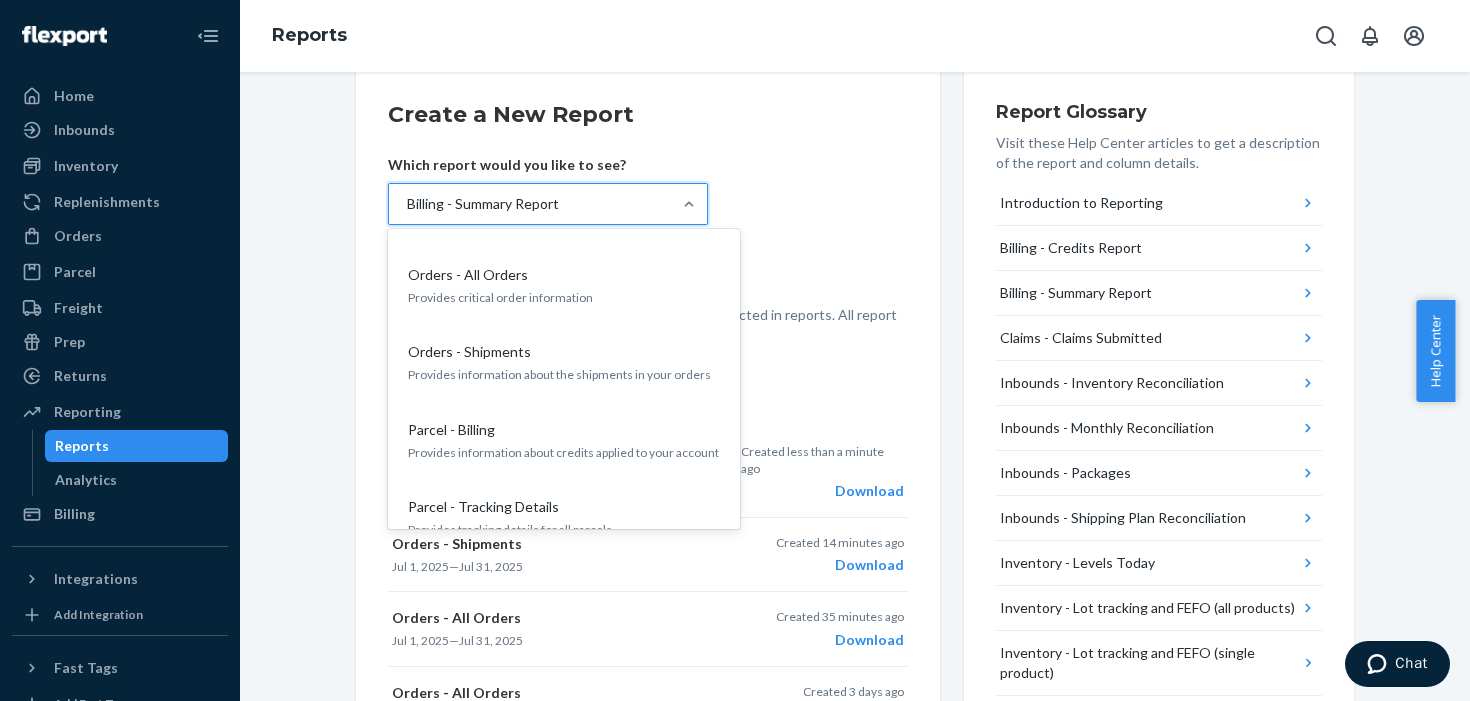 scroll, scrollTop: 0, scrollLeft: 0, axis: both 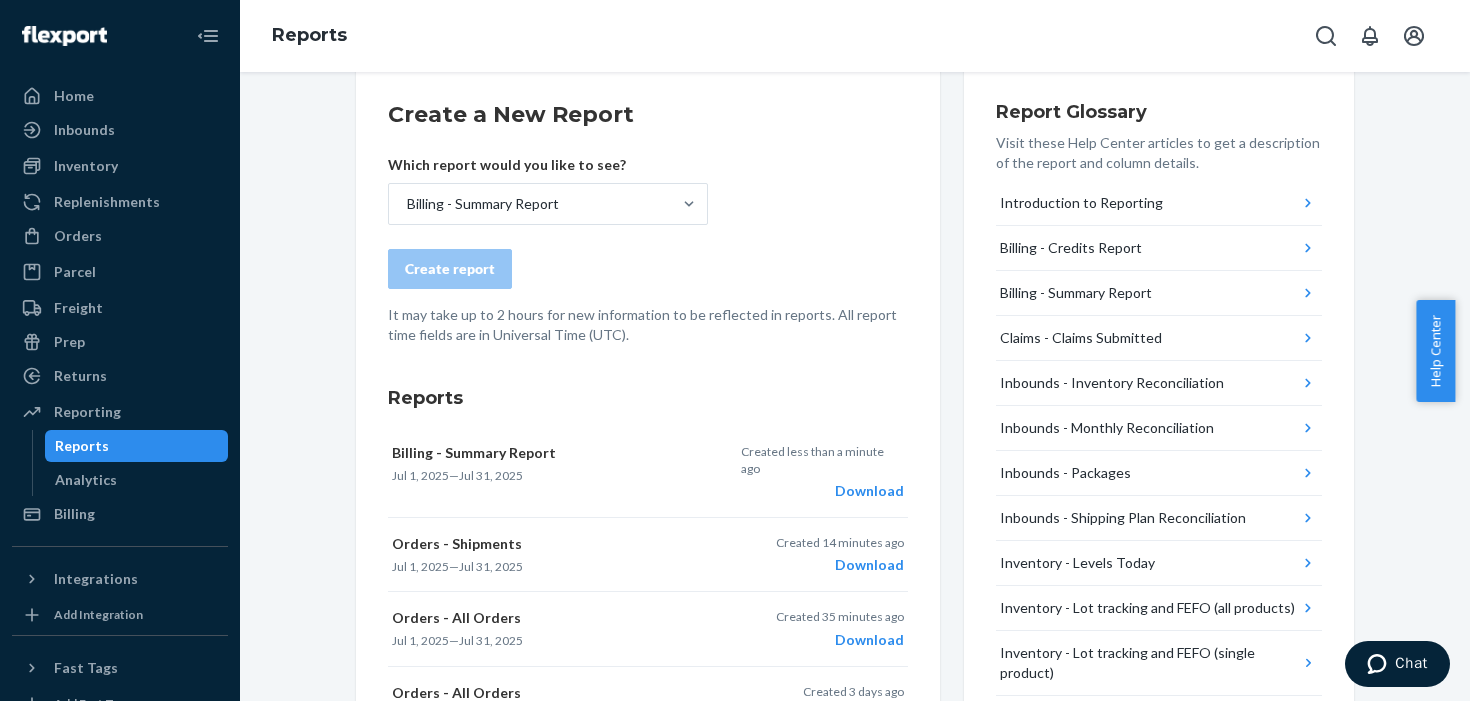 click on "Create a New Report Which report would you like to see? Billing - Summary Report Create report It may take up to 2 hours for new information to be reflected in reports. All report time fields are in Universal Time (UTC)." at bounding box center [648, 222] 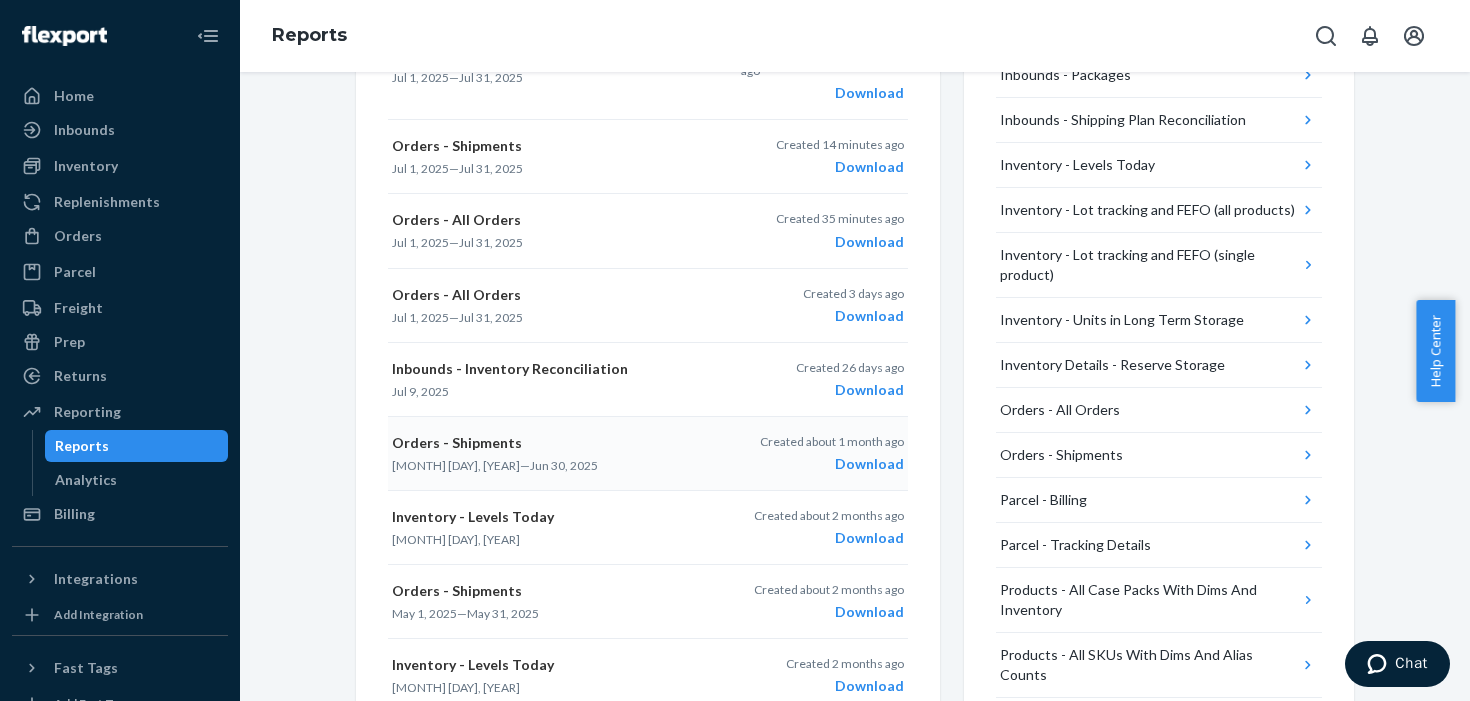 scroll, scrollTop: 432, scrollLeft: 0, axis: vertical 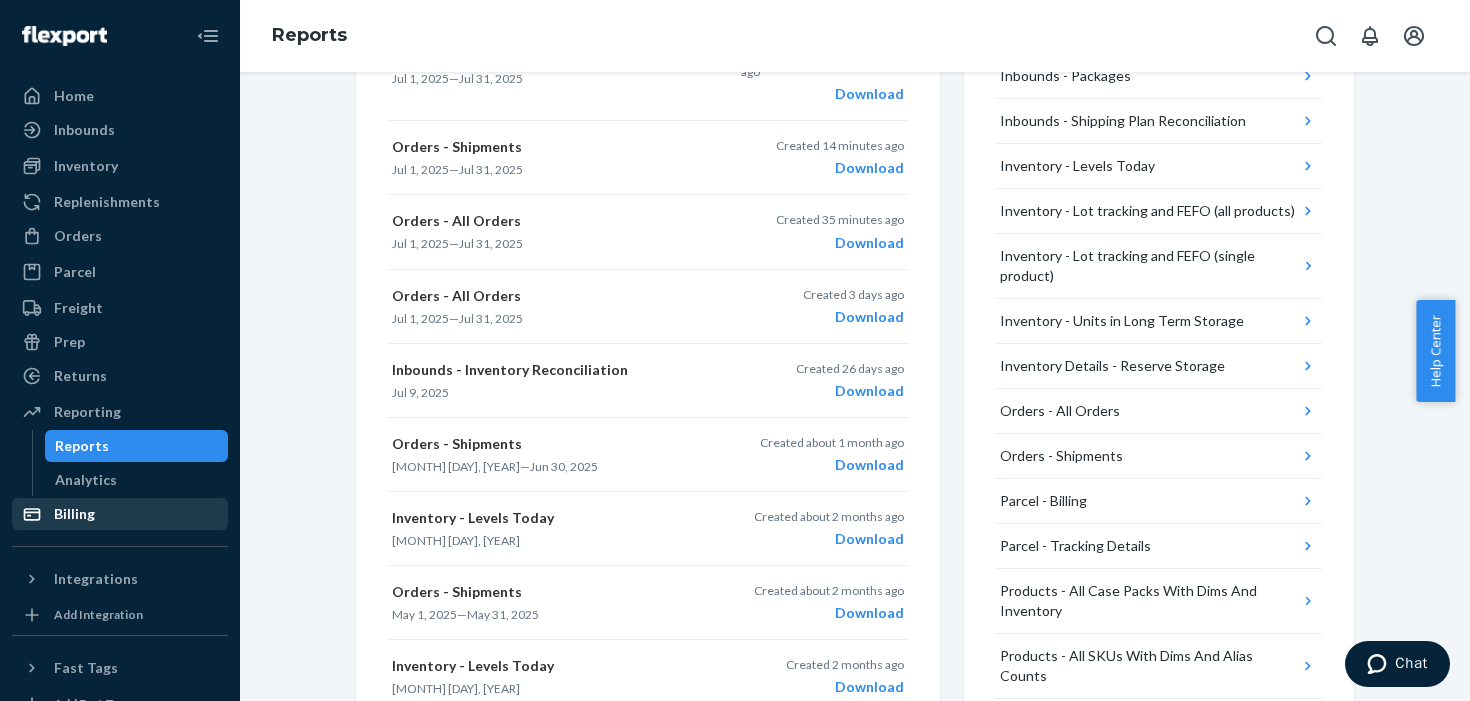 click on "Billing" at bounding box center [120, 514] 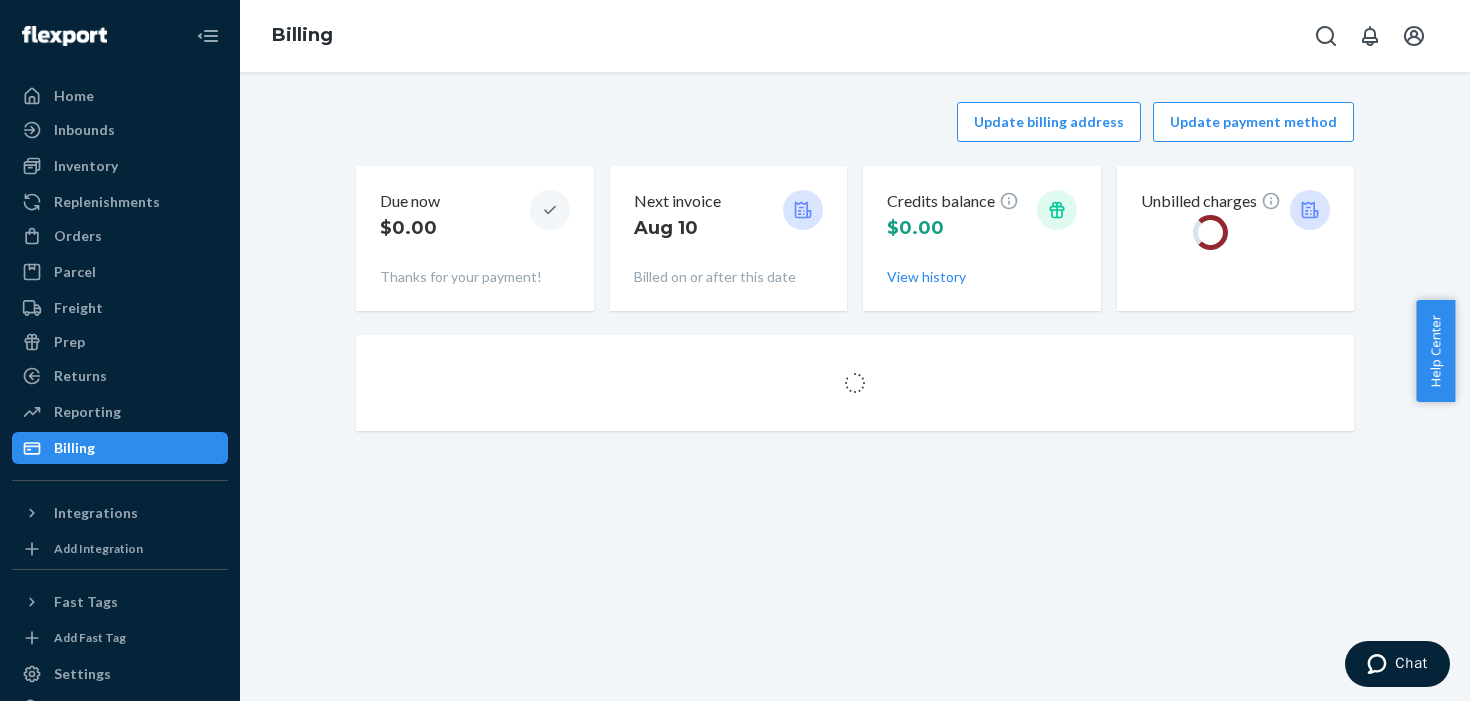 scroll, scrollTop: 0, scrollLeft: 0, axis: both 